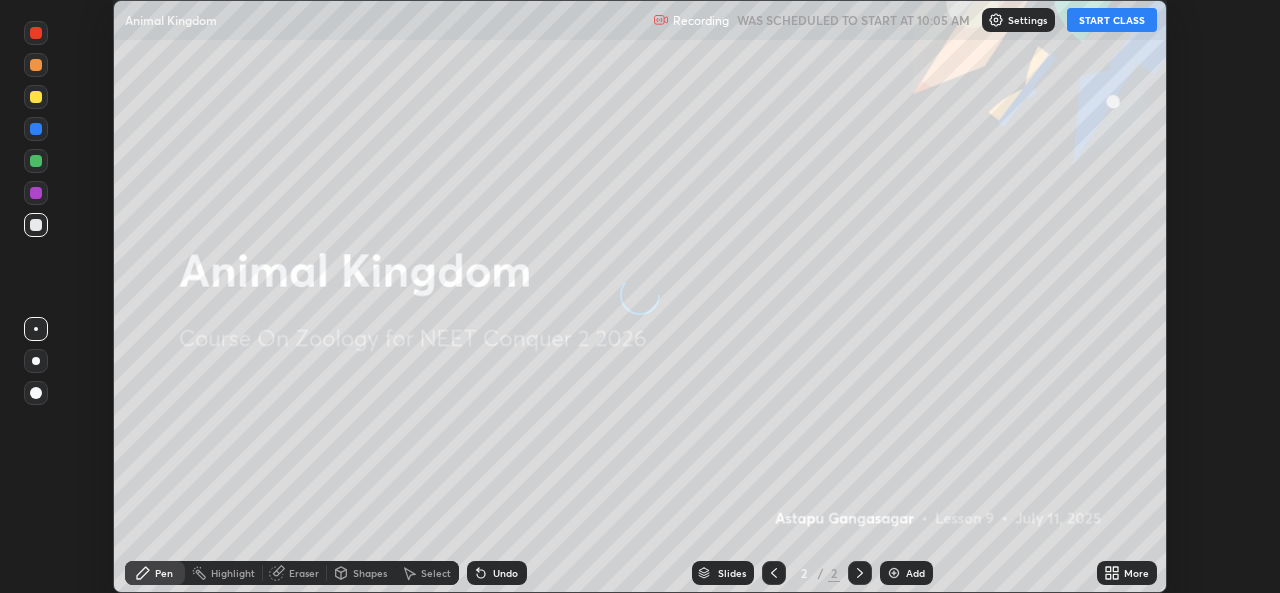 scroll, scrollTop: 0, scrollLeft: 0, axis: both 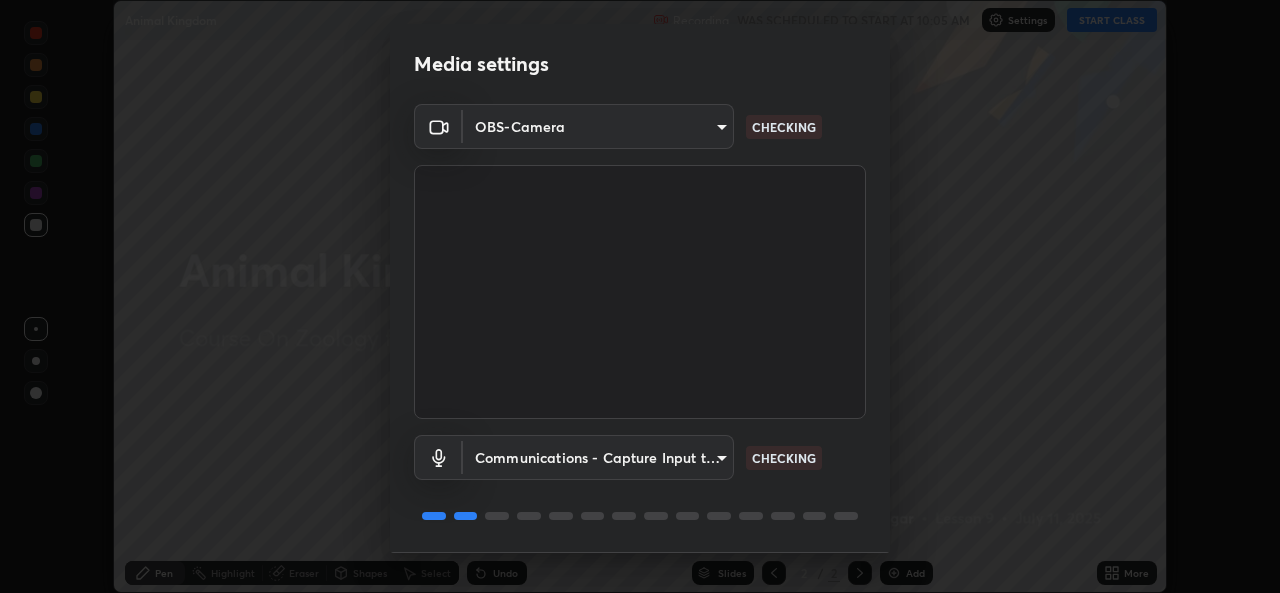 click on "Erase all Animal Kingdom Recording WAS SCHEDULED TO START AT  10:05 AM Settings START CLASS Setting up your live class Animal Kingdom • L9 of Course On Zoology for NEET Conquer 2 2026 Astapu Gangasagar Pen Highlight Eraser Shapes Select Undo Slides 2 / 2 Add More Enable hand raising Enable raise hand to speak to learners. Once enabled, chat will be turned off temporarily. Enable x   No doubts shared Encourage your learners to ask a doubt for better clarity Report an issue Reason for reporting Buffering Chat not working Audio - Video sync issue Educator video quality low ​ Attach an image Report Media settings OBS-Camera f47a7f386da6b37966ffdc2a8aebbe5700fe4761235876db172c3ce5033f9aab CHECKING Communications - Capture Input terminal (Digital Array MIC) communications CHECKING 1 / 5 Next" at bounding box center [640, 296] 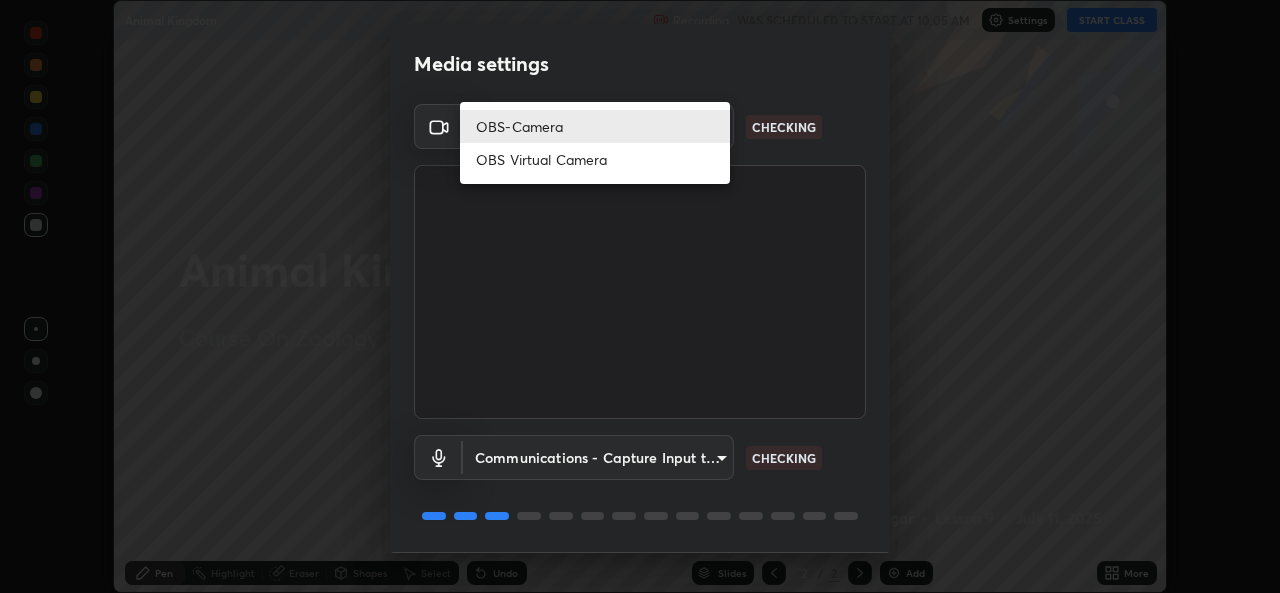 click at bounding box center [640, 296] 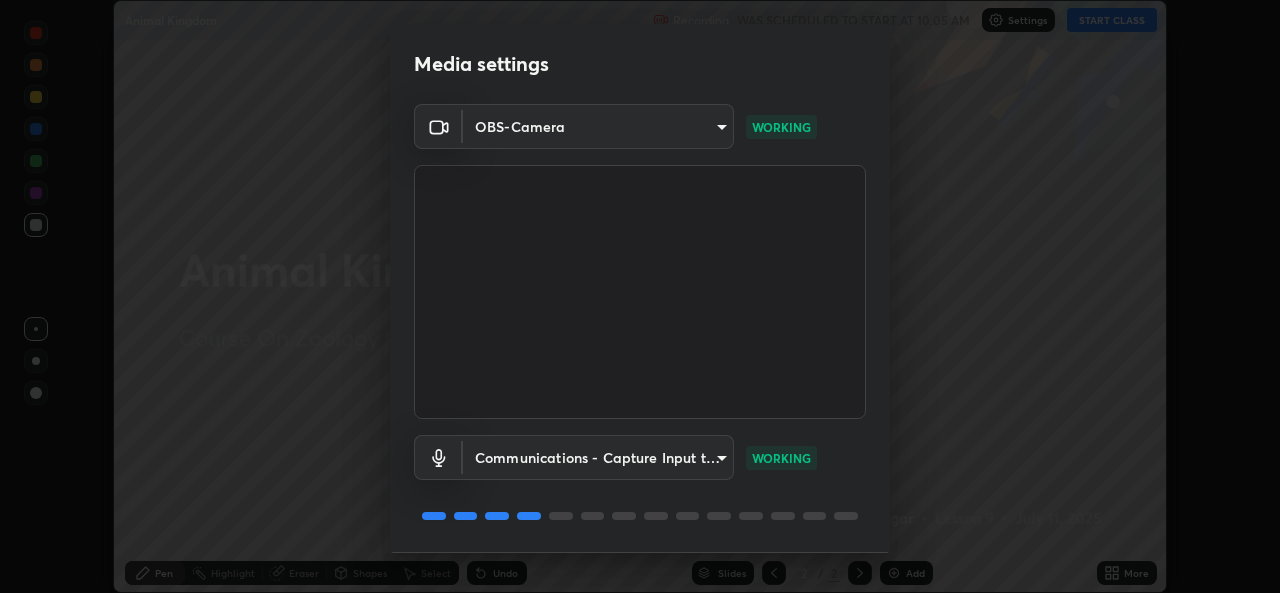 click on "Erase all Animal Kingdom Recording WAS SCHEDULED TO START AT  10:05 AM Settings START CLASS Setting up your live class Animal Kingdom • L9 of Course On Zoology for NEET Conquer 2 2026 Astapu Gangasagar Pen Highlight Eraser Shapes Select Undo Slides 2 / 2 Add More Enable hand raising Enable raise hand to speak to learners. Once enabled, chat will be turned off temporarily. Enable x   No doubts shared Encourage your learners to ask a doubt for better clarity Report an issue Reason for reporting Buffering Chat not working Audio - Video sync issue Educator video quality low ​ Attach an image Report Media settings OBS-Camera f47a7f386da6b37966ffdc2a8aebbe5700fe4761235876db172c3ce5033f9aab WORKING Communications - Capture Input terminal (Digital Array MIC) communications WORKING 1 / 5 Next" at bounding box center [640, 296] 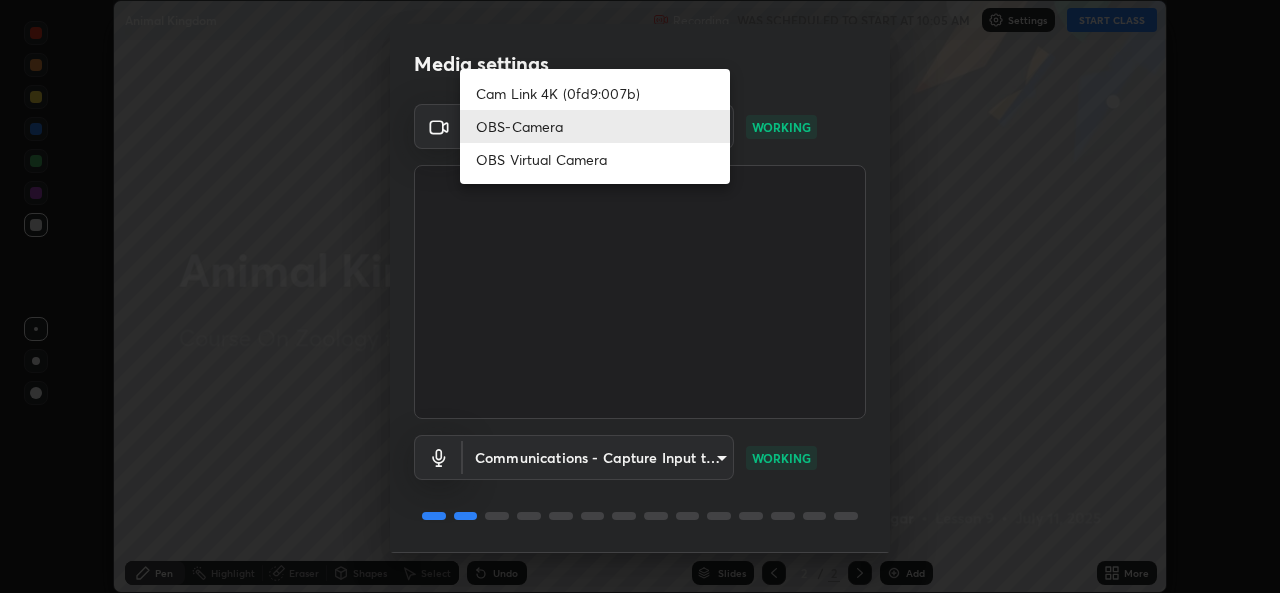 click on "Cam Link 4K (0fd9:007b)" at bounding box center [595, 93] 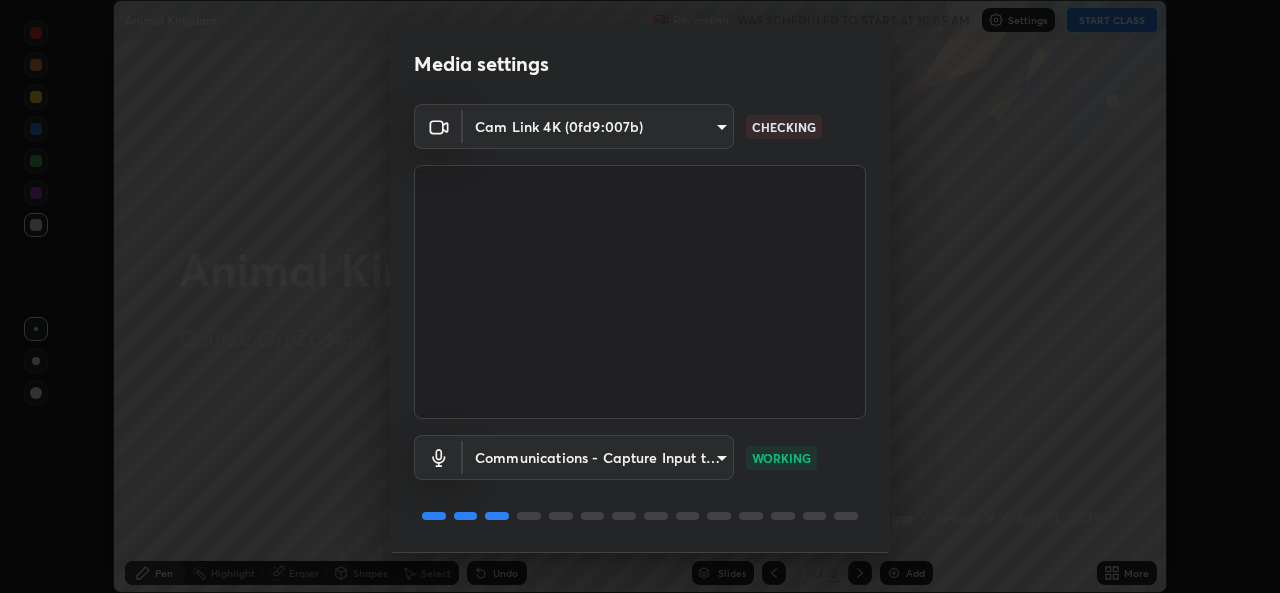 scroll, scrollTop: 63, scrollLeft: 0, axis: vertical 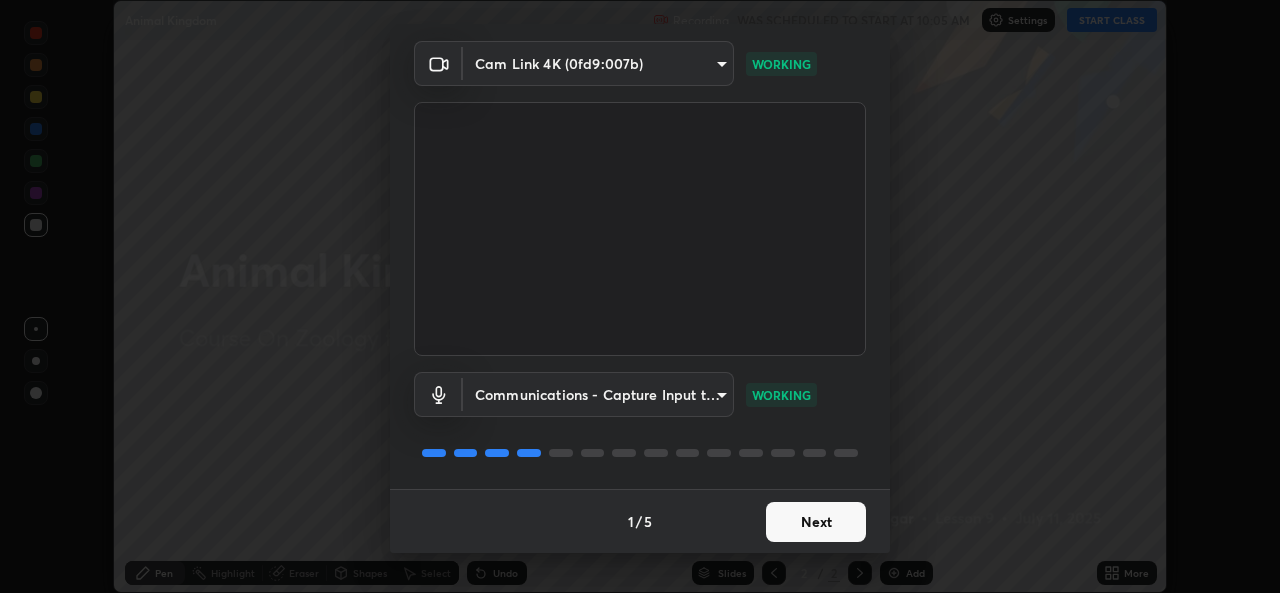 click on "Next" at bounding box center (816, 522) 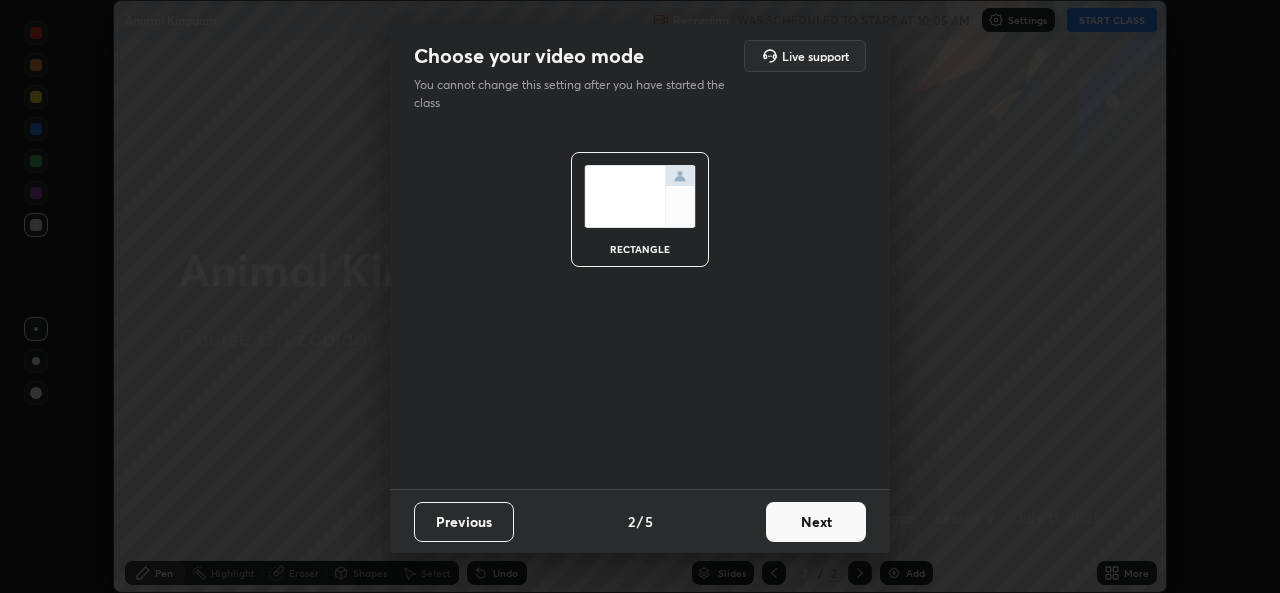 scroll, scrollTop: 0, scrollLeft: 0, axis: both 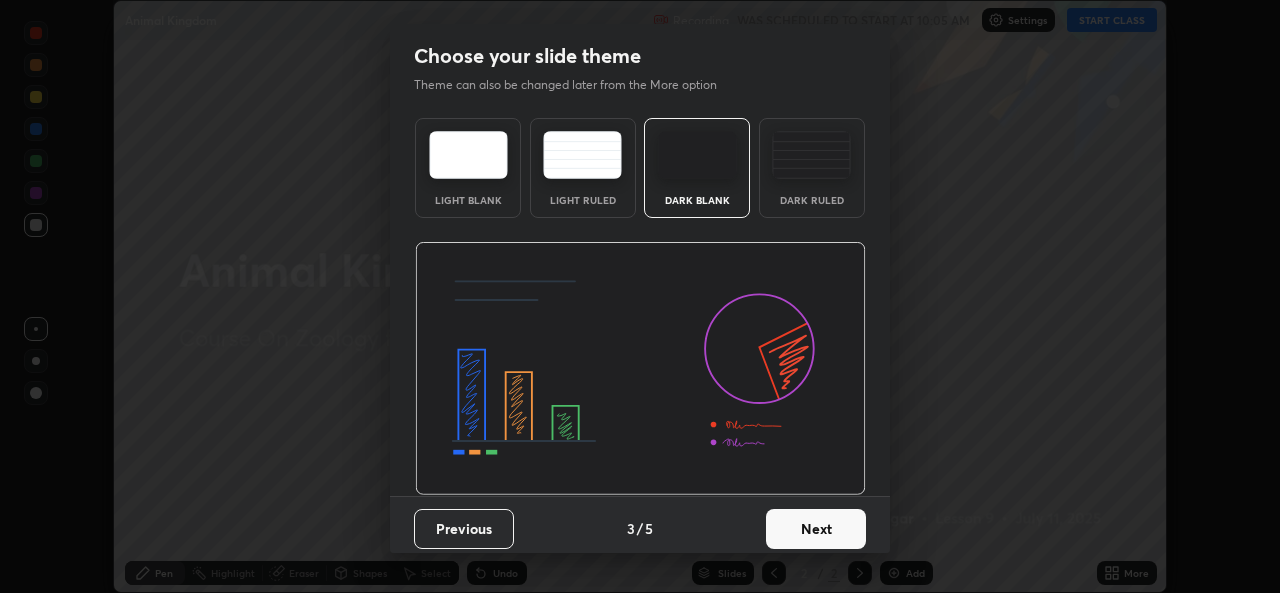 click on "Next" at bounding box center [816, 529] 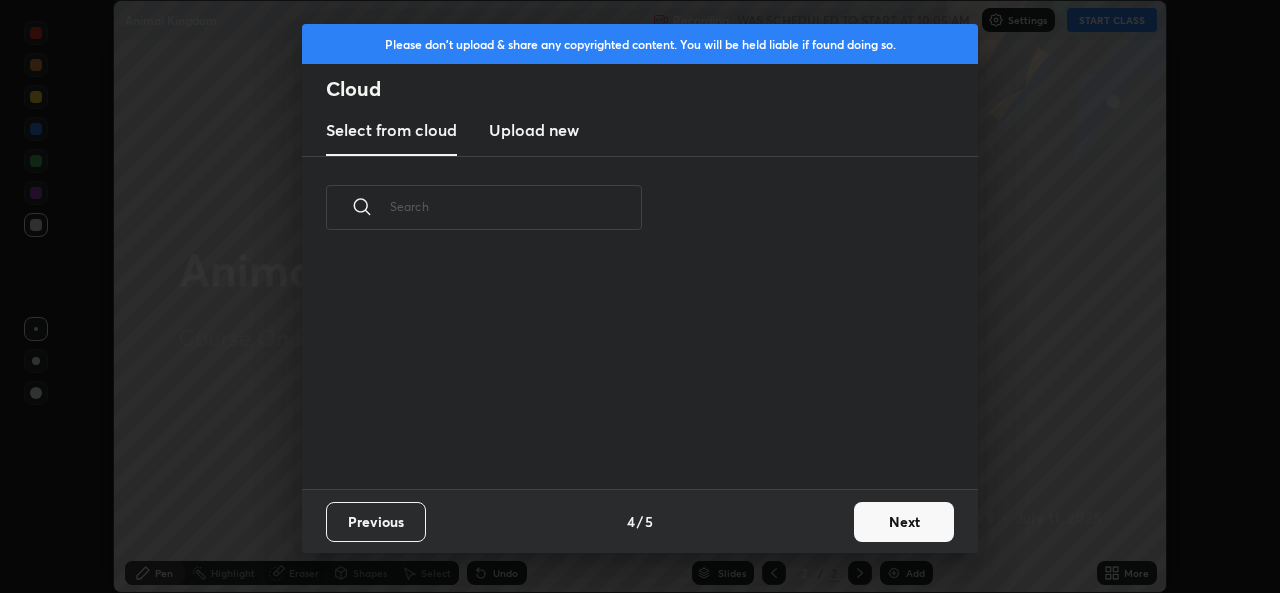 click on "Previous 4 / 5 Next" at bounding box center [640, 521] 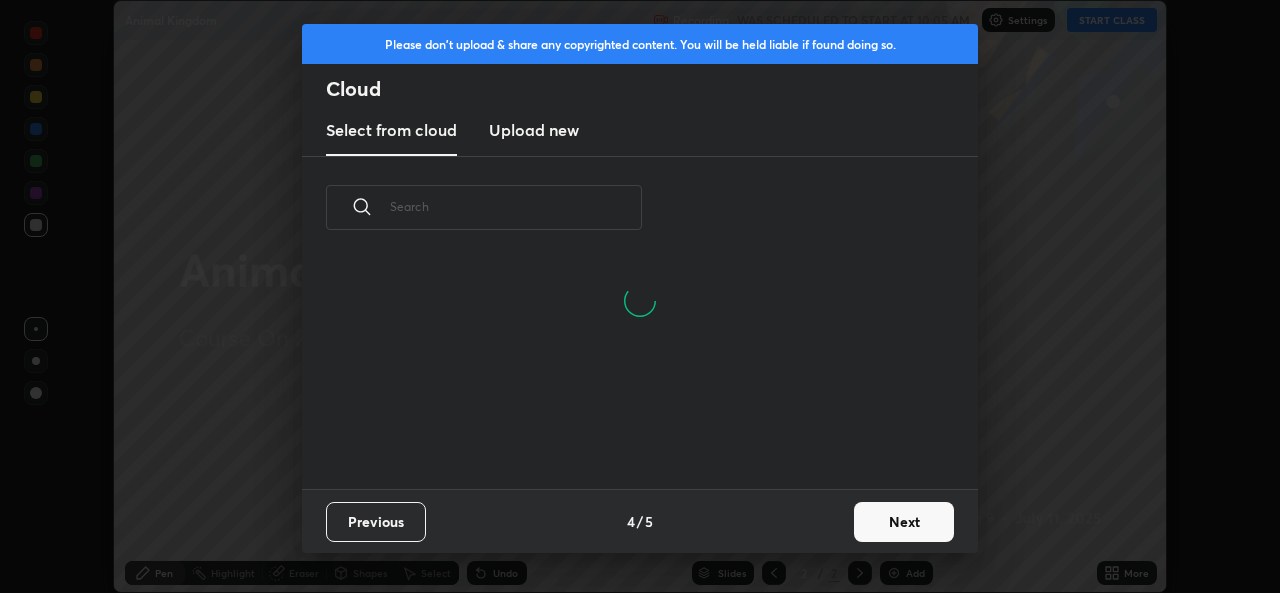 click on "Next" at bounding box center (904, 522) 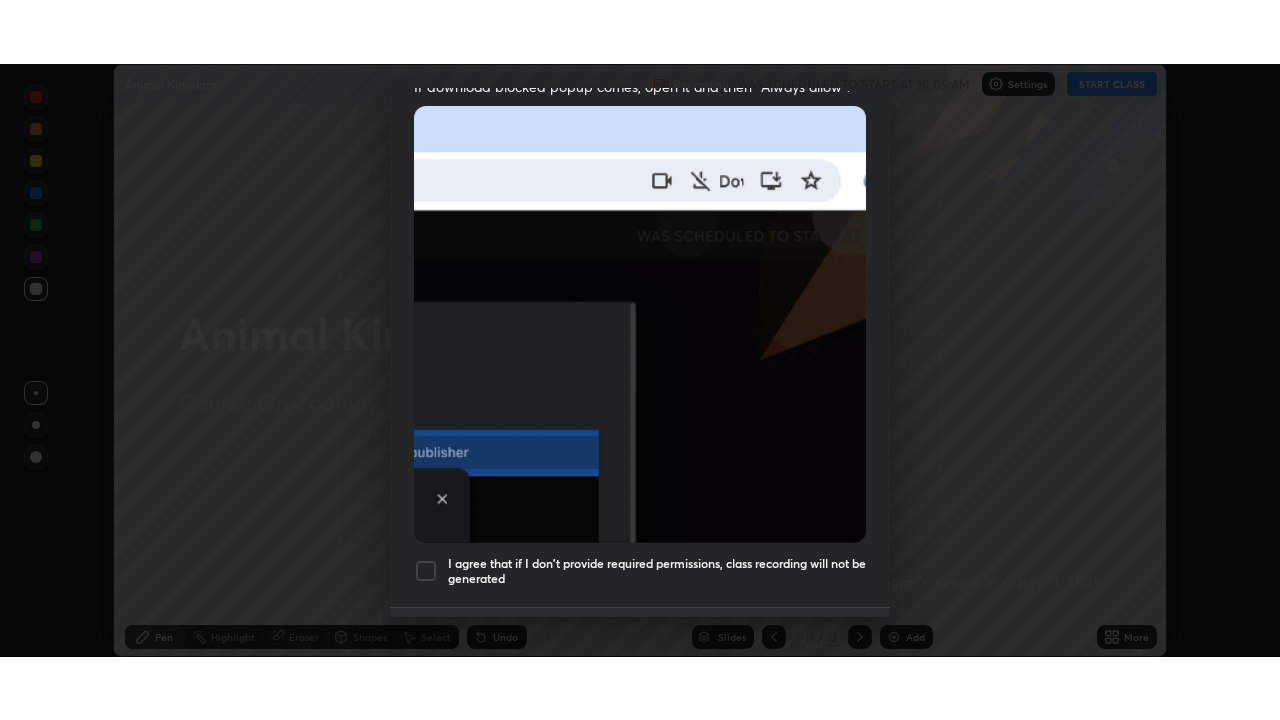 scroll, scrollTop: 471, scrollLeft: 0, axis: vertical 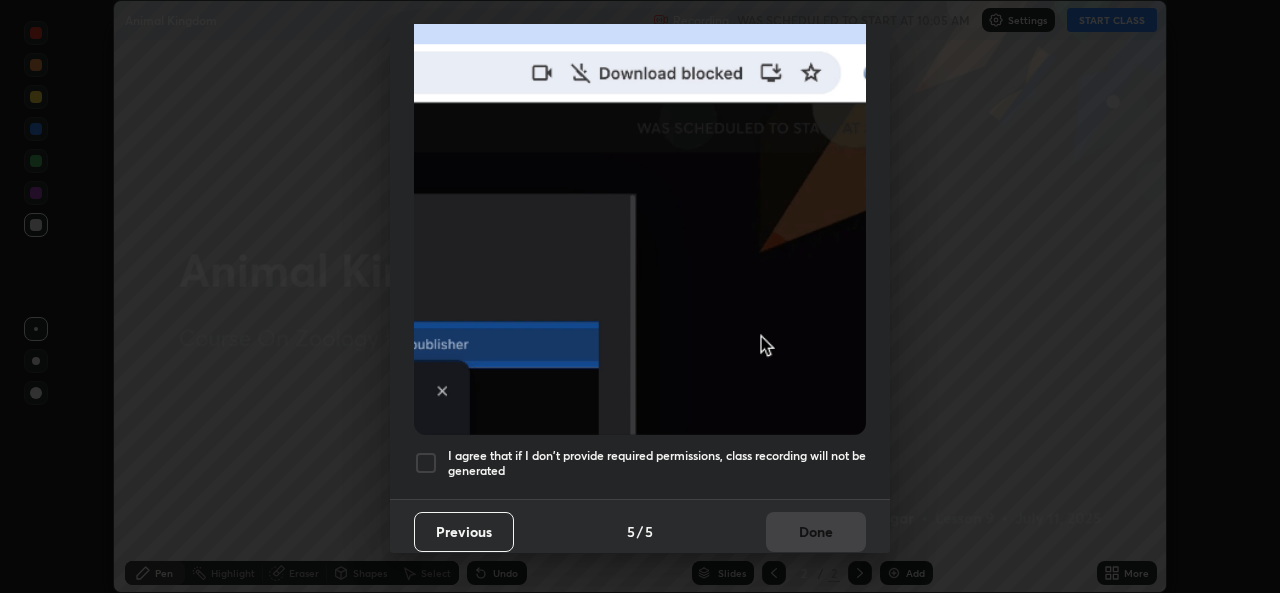 click on "I agree that if I don't provide required permissions, class recording will not be generated" at bounding box center [640, 463] 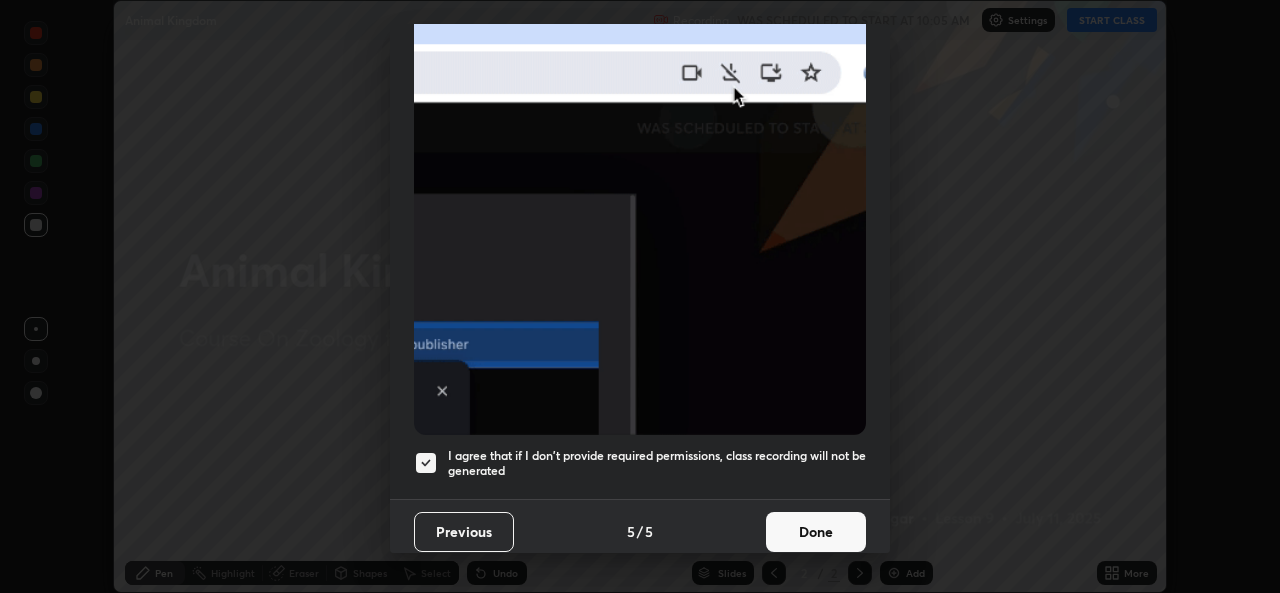 click on "Done" at bounding box center (816, 532) 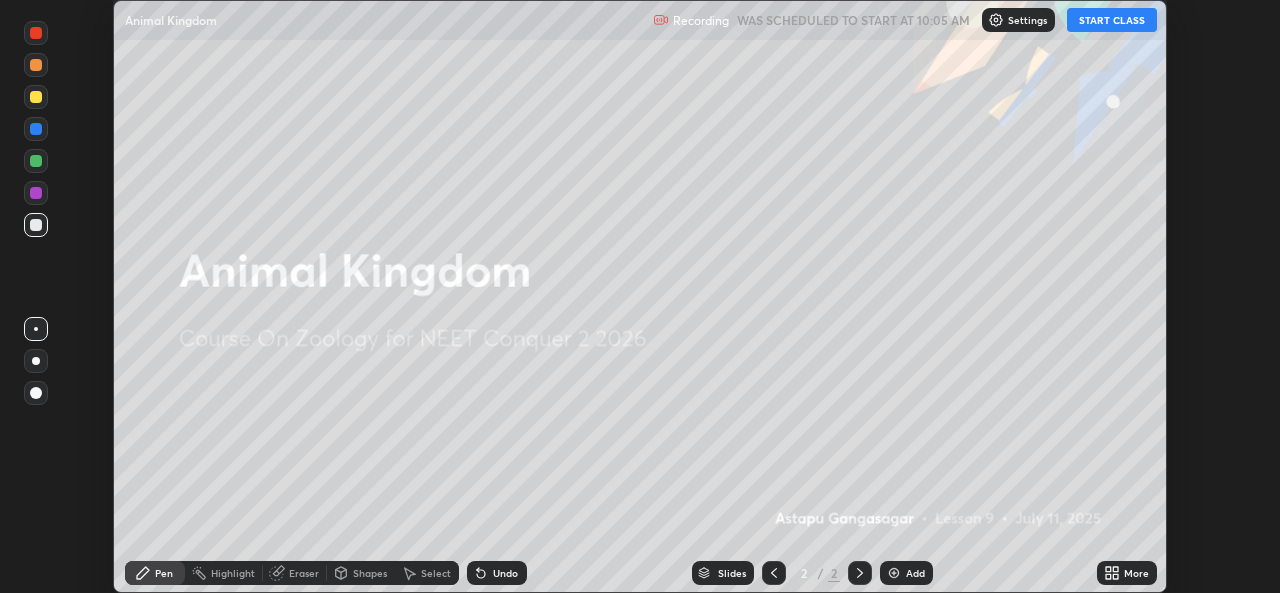 click on "More" at bounding box center (1127, 573) 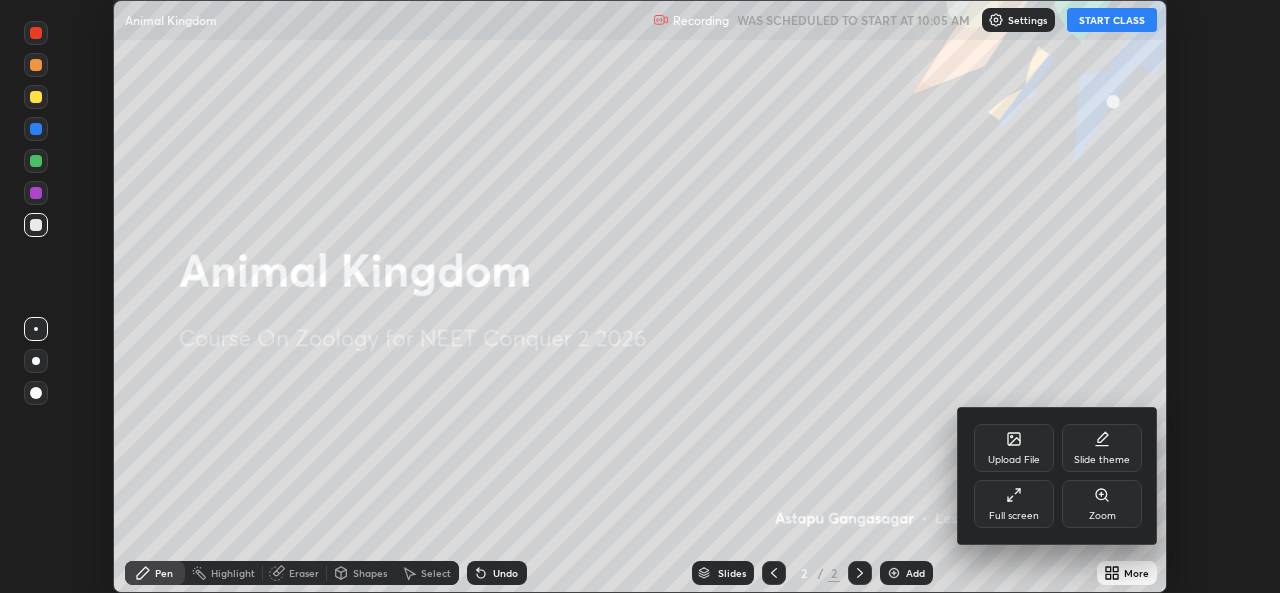 click on "Full screen" at bounding box center [1014, 504] 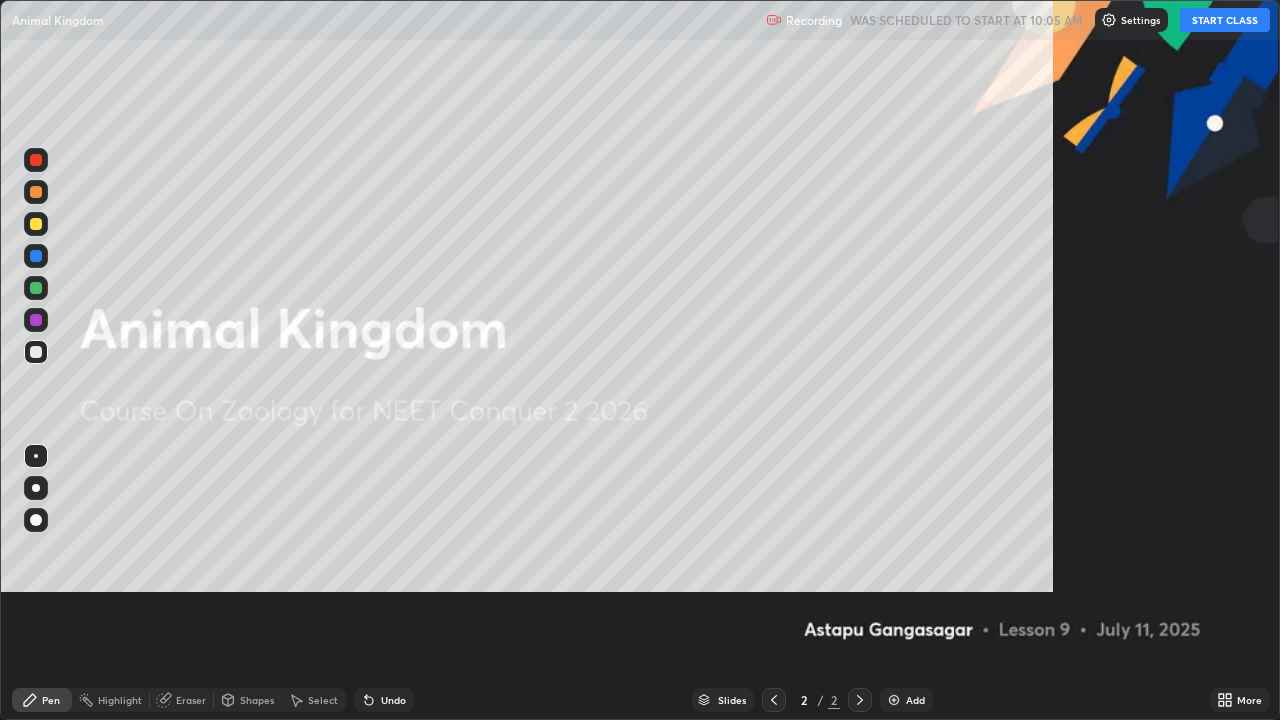 scroll, scrollTop: 99280, scrollLeft: 98720, axis: both 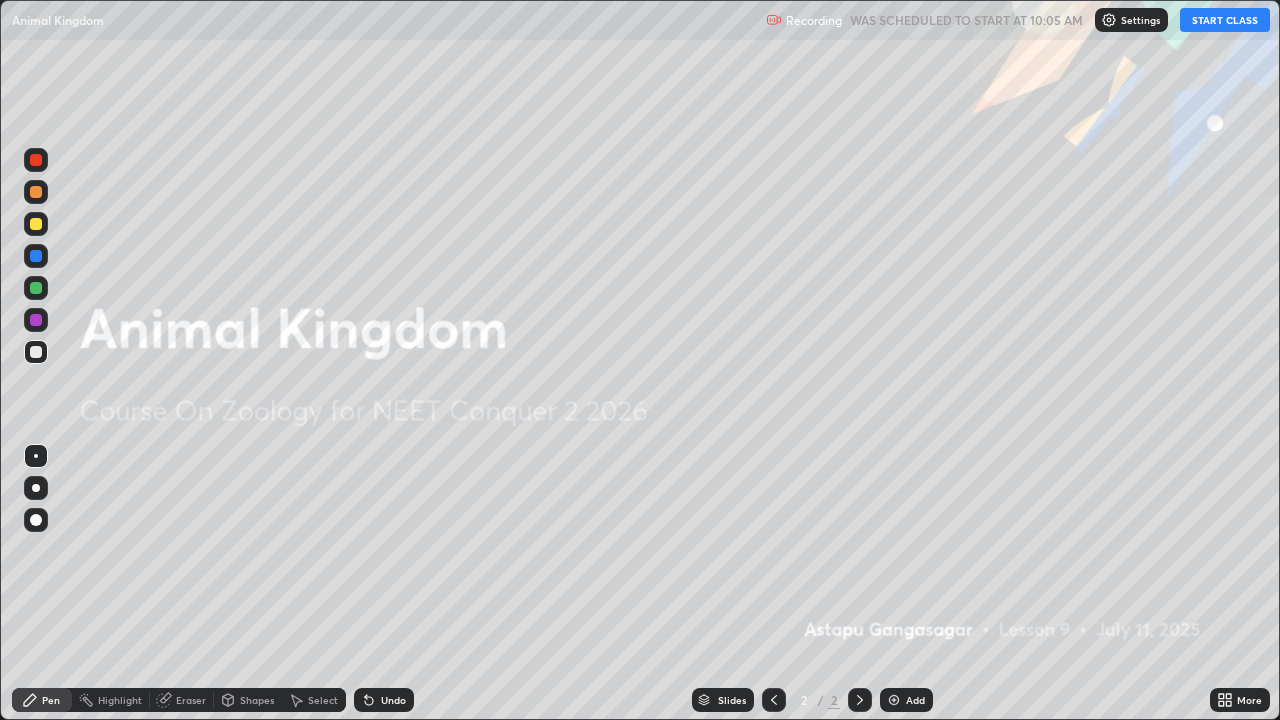 click on "START CLASS" at bounding box center [1225, 20] 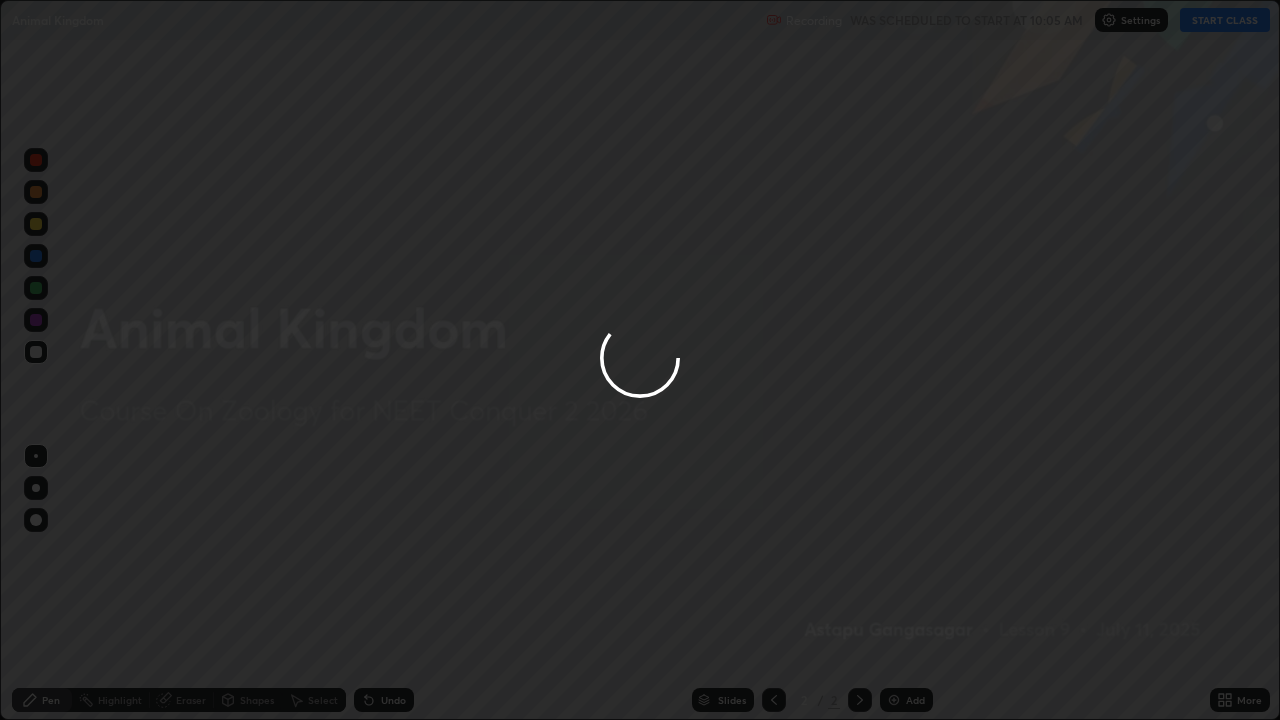 click at bounding box center (640, 360) 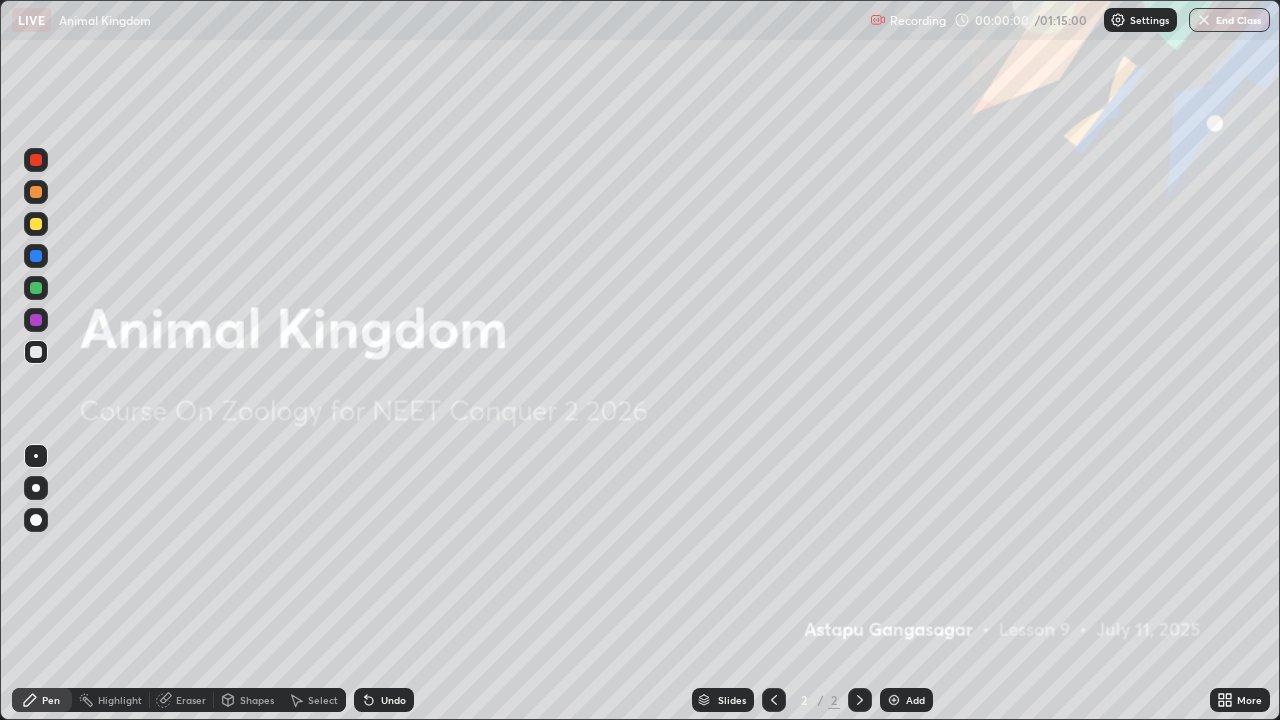 click on "More" at bounding box center [1249, 700] 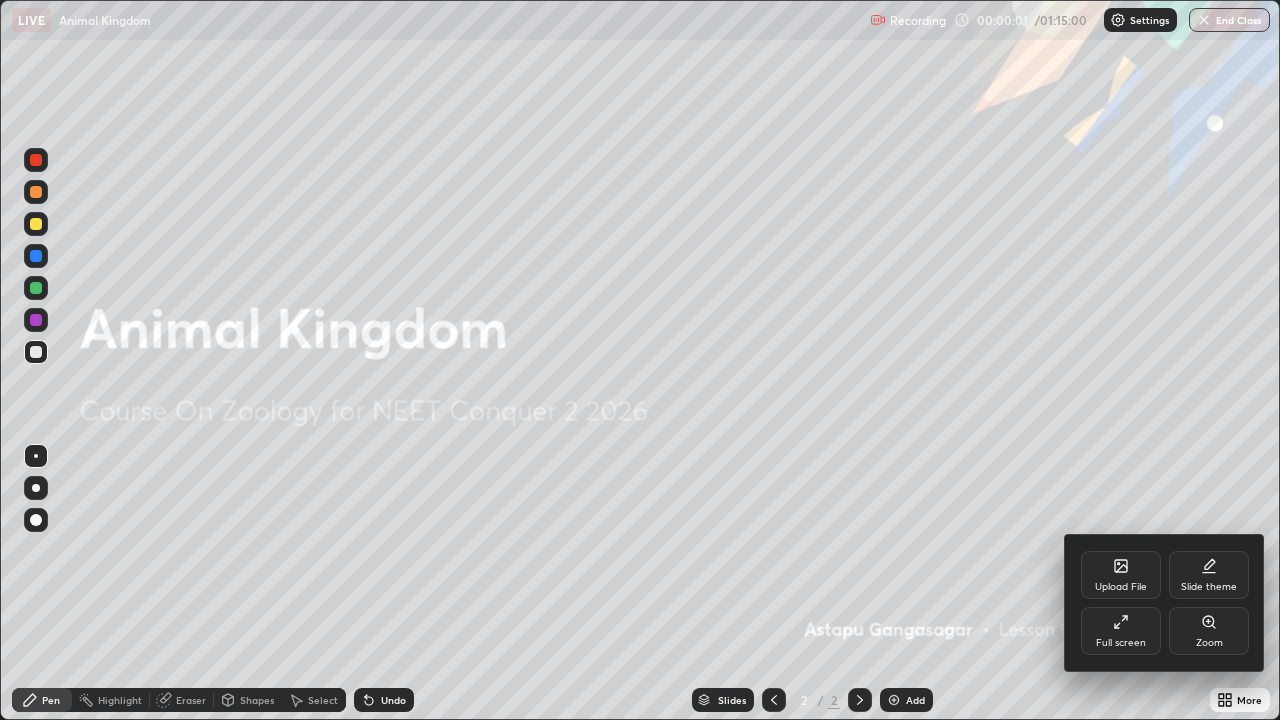 click 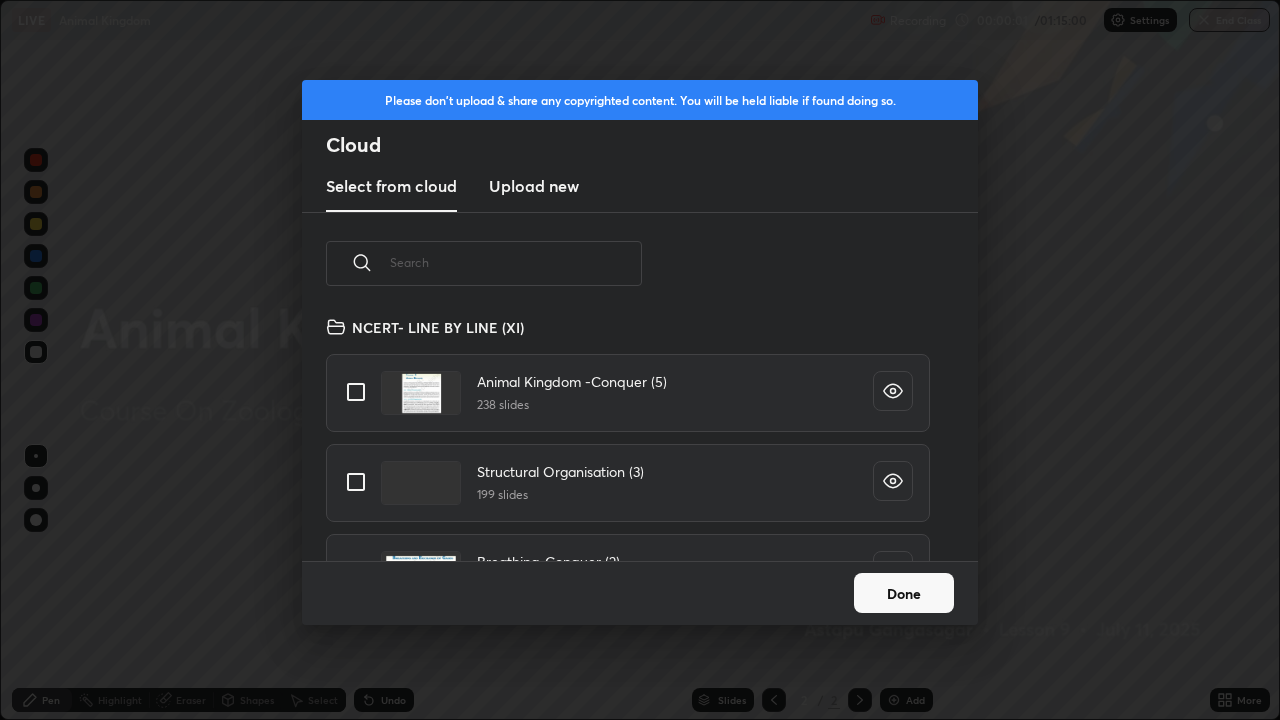 scroll, scrollTop: 7, scrollLeft: 11, axis: both 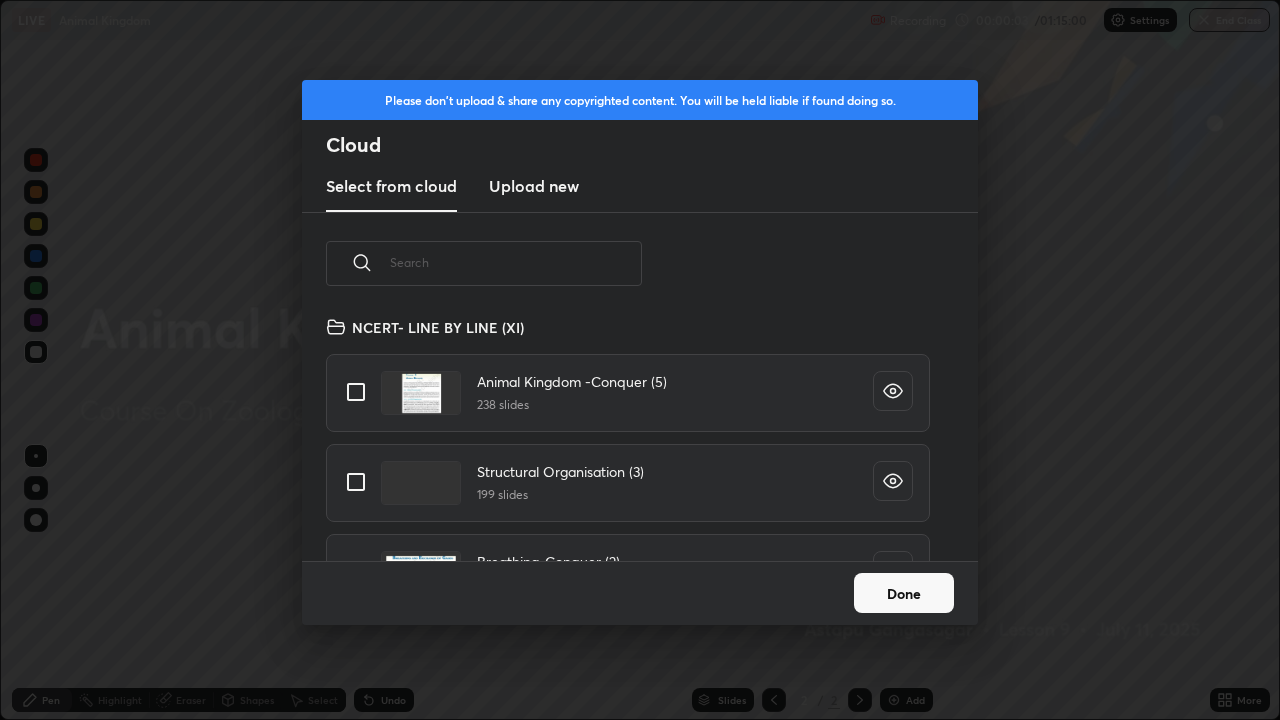 click at bounding box center (356, 392) 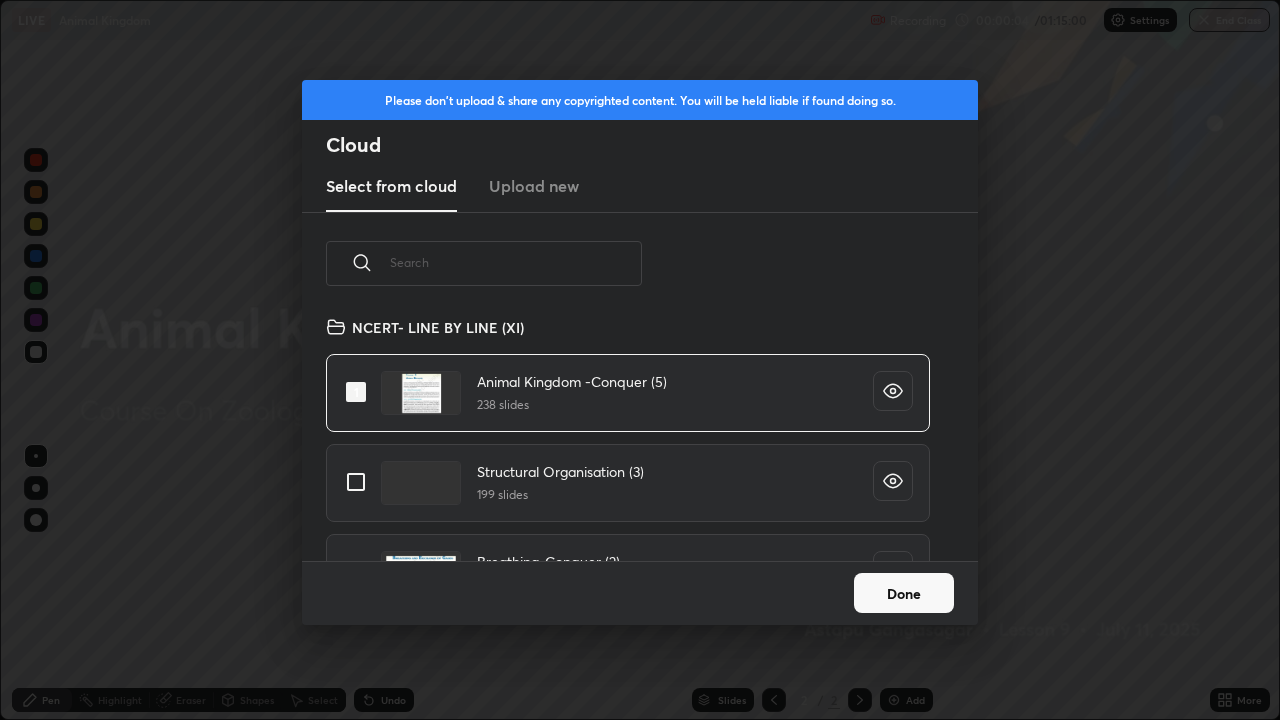 click on "Done" at bounding box center (904, 593) 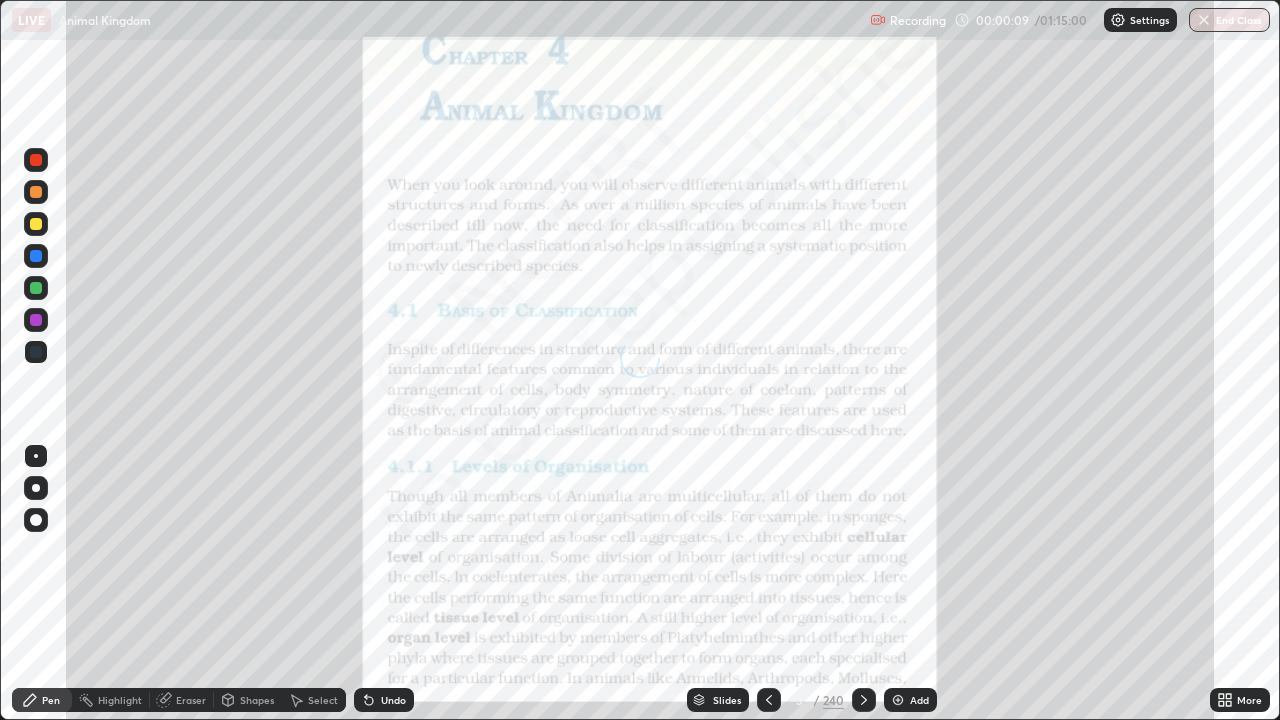 click on "Slides" at bounding box center [727, 700] 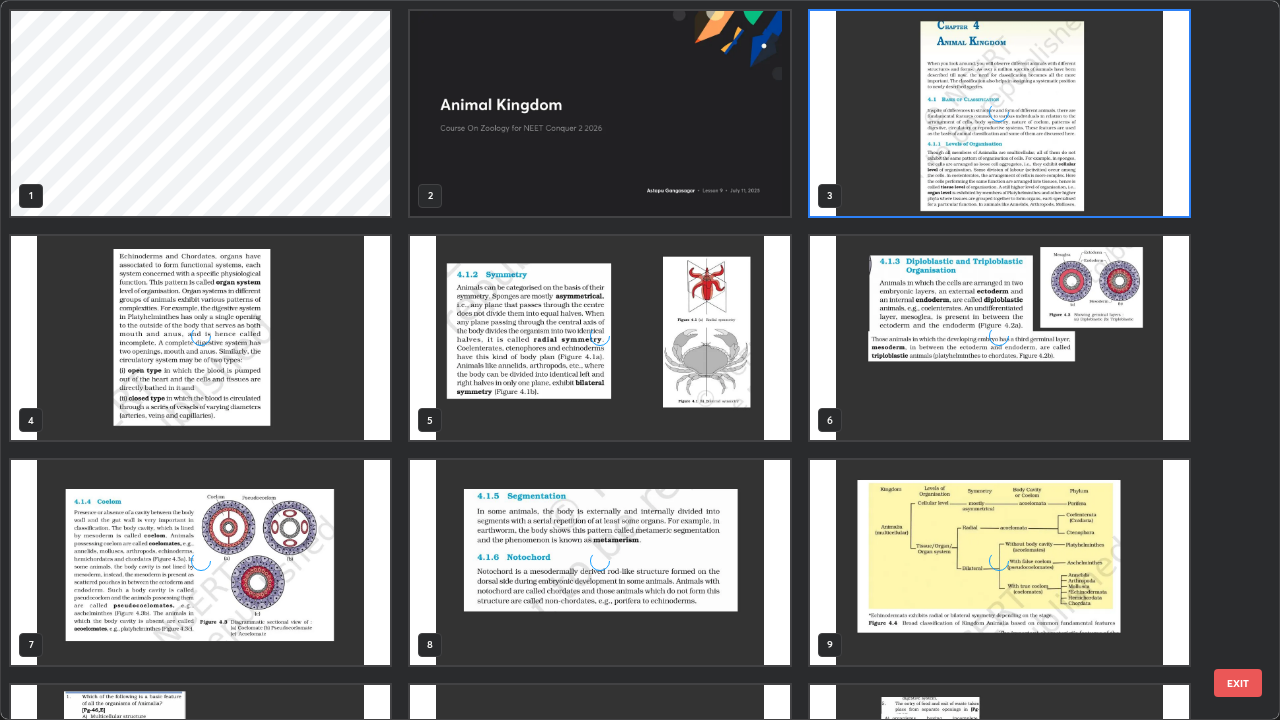 scroll, scrollTop: 7, scrollLeft: 11, axis: both 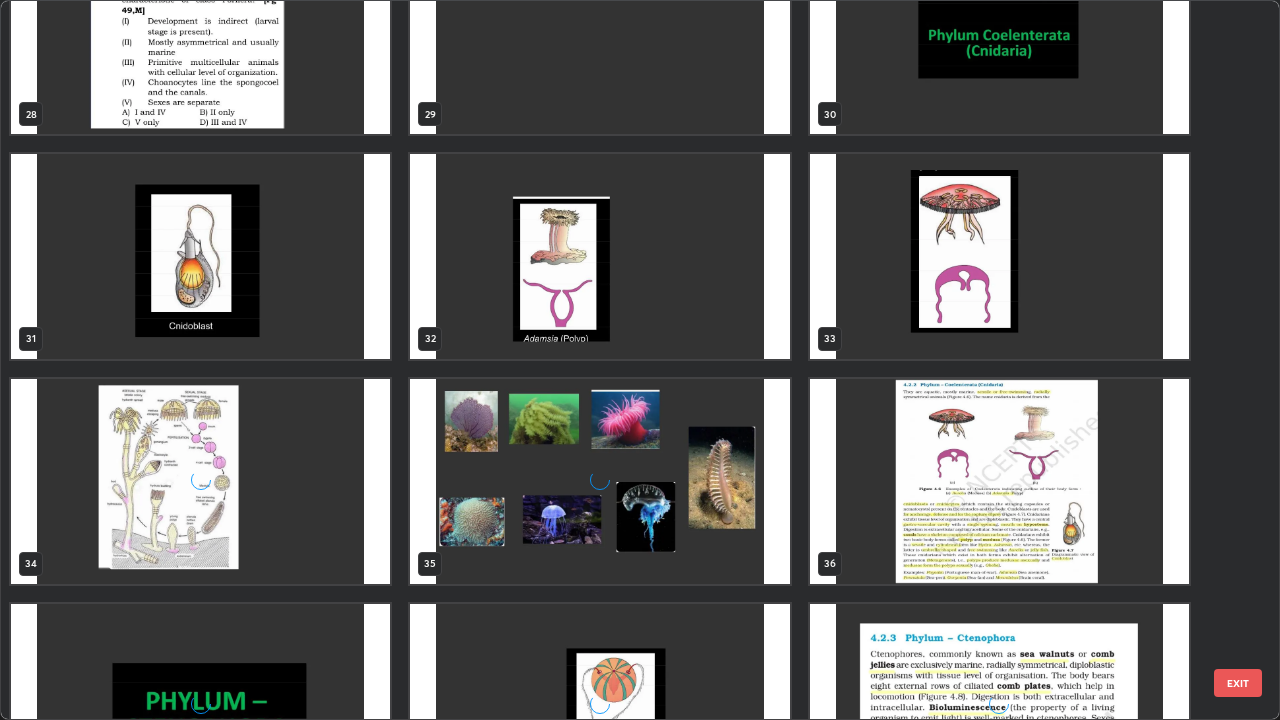 click at bounding box center [999, 481] 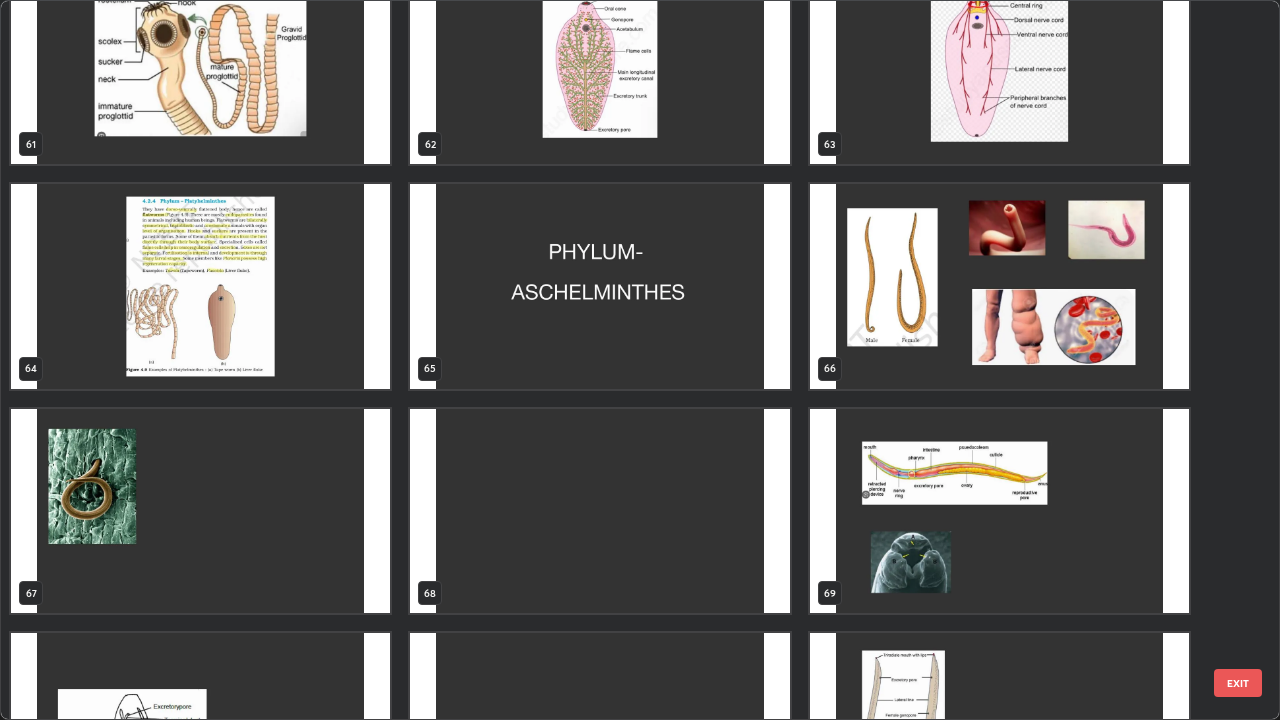 scroll, scrollTop: 4544, scrollLeft: 0, axis: vertical 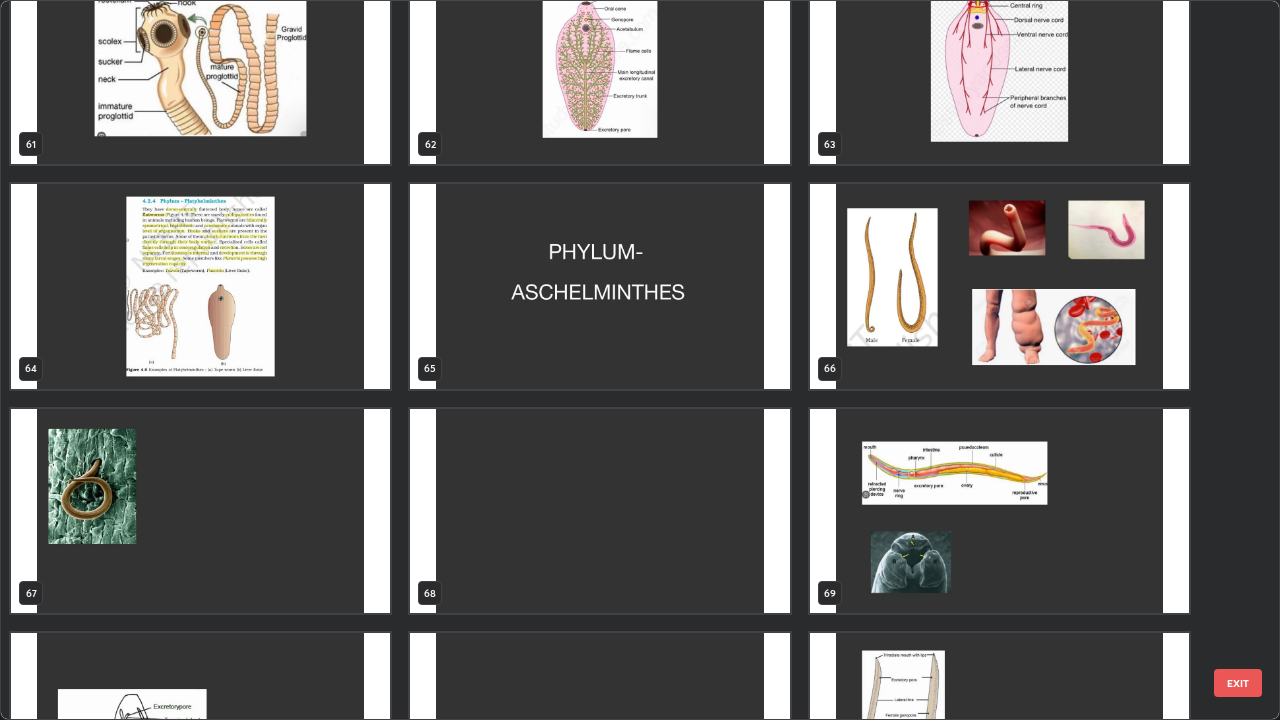 click at bounding box center (999, 286) 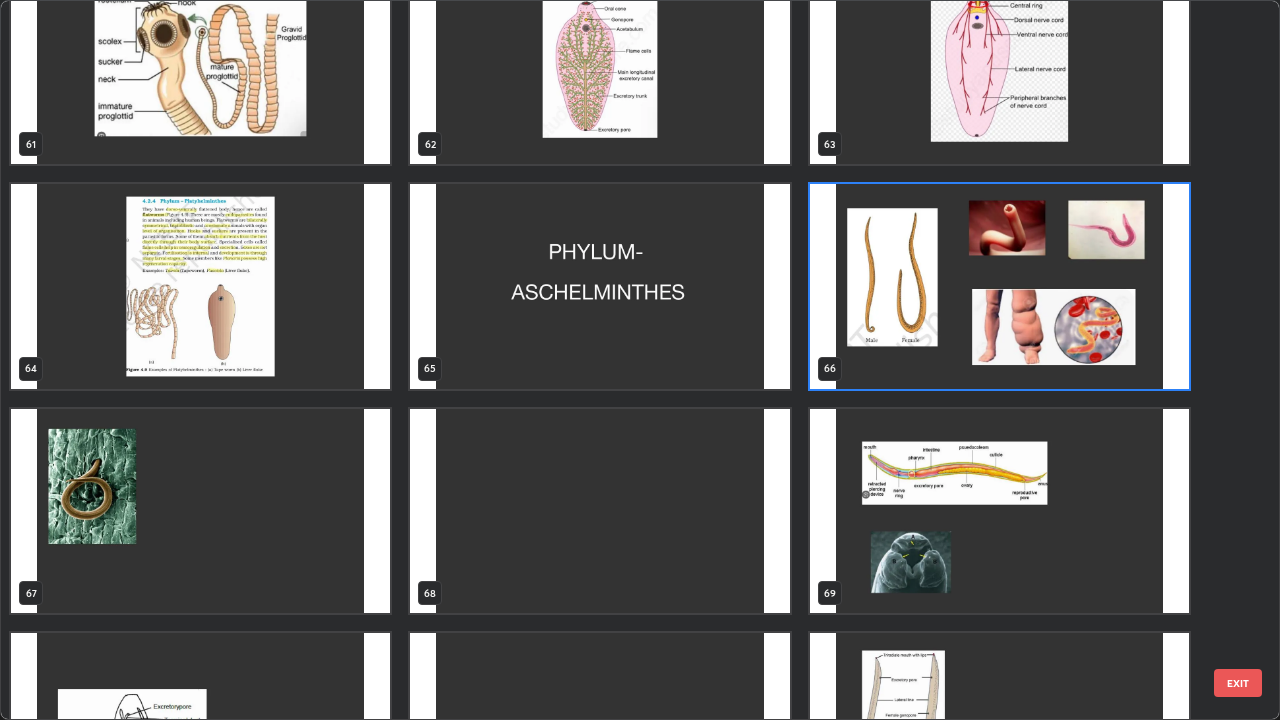 click at bounding box center [999, 286] 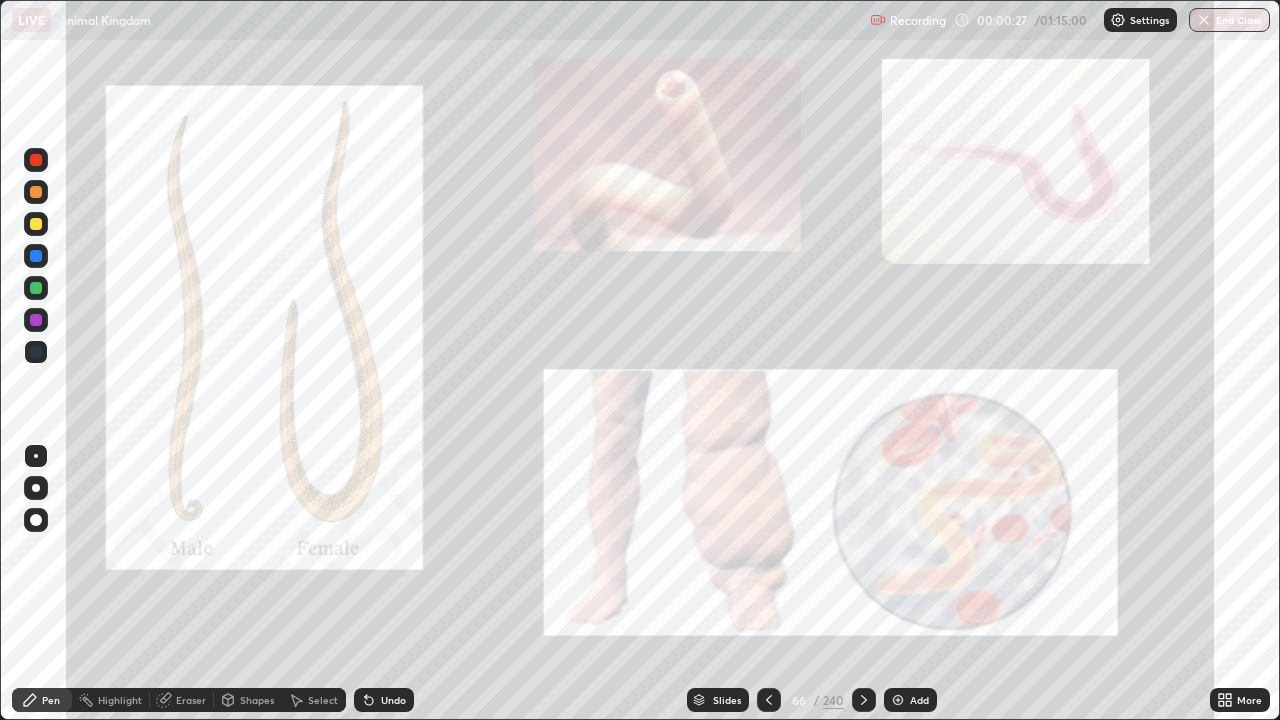 click at bounding box center (36, 192) 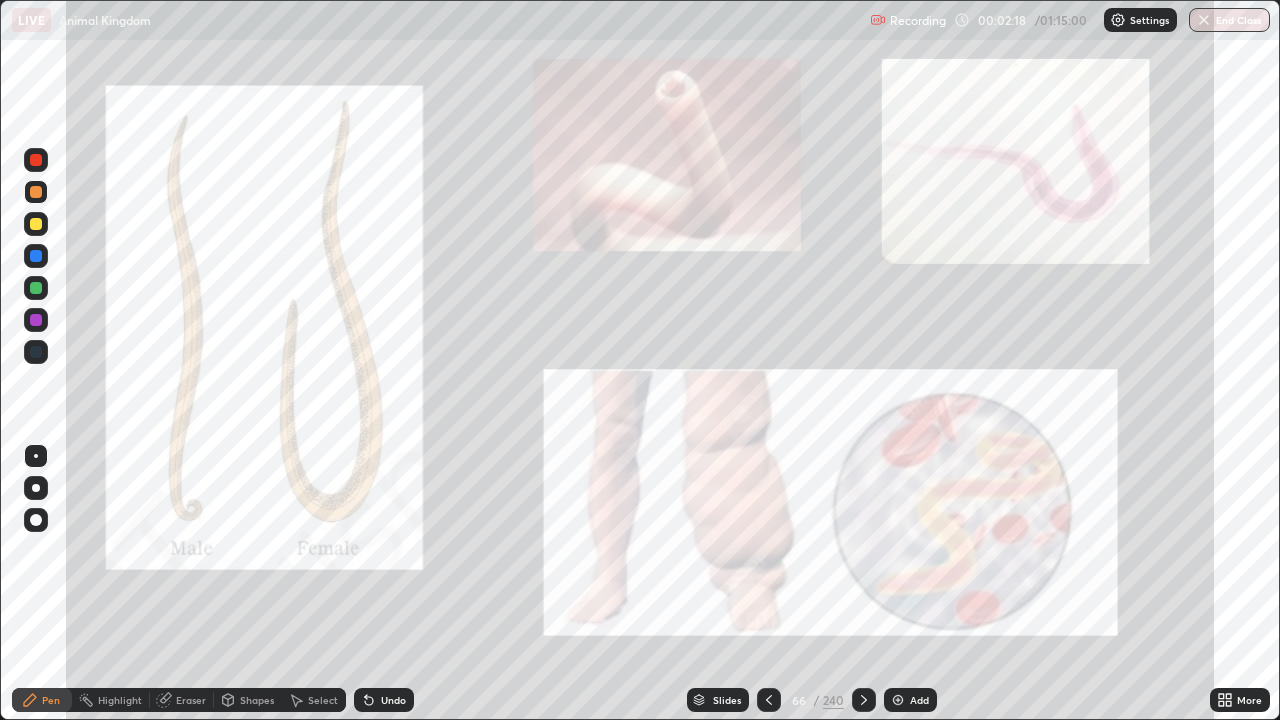 click 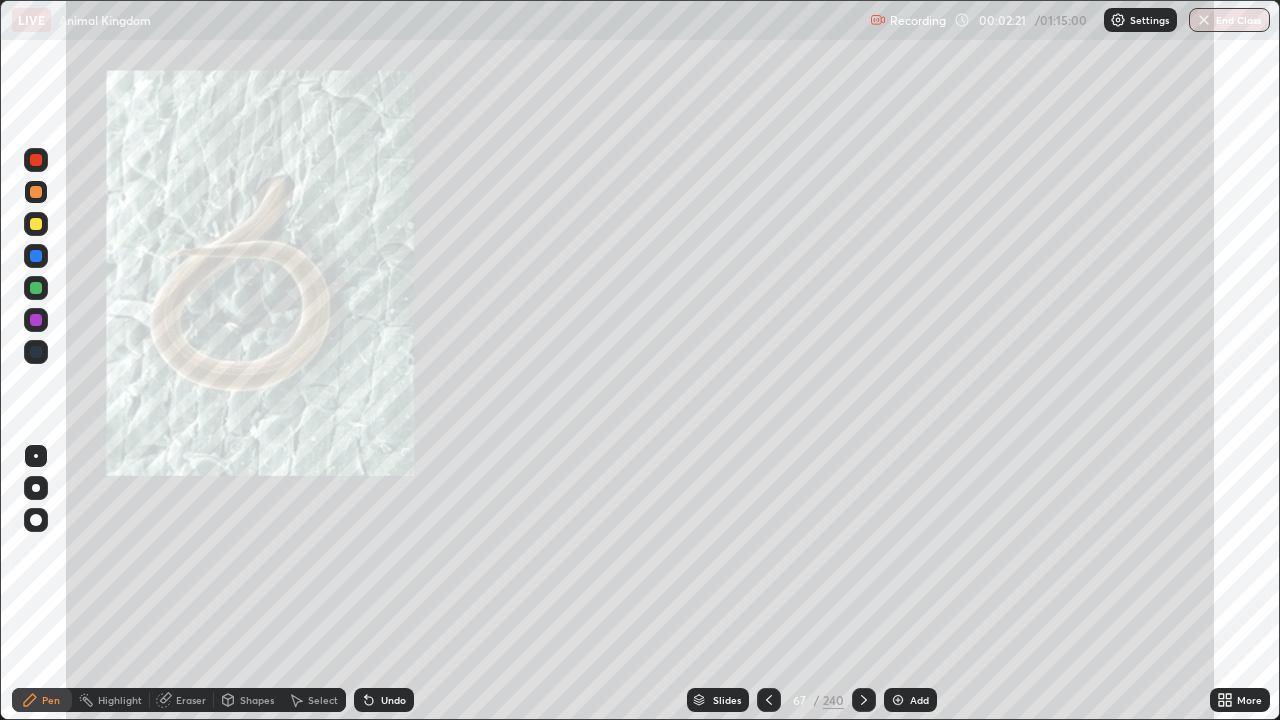 click 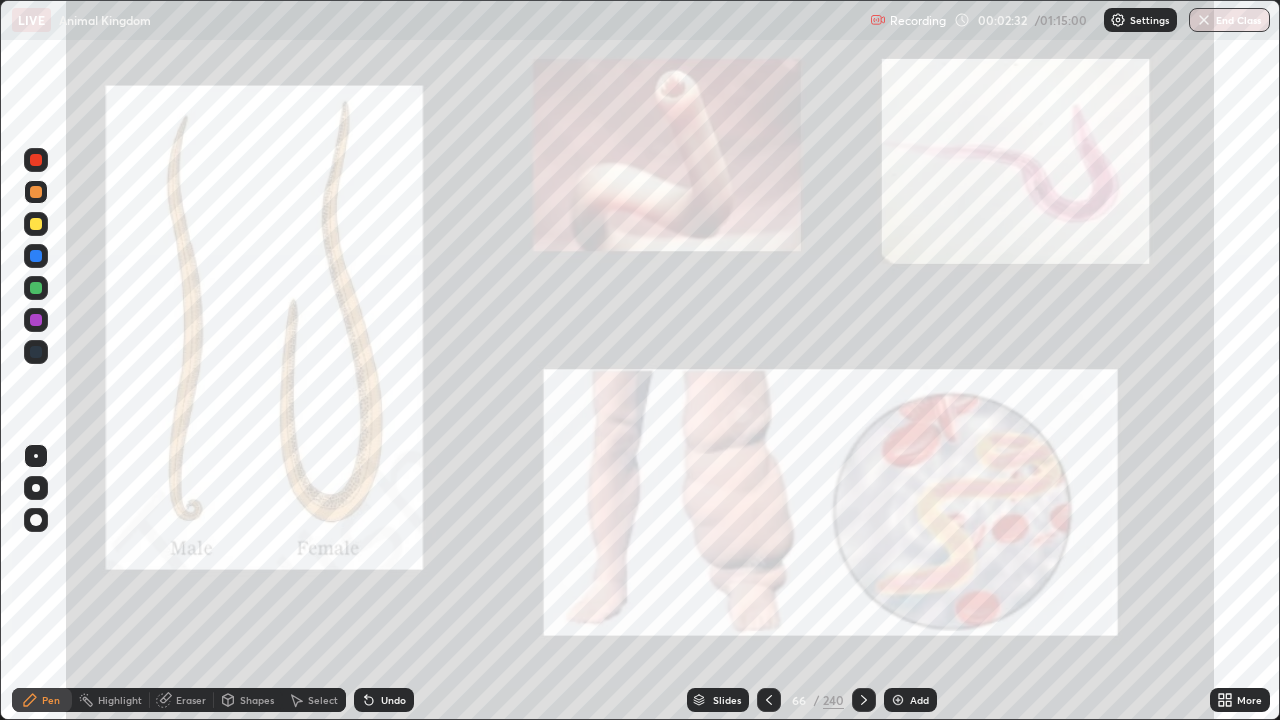click 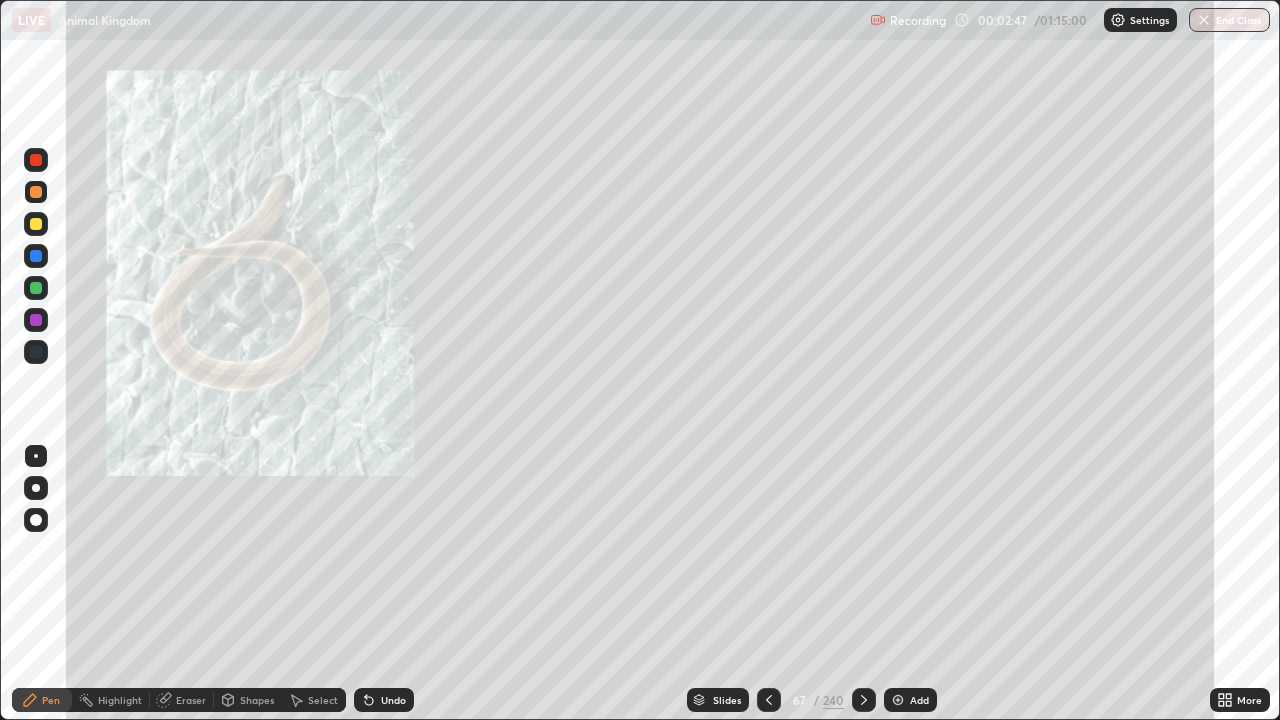 click on "Add" at bounding box center [910, 700] 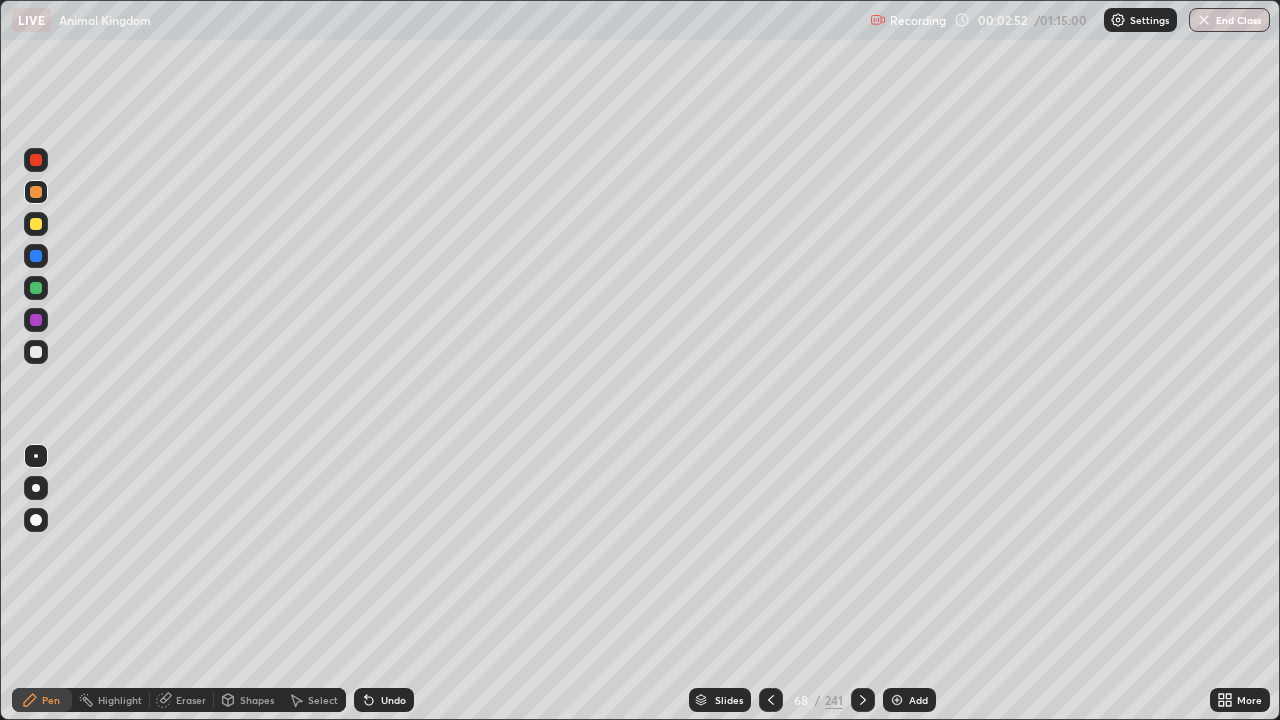 click at bounding box center (36, 224) 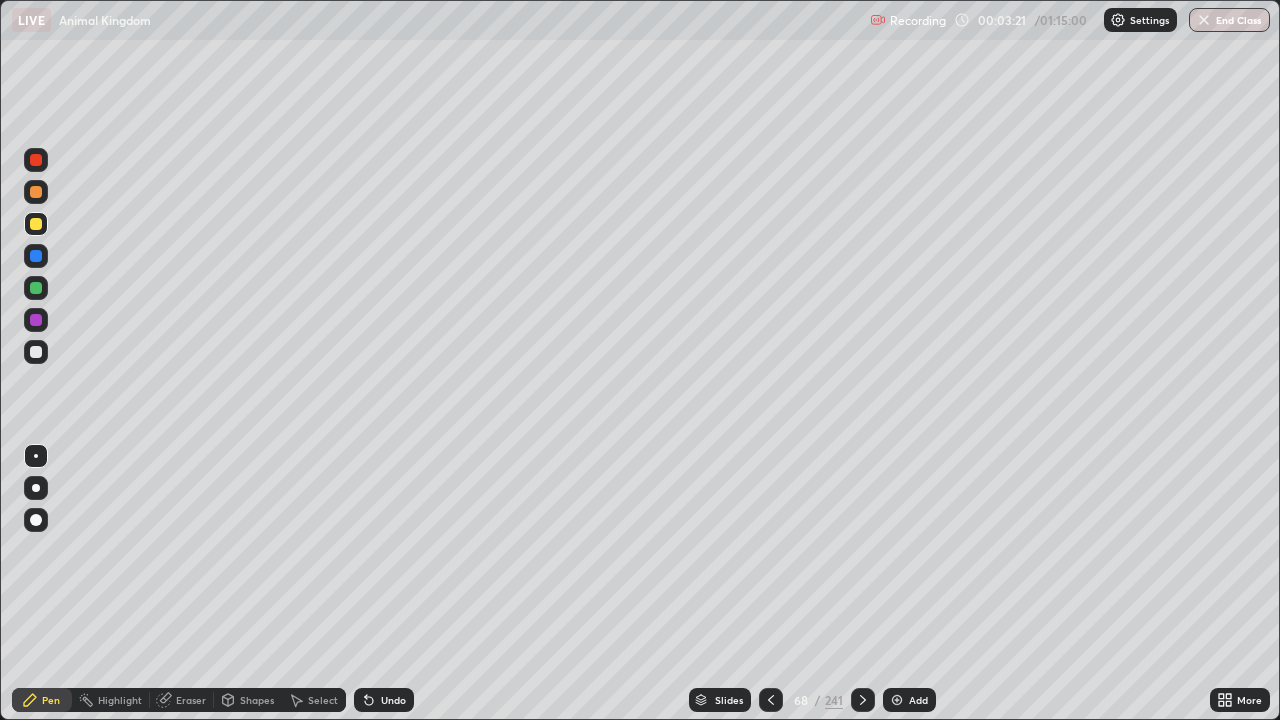 click at bounding box center (36, 224) 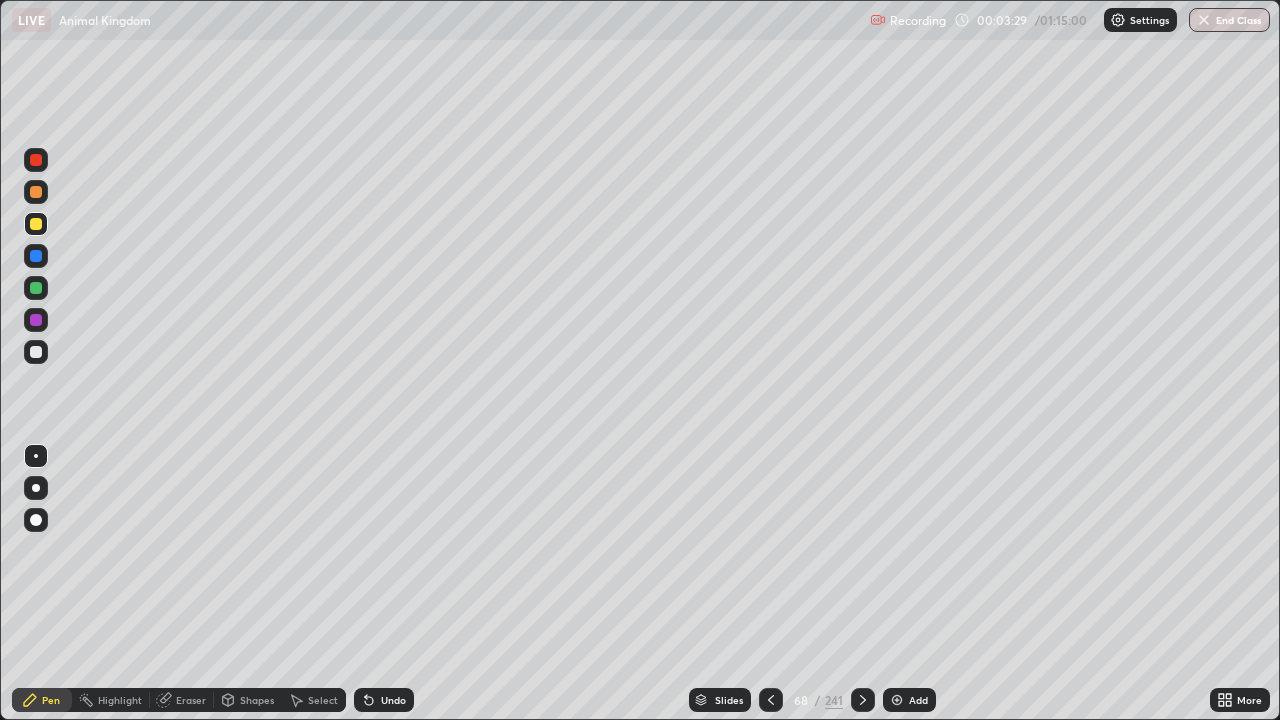 click 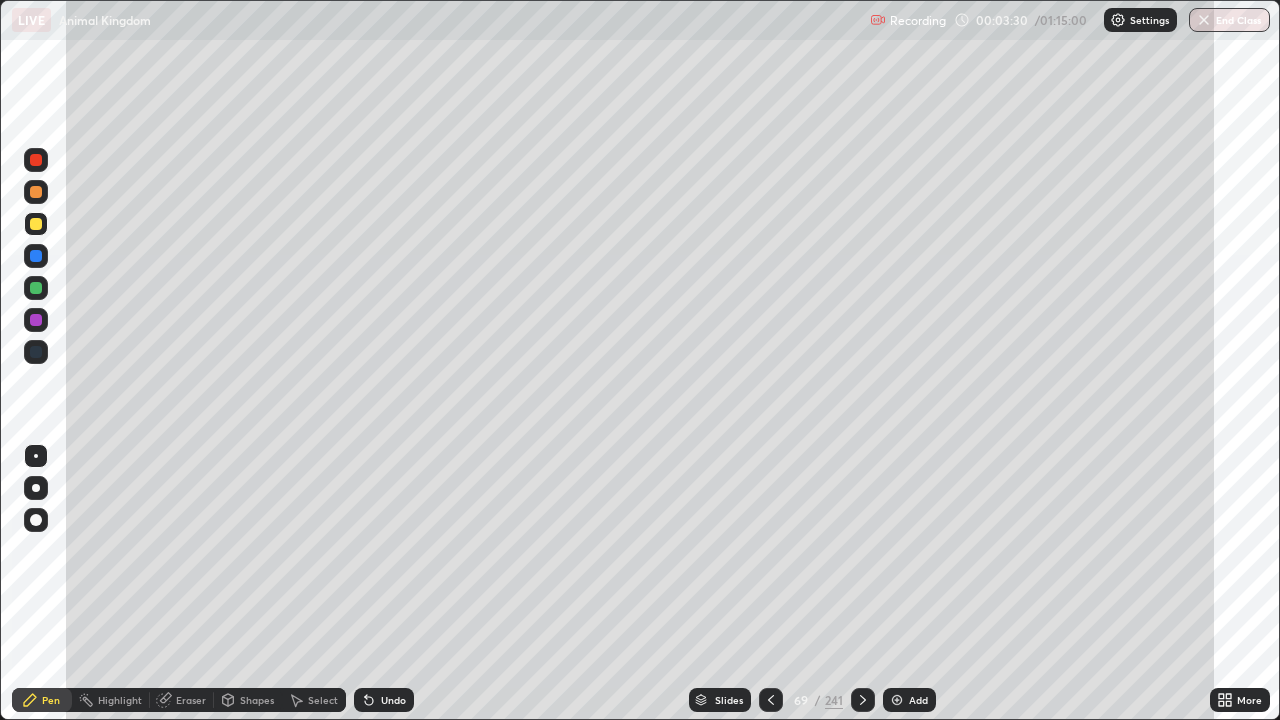 click at bounding box center (863, 700) 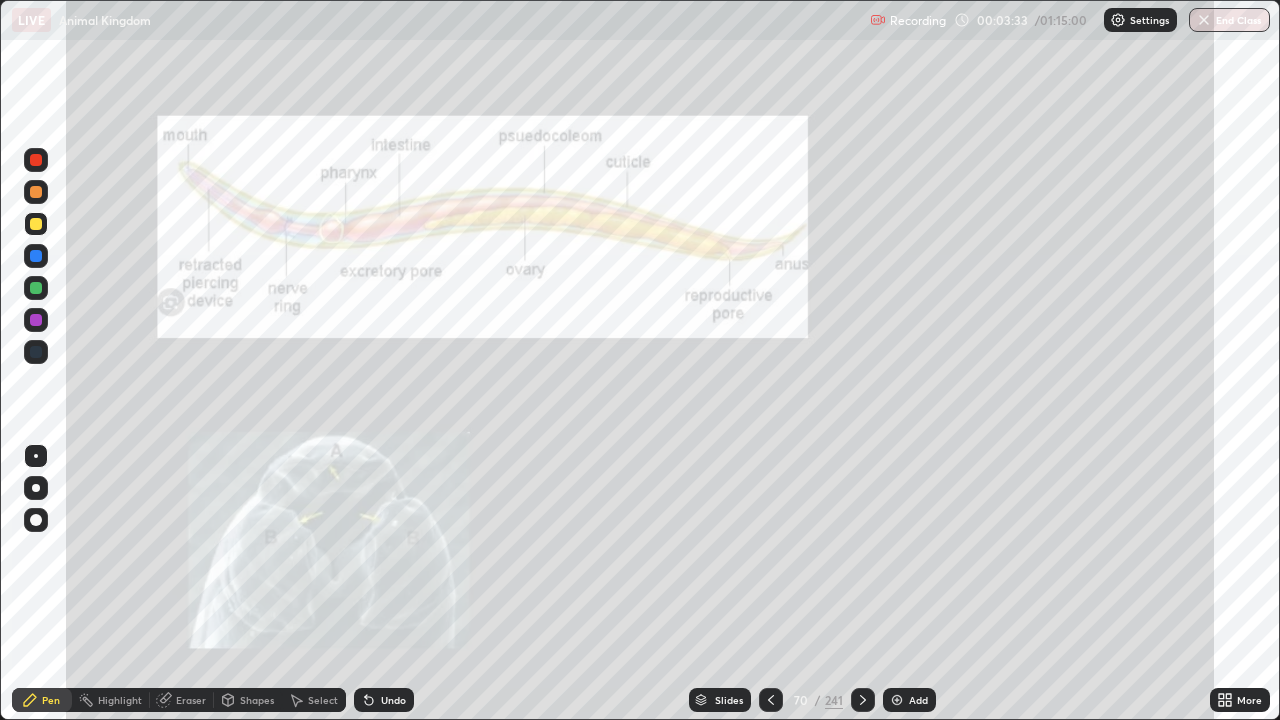 click on "Highlight" at bounding box center [120, 700] 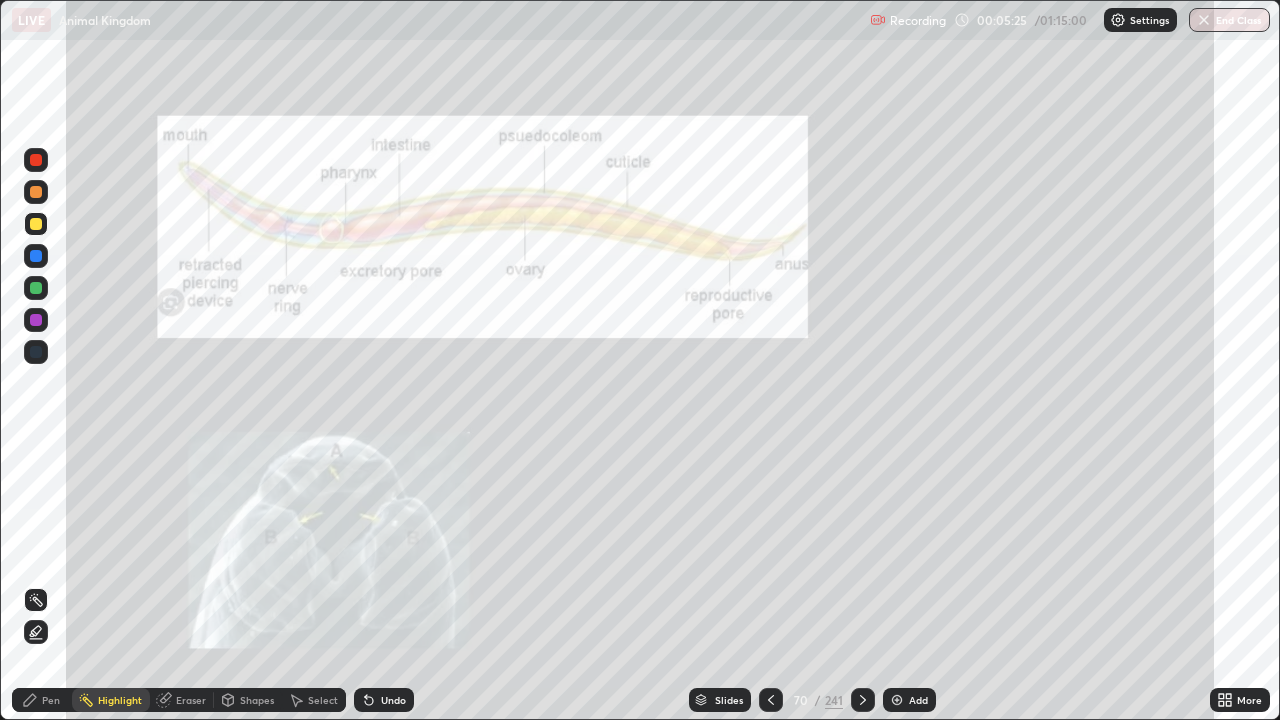 click on "Pen" at bounding box center [51, 700] 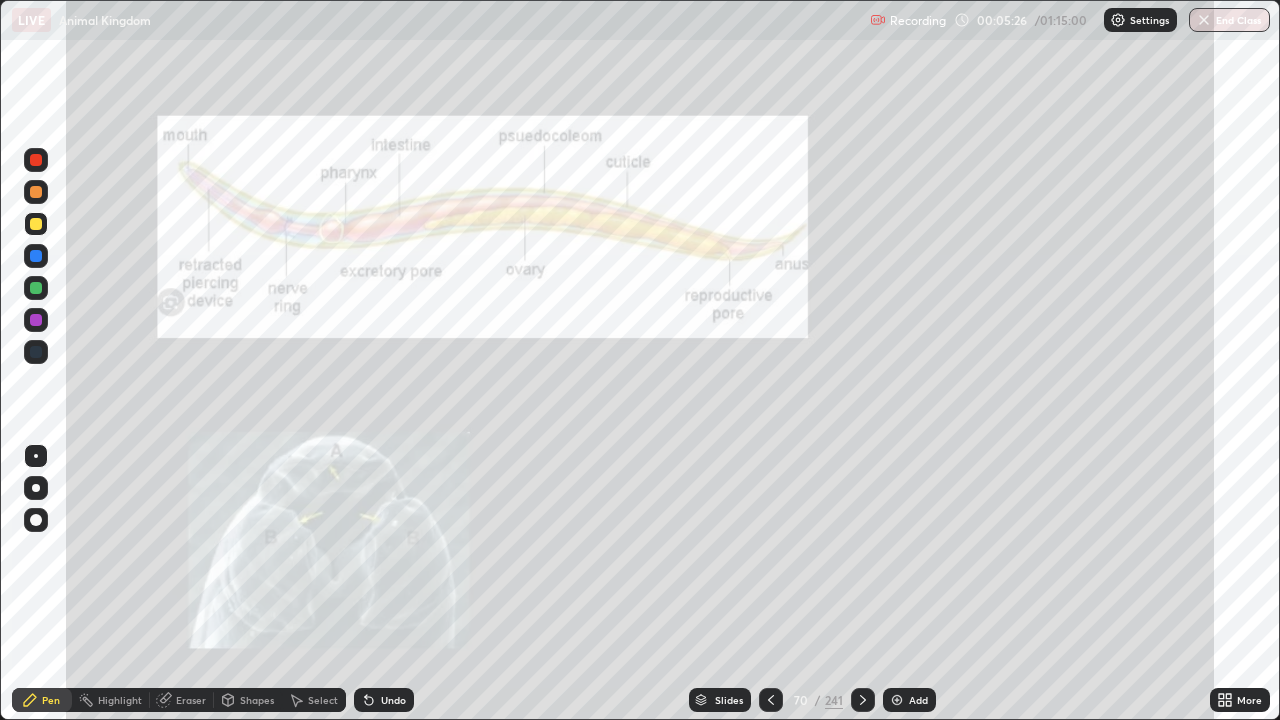 click at bounding box center [36, 224] 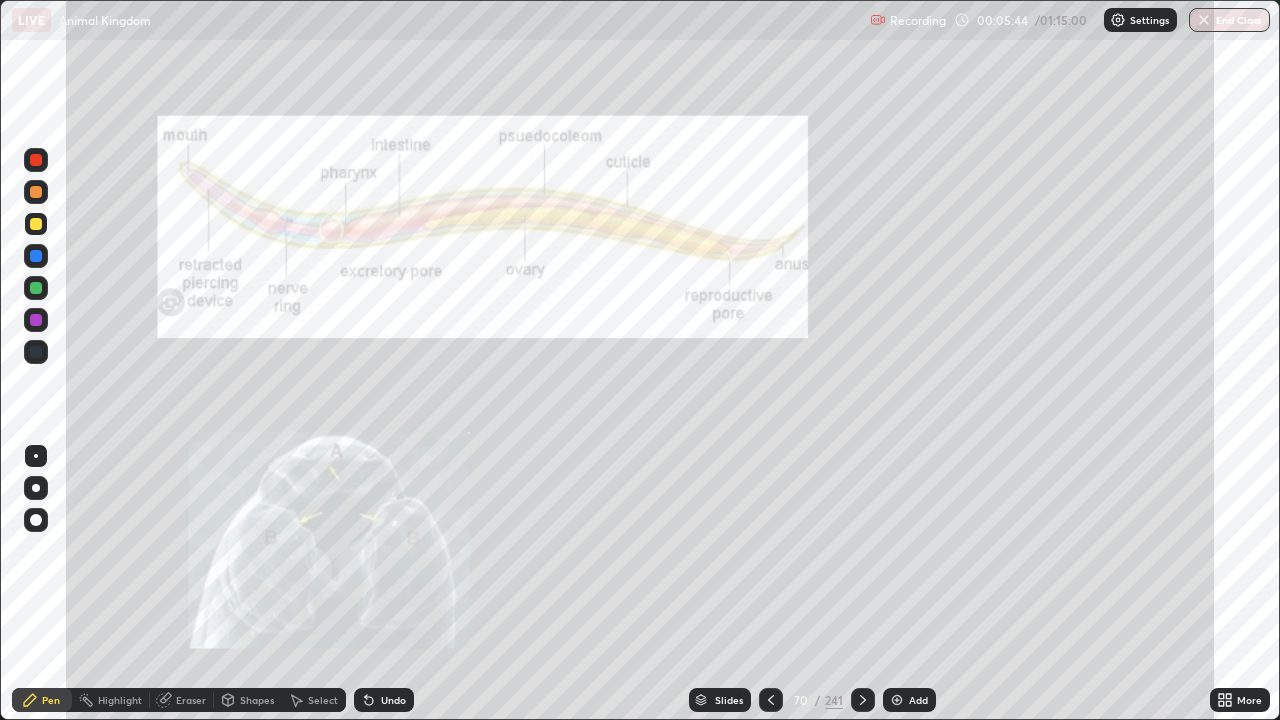 click at bounding box center [36, 288] 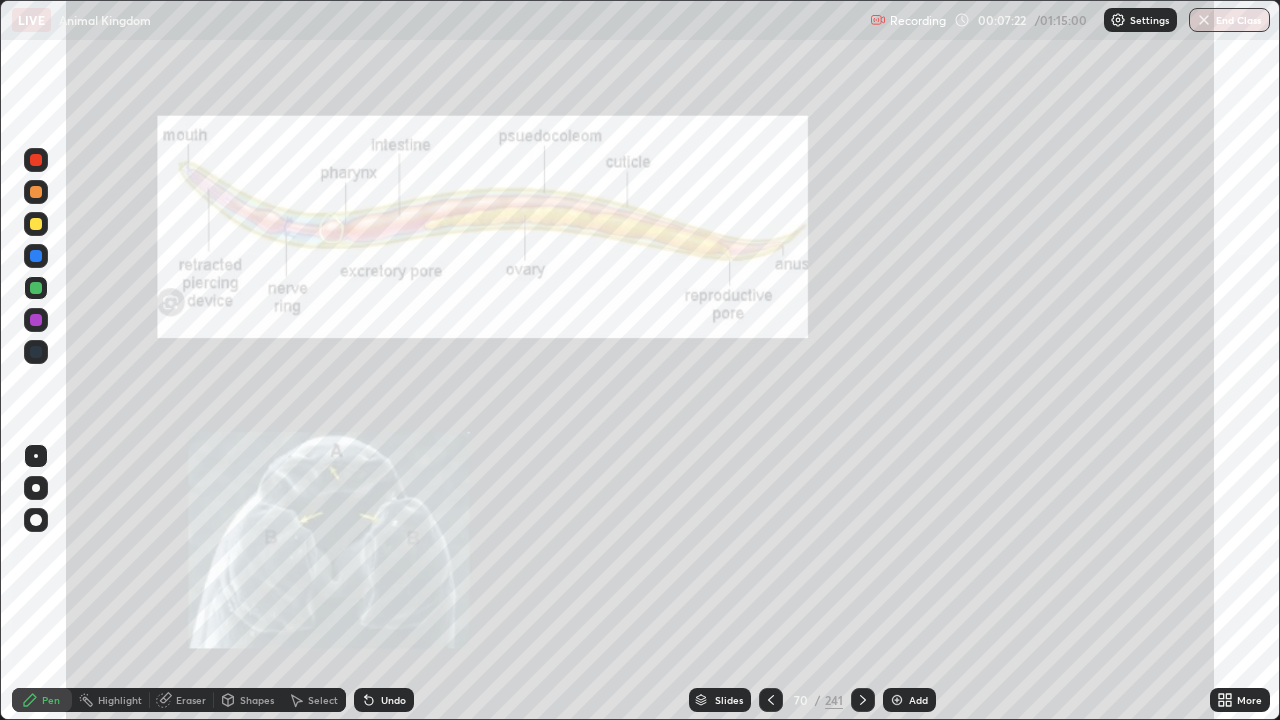 click at bounding box center (36, 224) 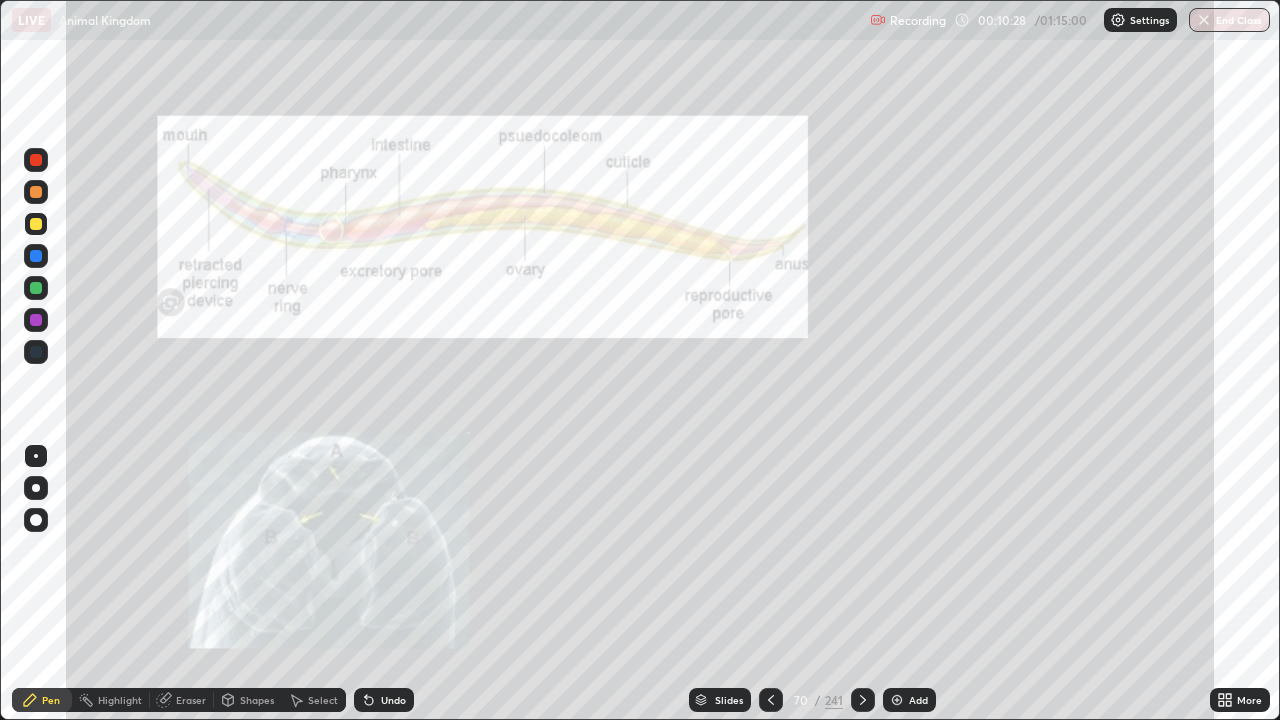 click on "Add" at bounding box center [918, 700] 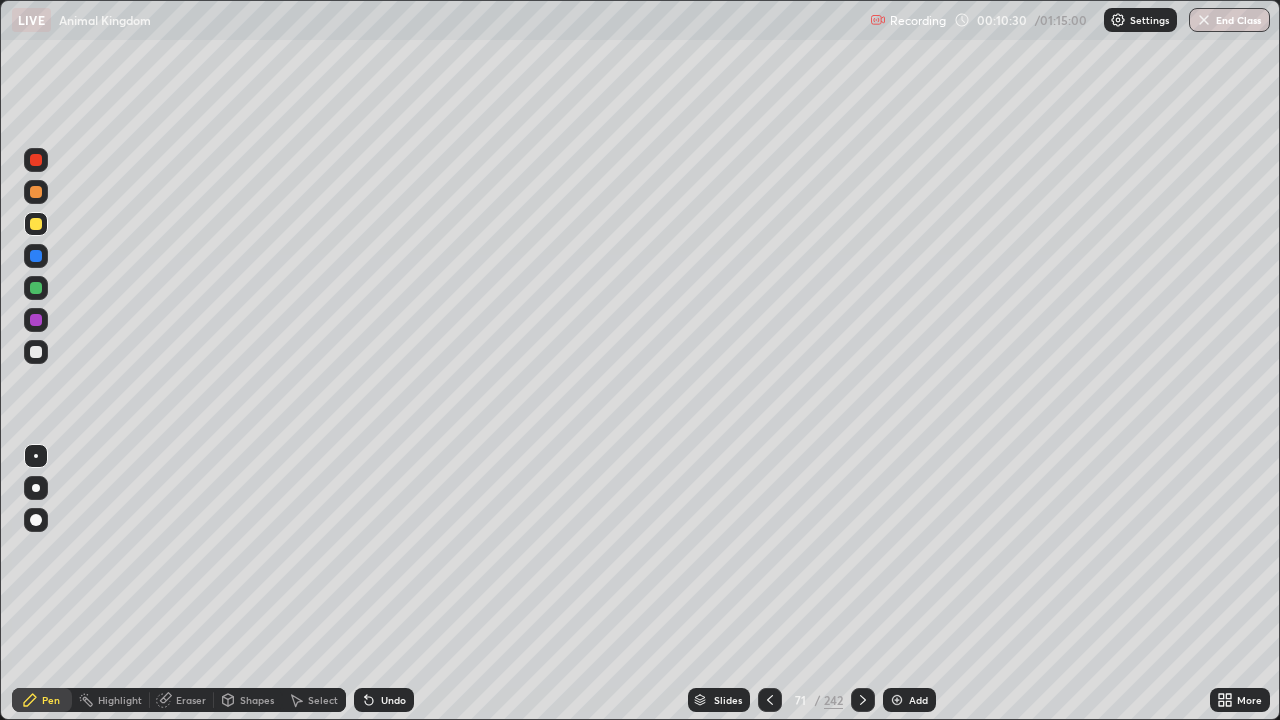 click at bounding box center (36, 192) 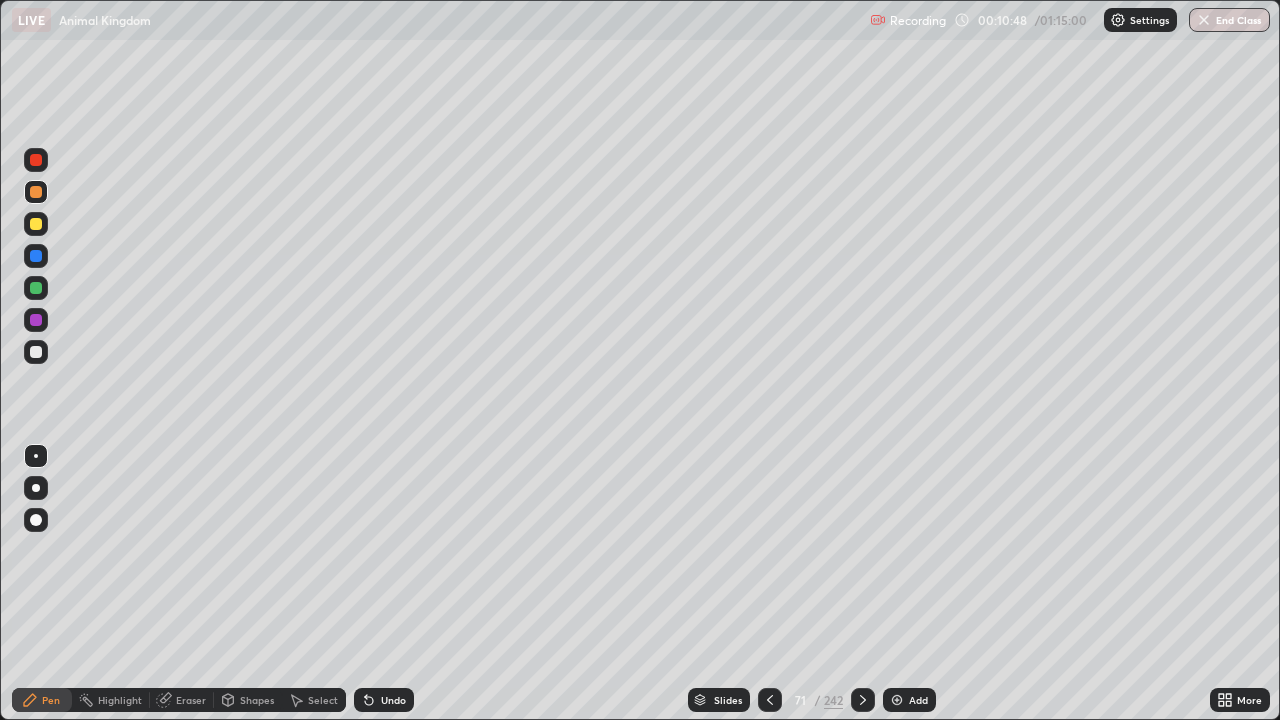click at bounding box center [36, 288] 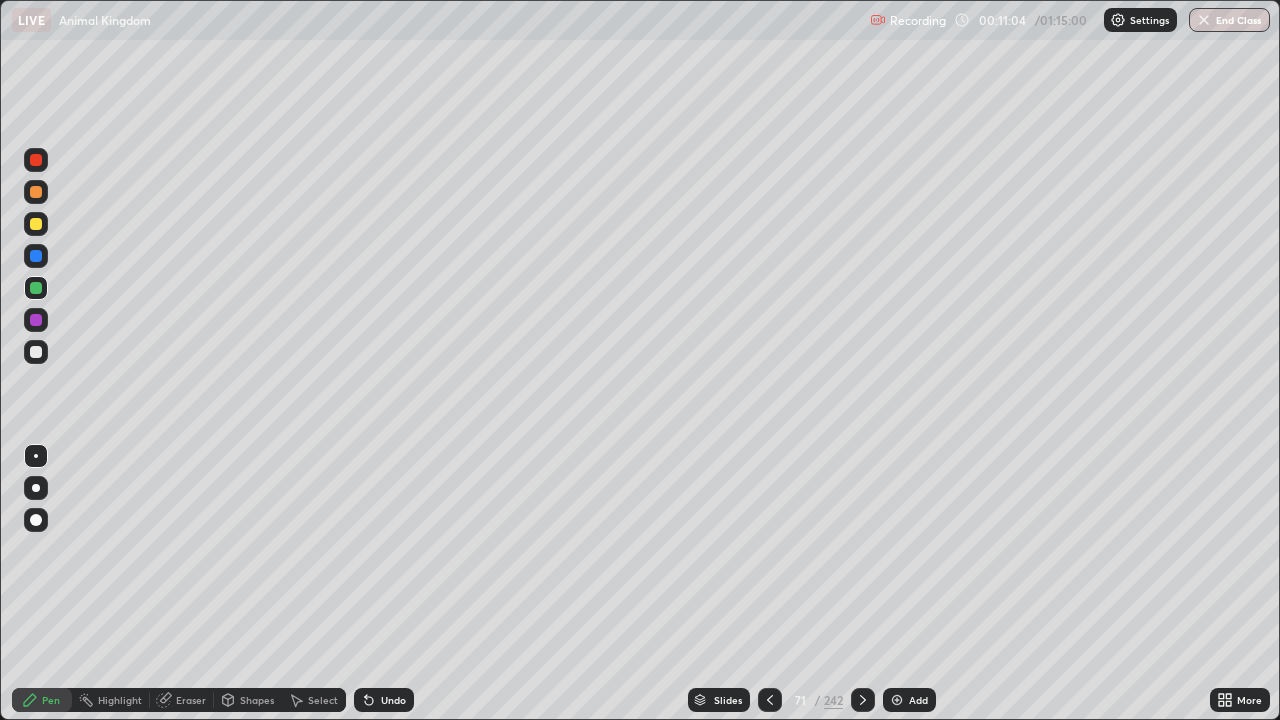 click at bounding box center (36, 352) 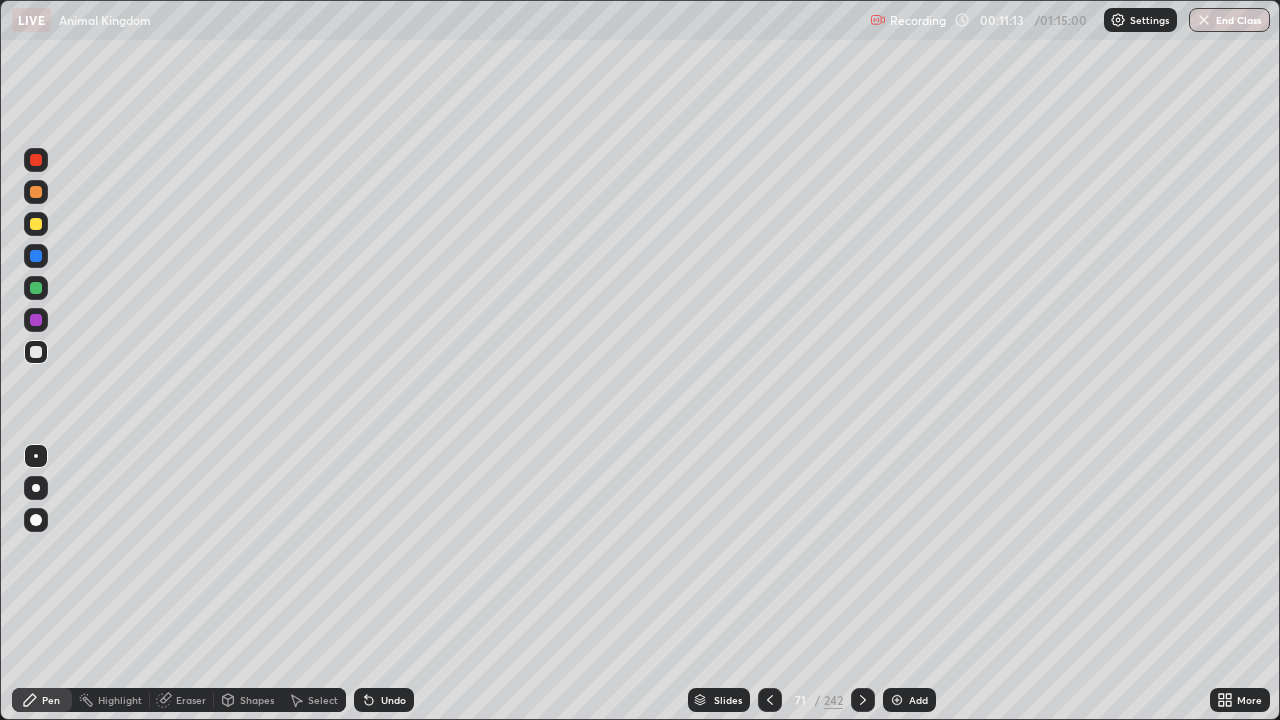 click at bounding box center [36, 224] 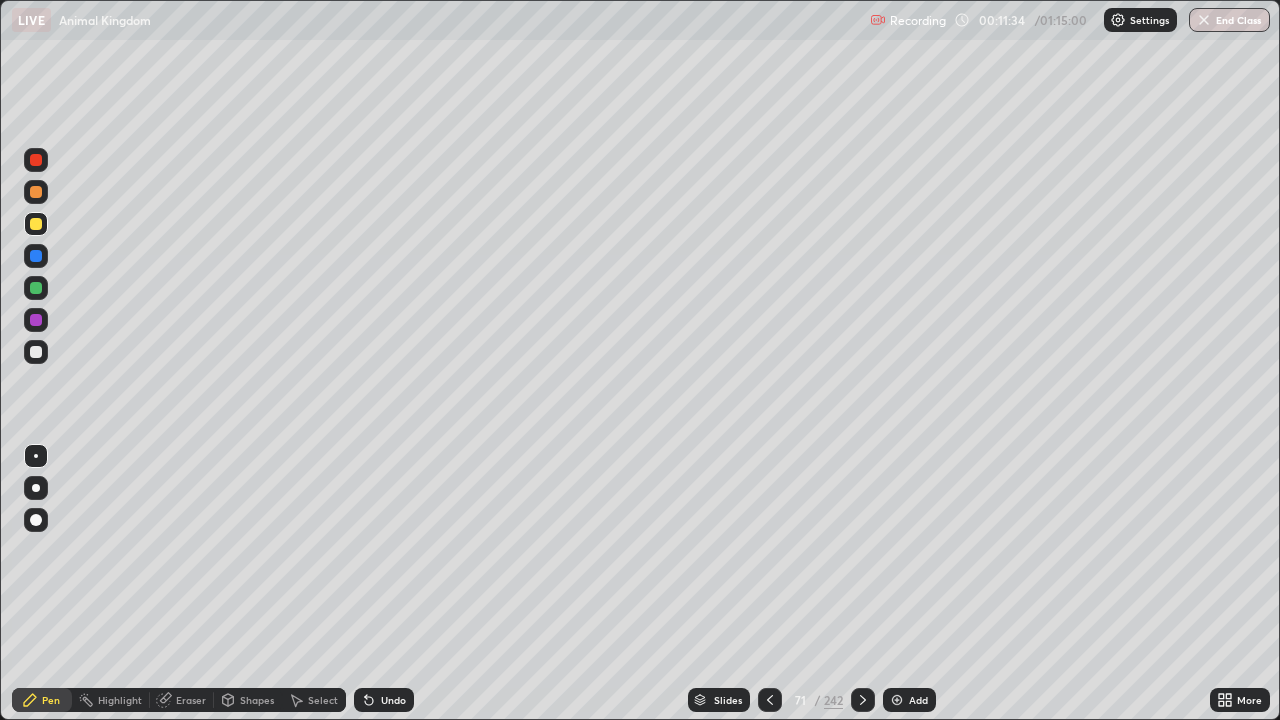 click on "Eraser" at bounding box center [182, 700] 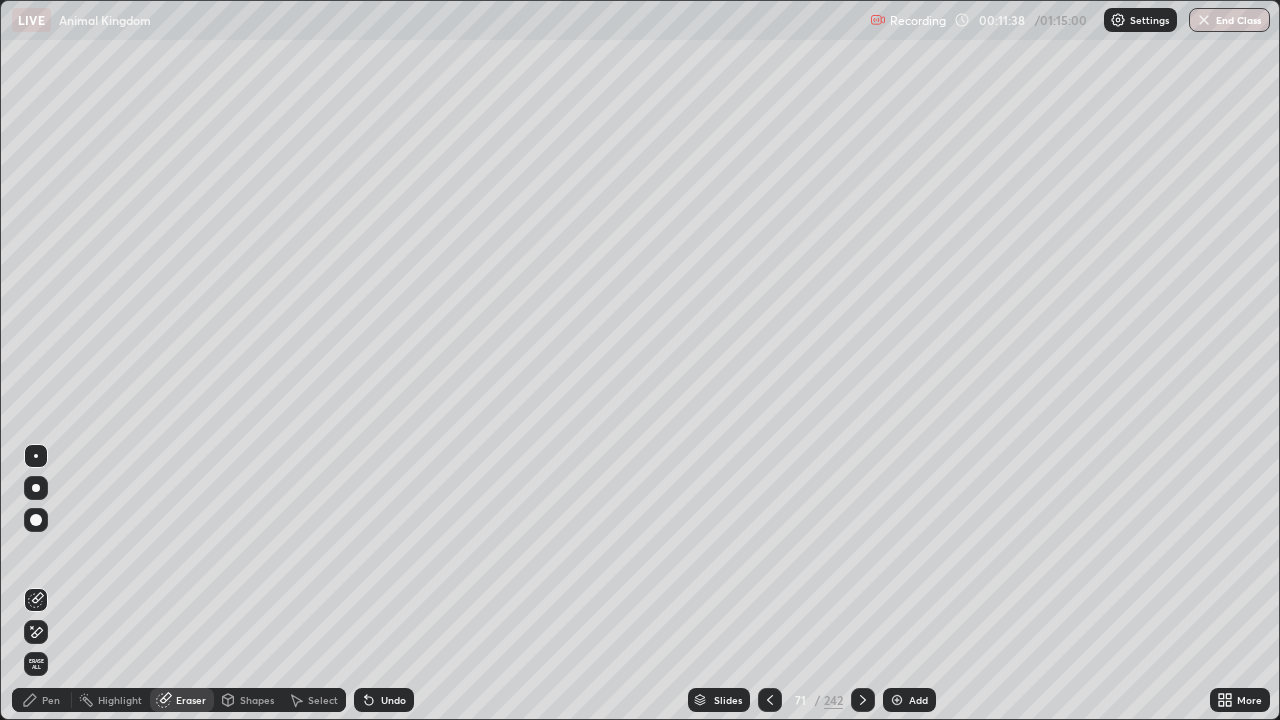 click on "Pen" at bounding box center [42, 700] 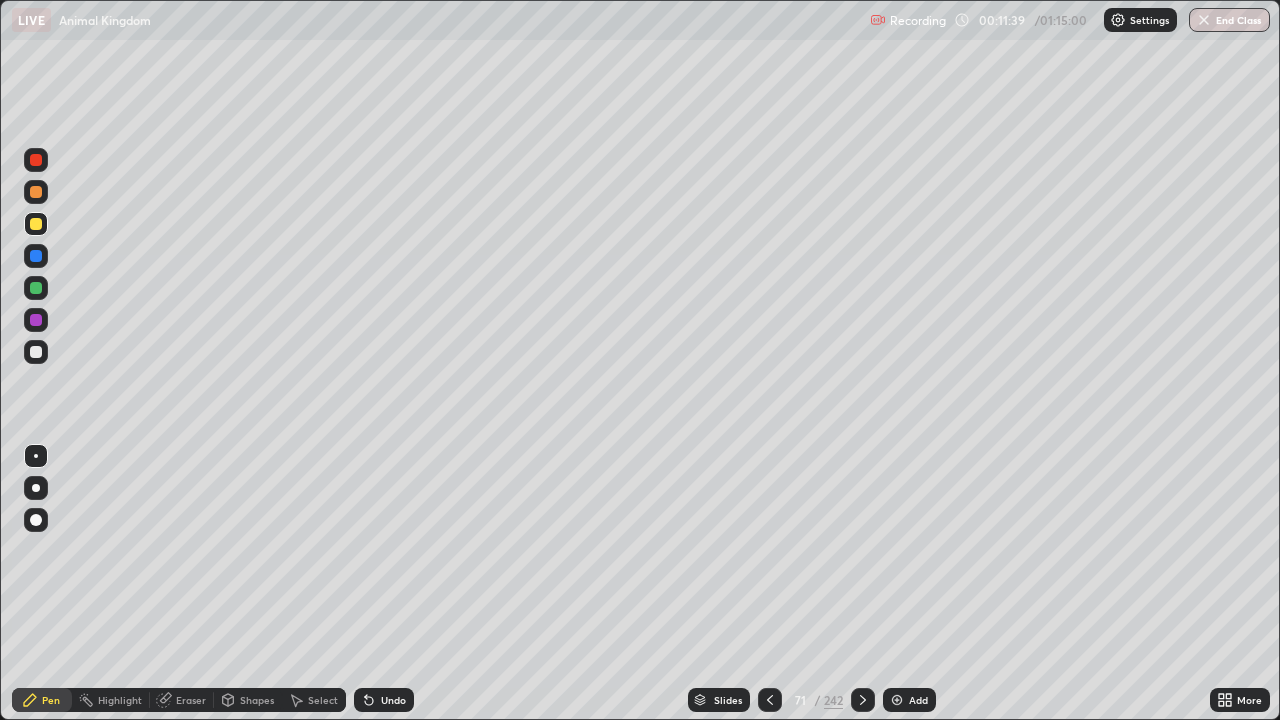click at bounding box center [36, 288] 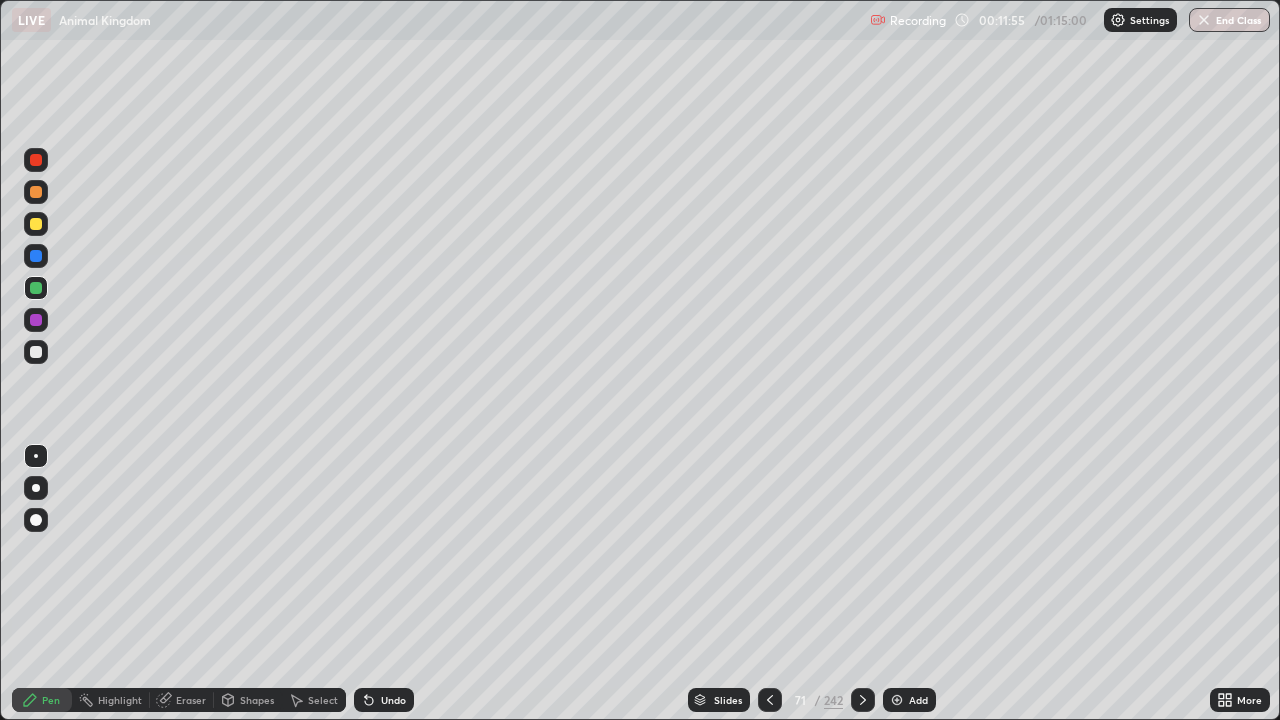 click at bounding box center [36, 352] 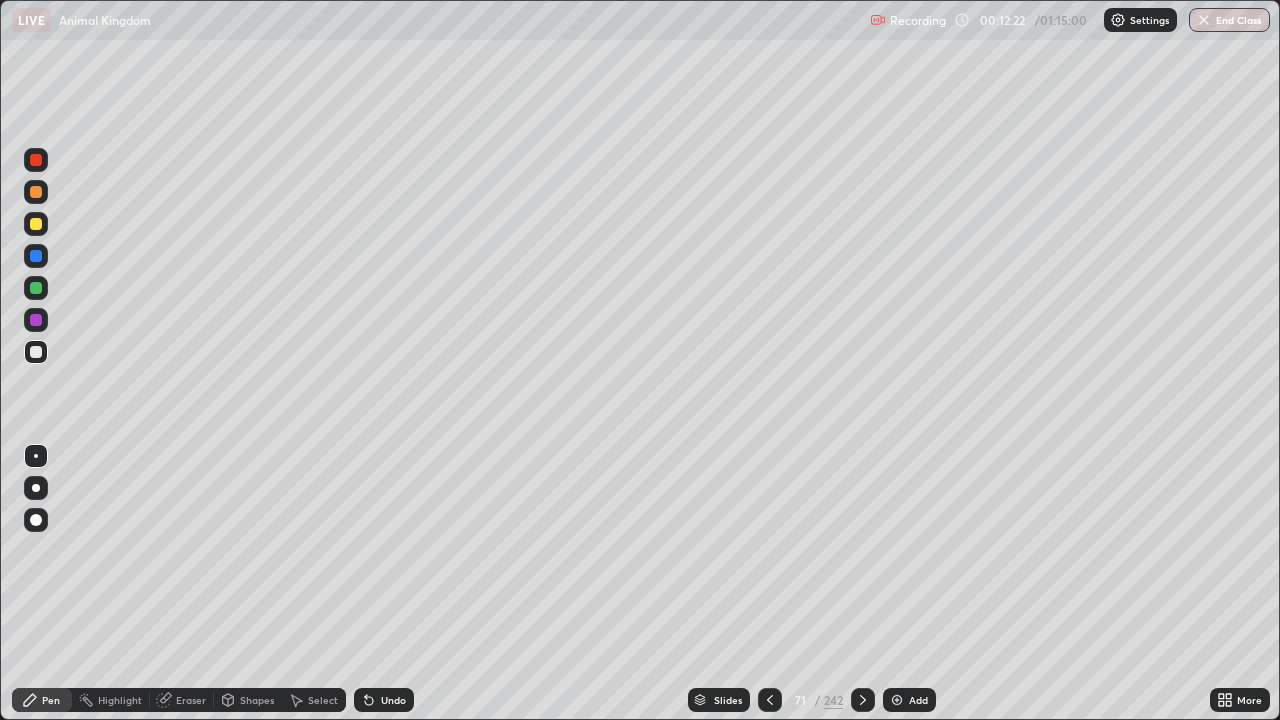 click at bounding box center [36, 224] 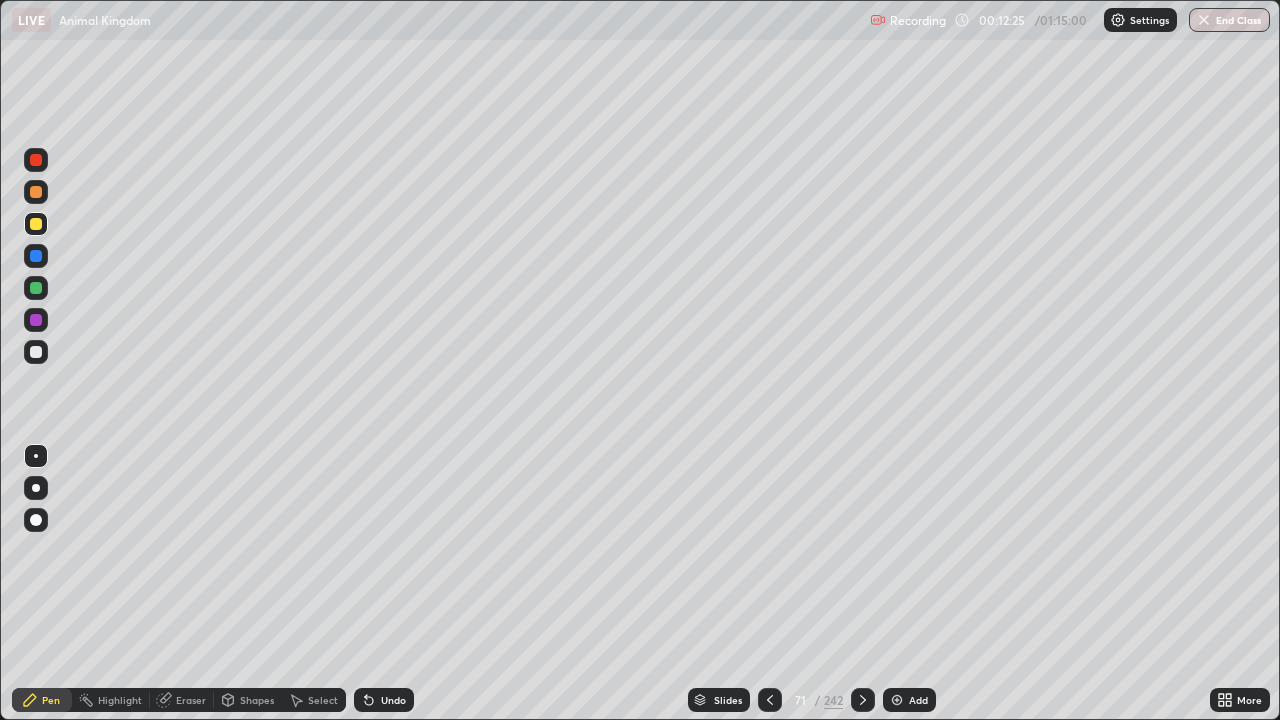 click at bounding box center [36, 192] 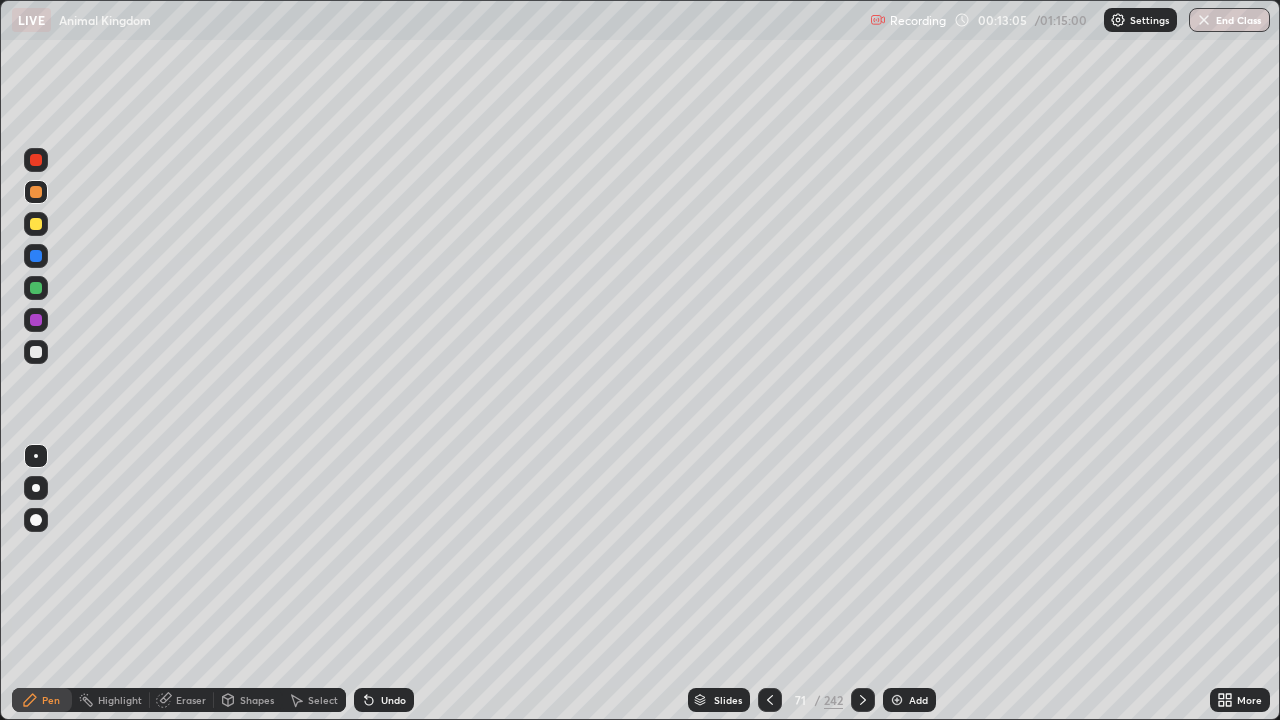 click at bounding box center [36, 224] 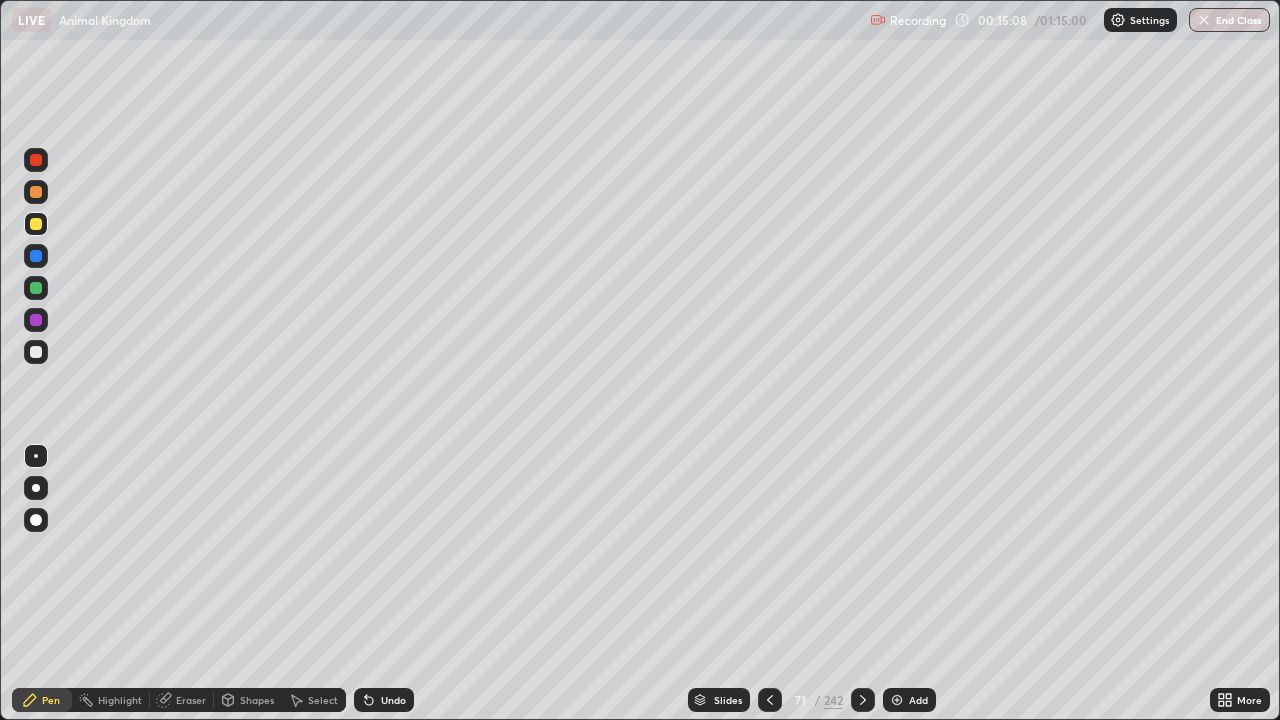 click at bounding box center [36, 288] 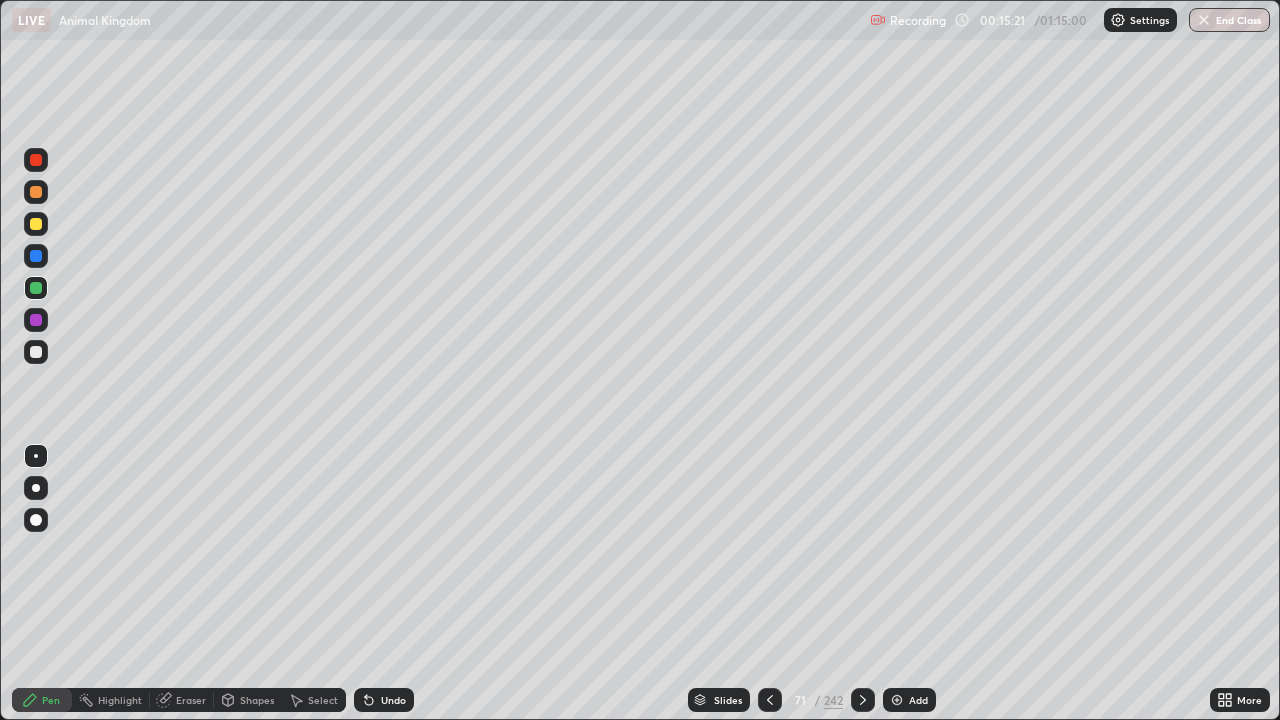 click at bounding box center [863, 700] 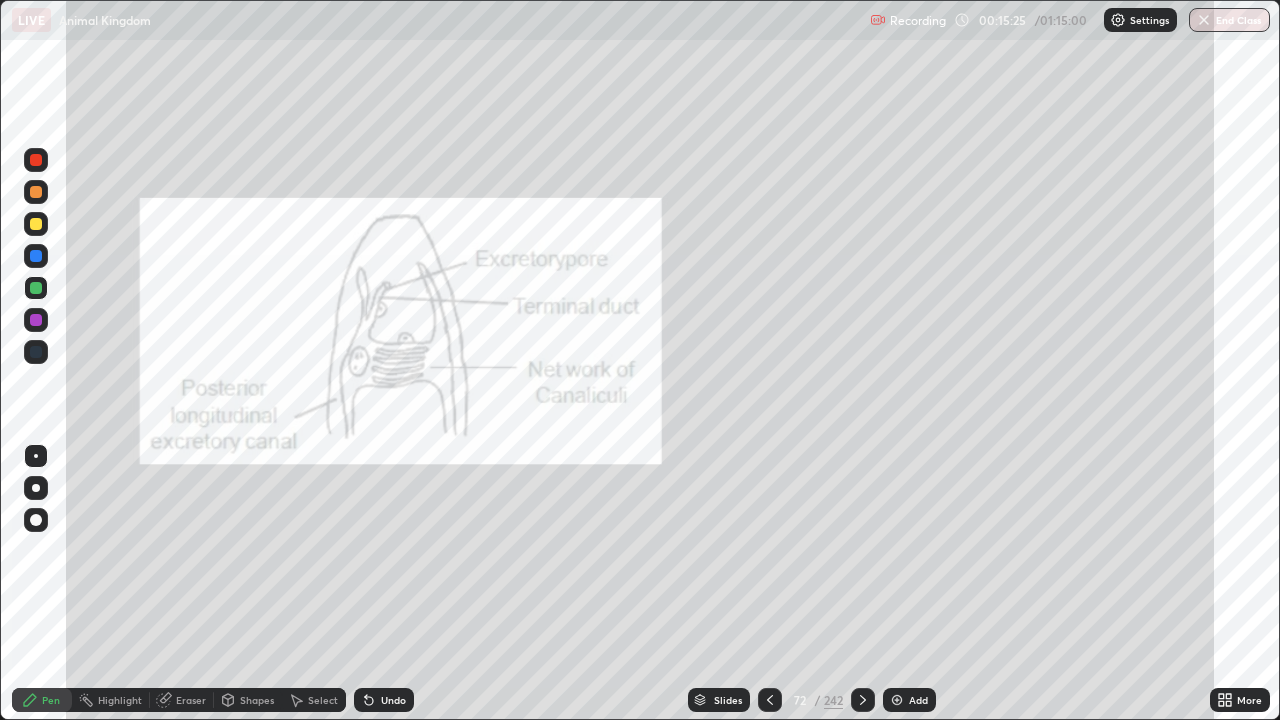 click on "Highlight" at bounding box center (120, 700) 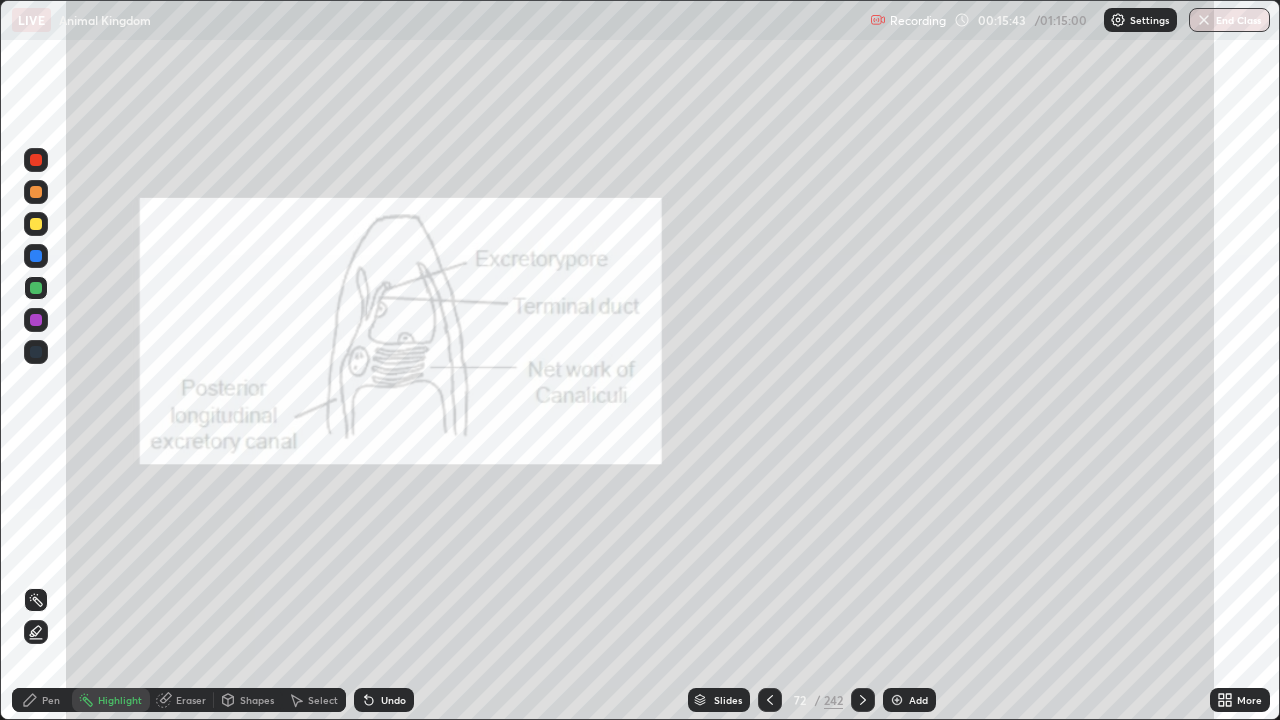 click 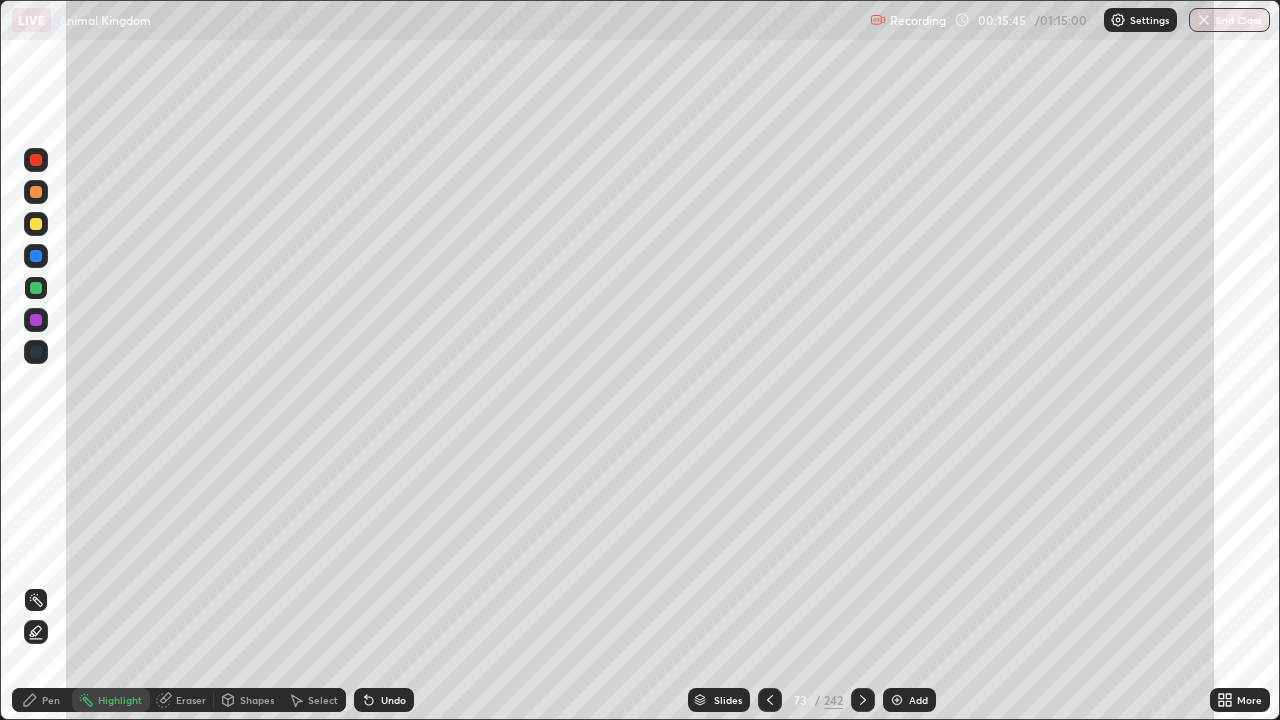 click 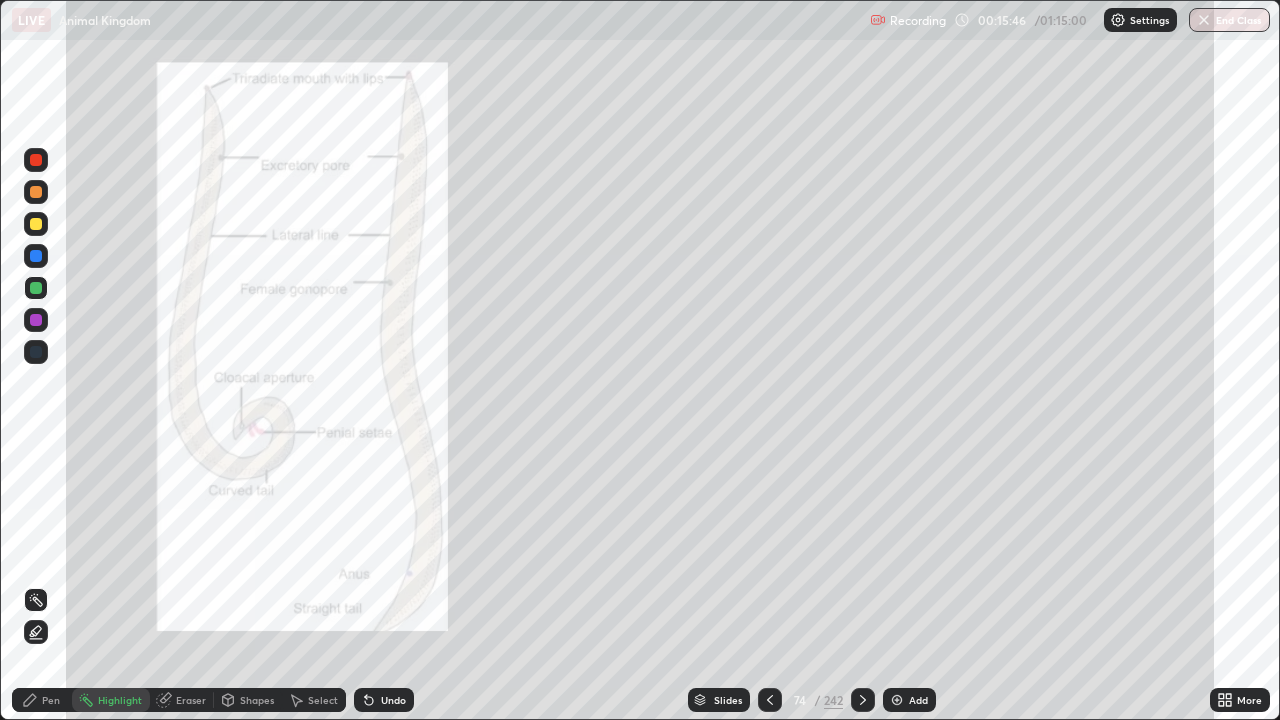 click on "Slides" at bounding box center (719, 700) 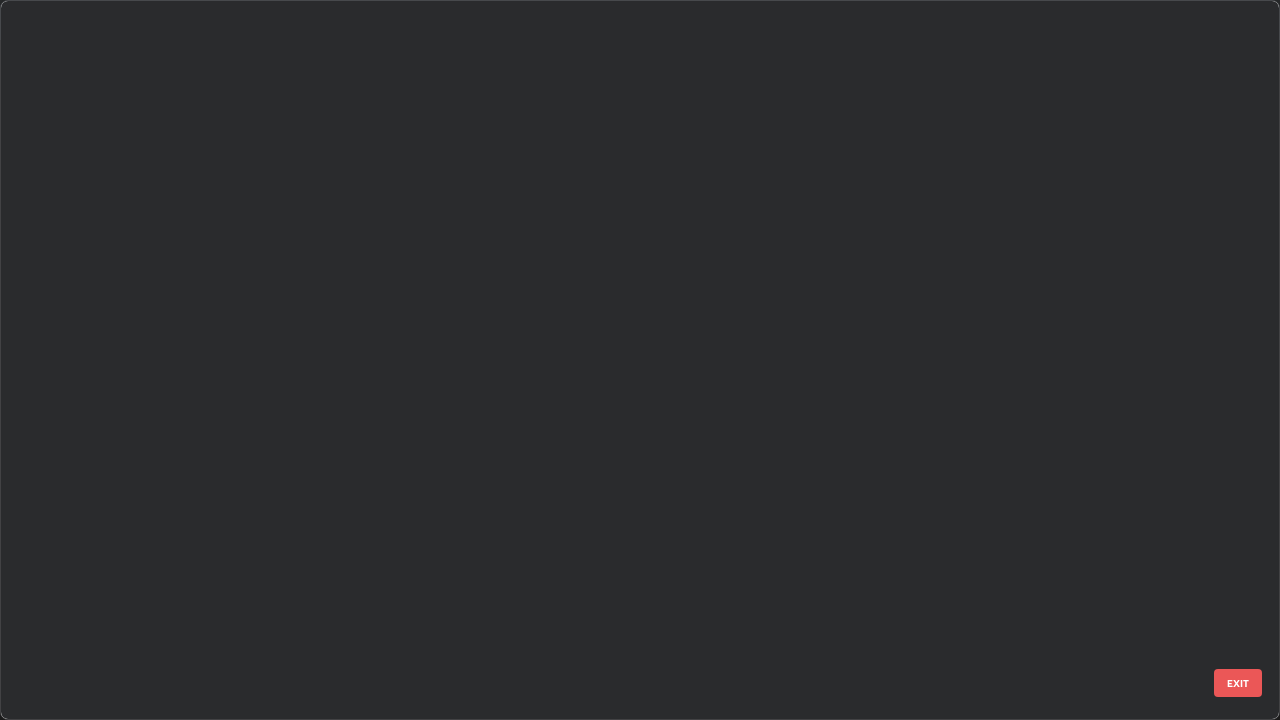 scroll, scrollTop: 4897, scrollLeft: 0, axis: vertical 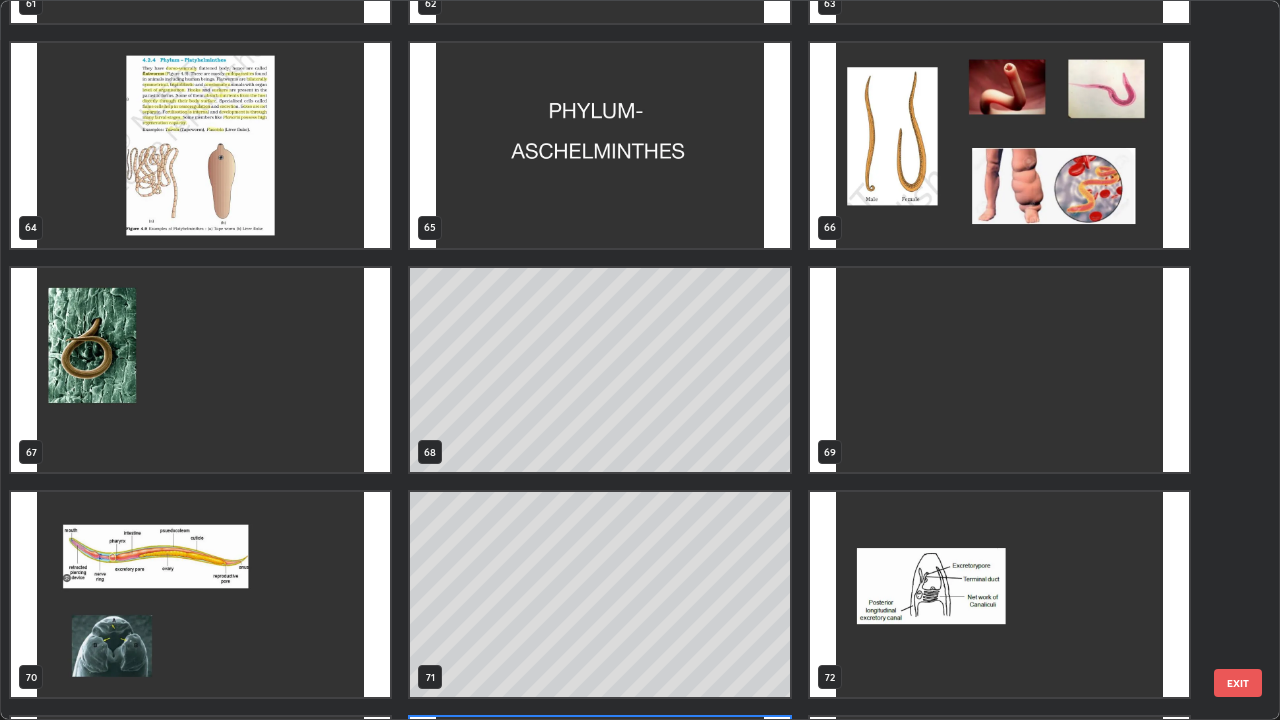 click at bounding box center [200, 594] 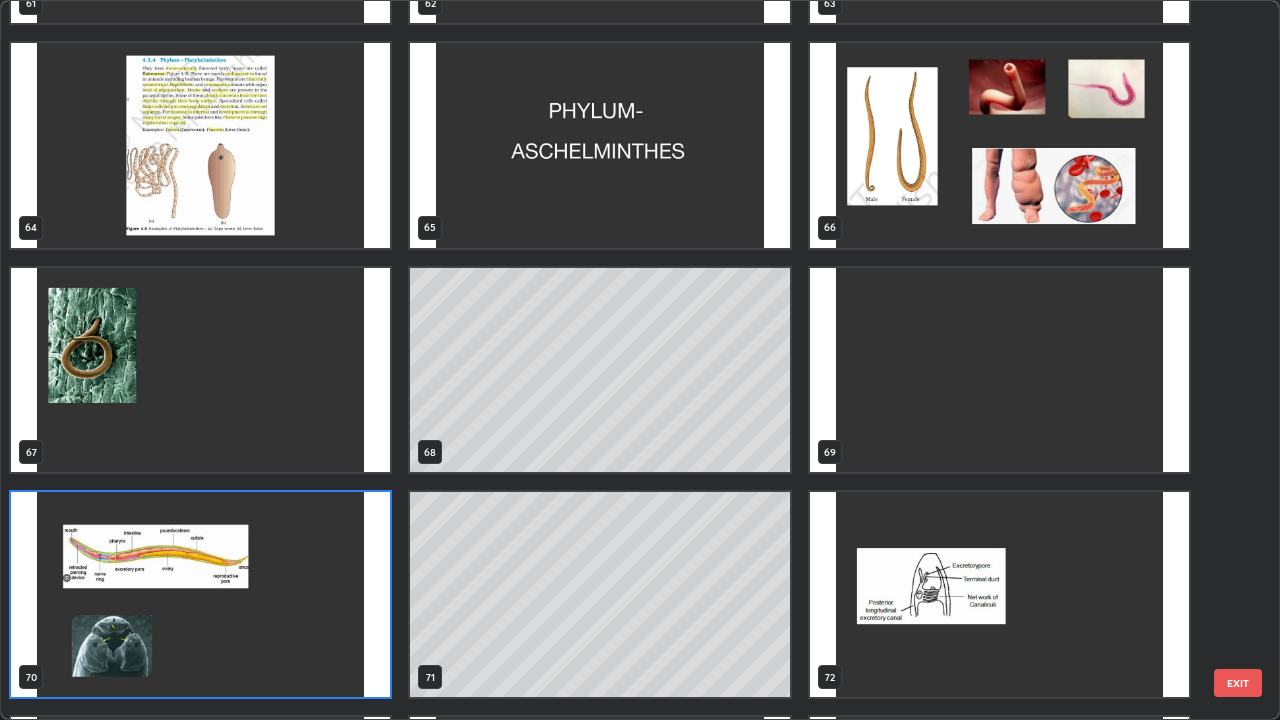 click at bounding box center (200, 594) 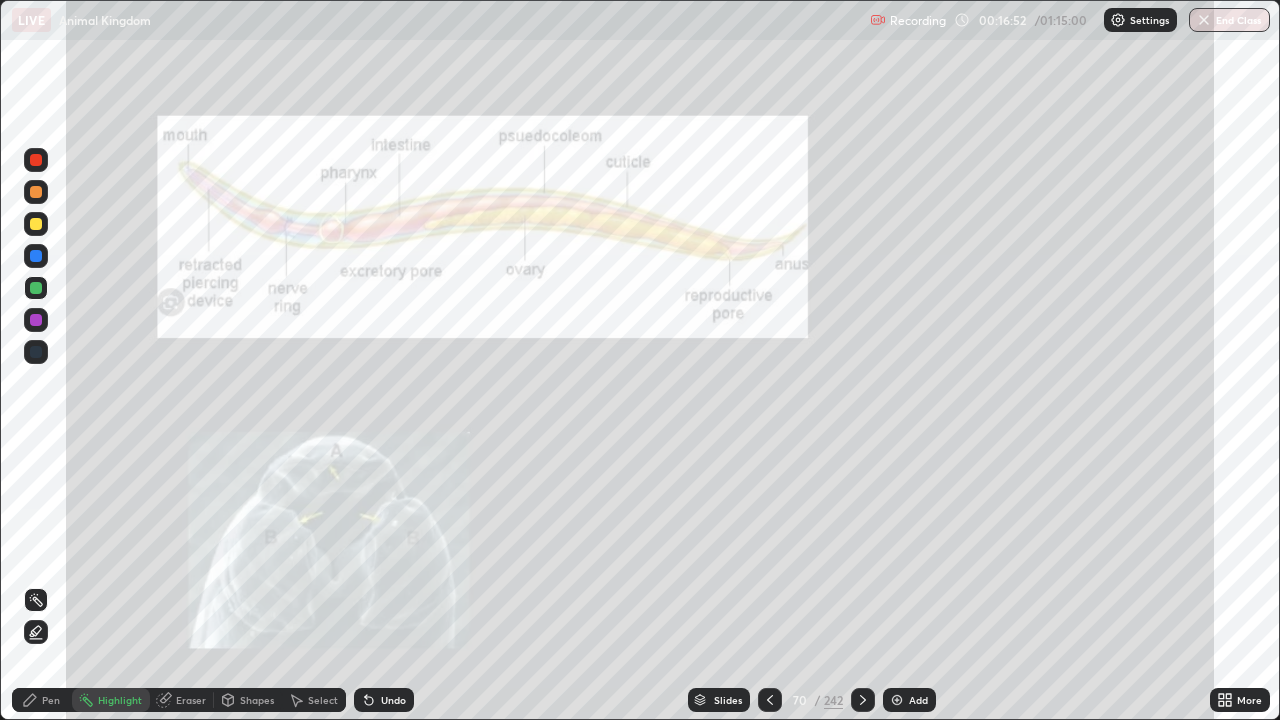 click 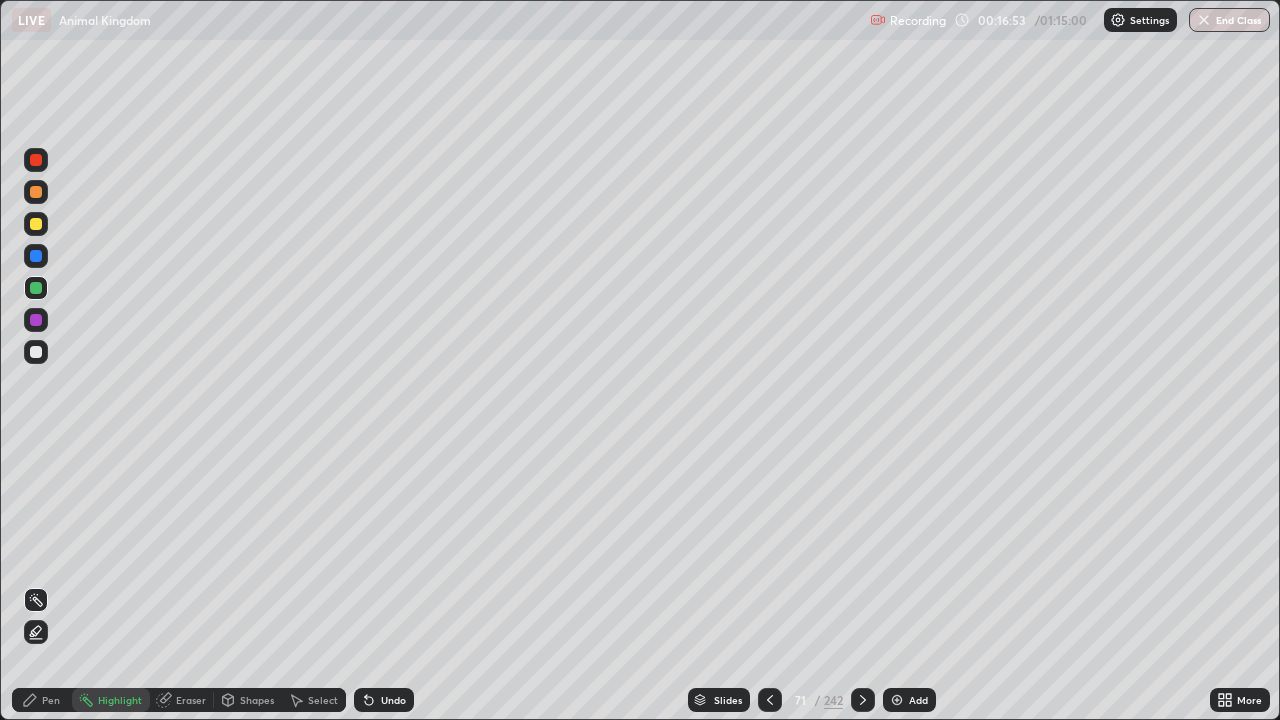 click at bounding box center (863, 700) 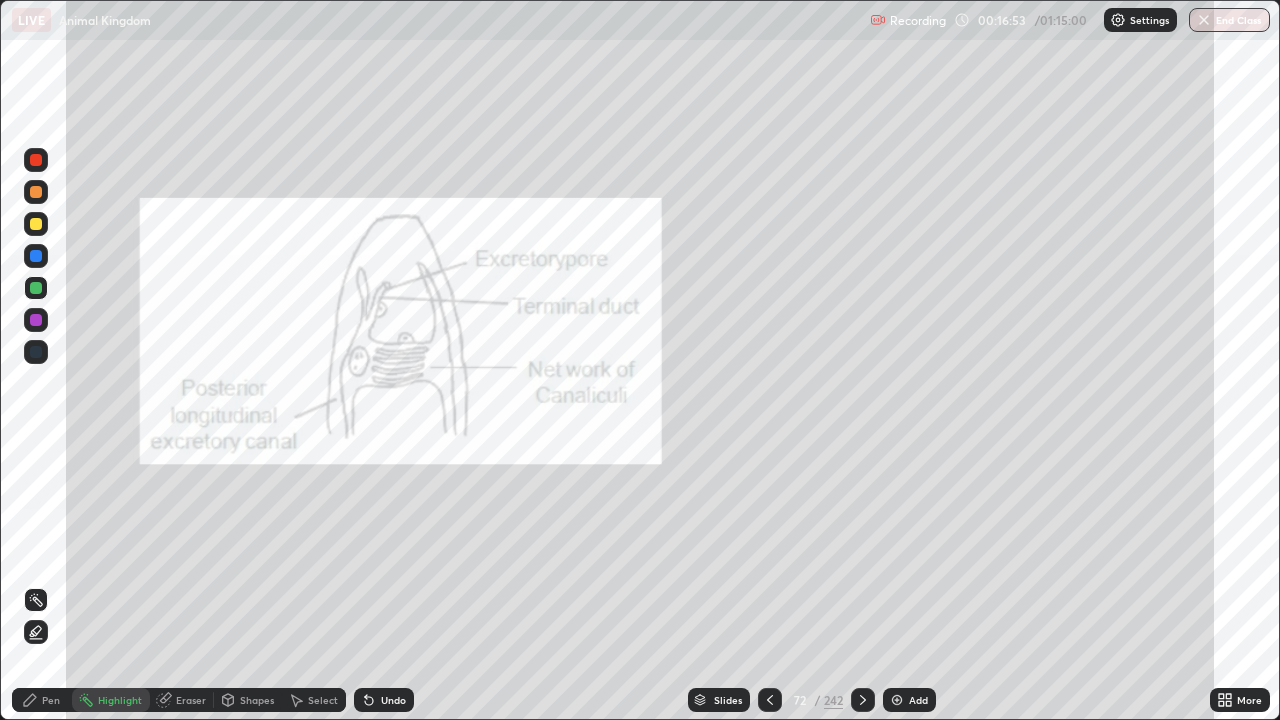 click at bounding box center (863, 700) 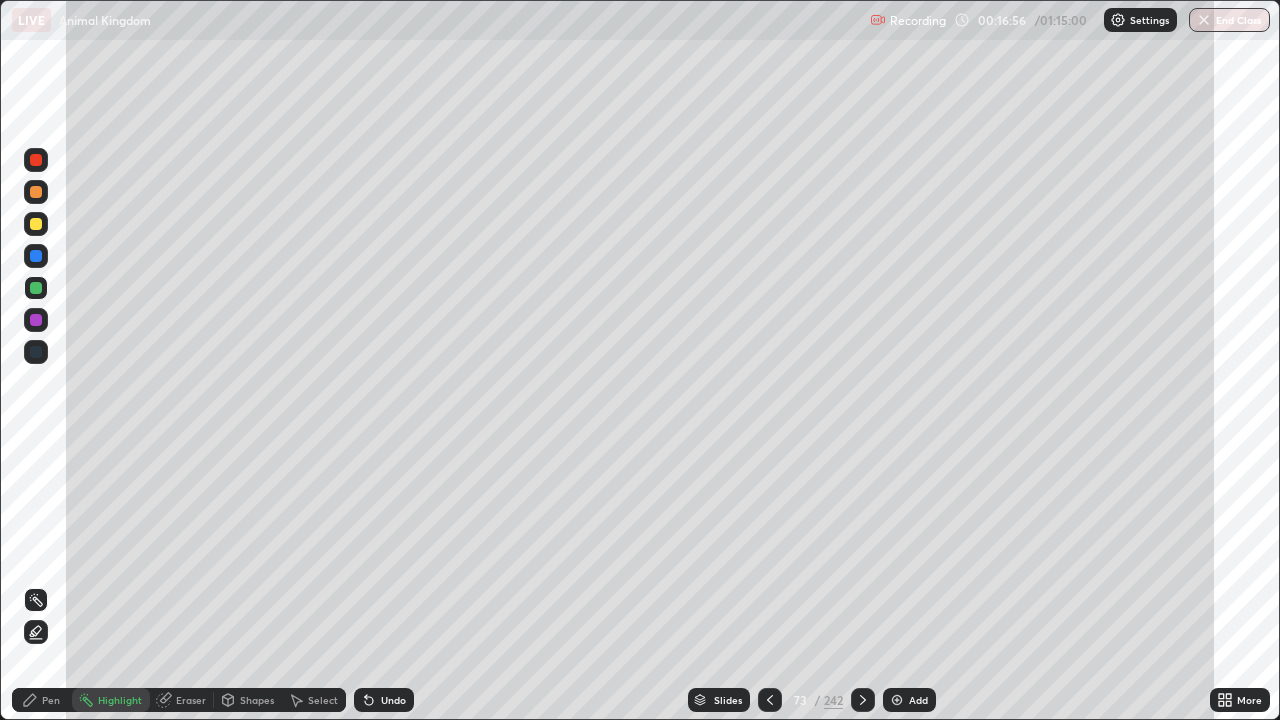 click on "Pen" at bounding box center [51, 700] 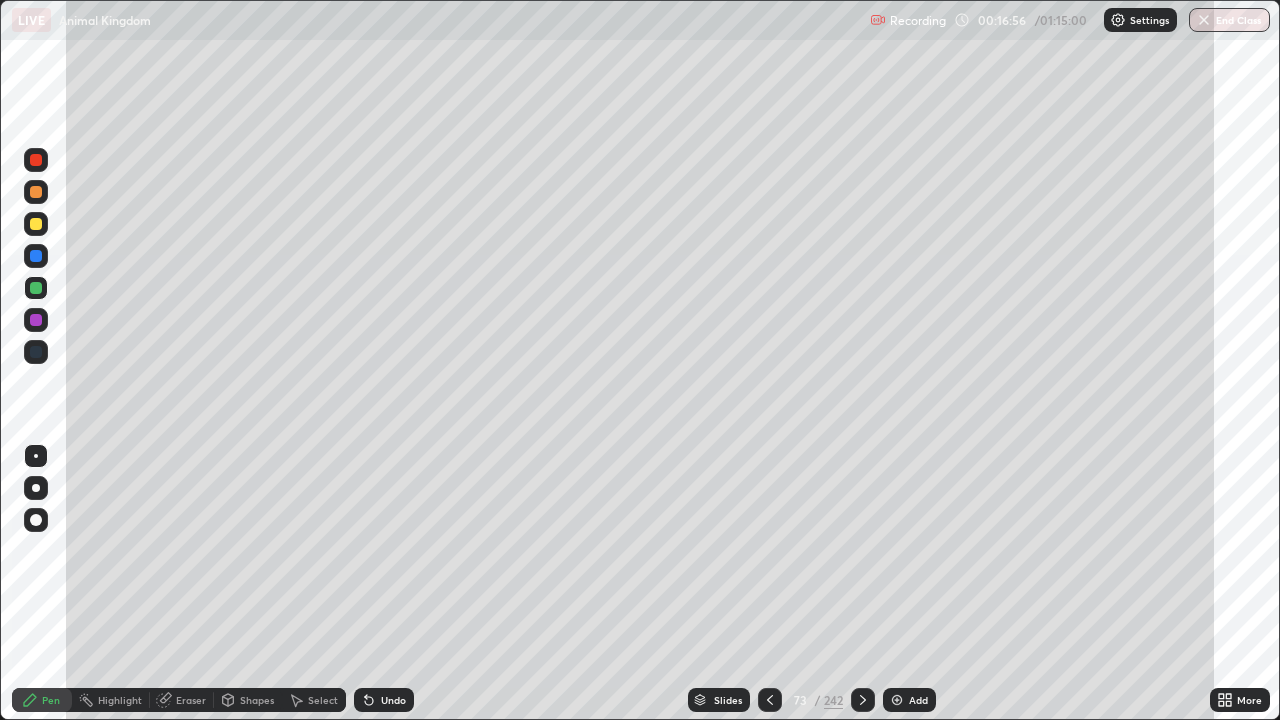 click at bounding box center (36, 224) 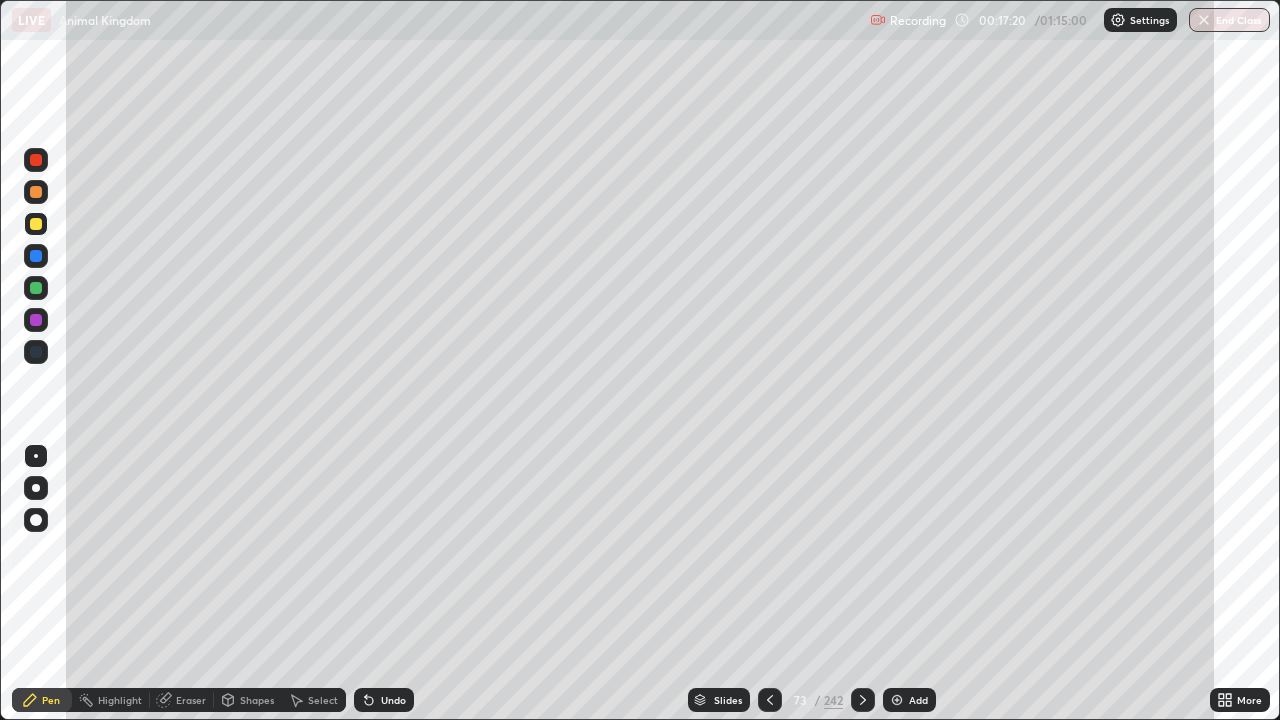 click at bounding box center [36, 320] 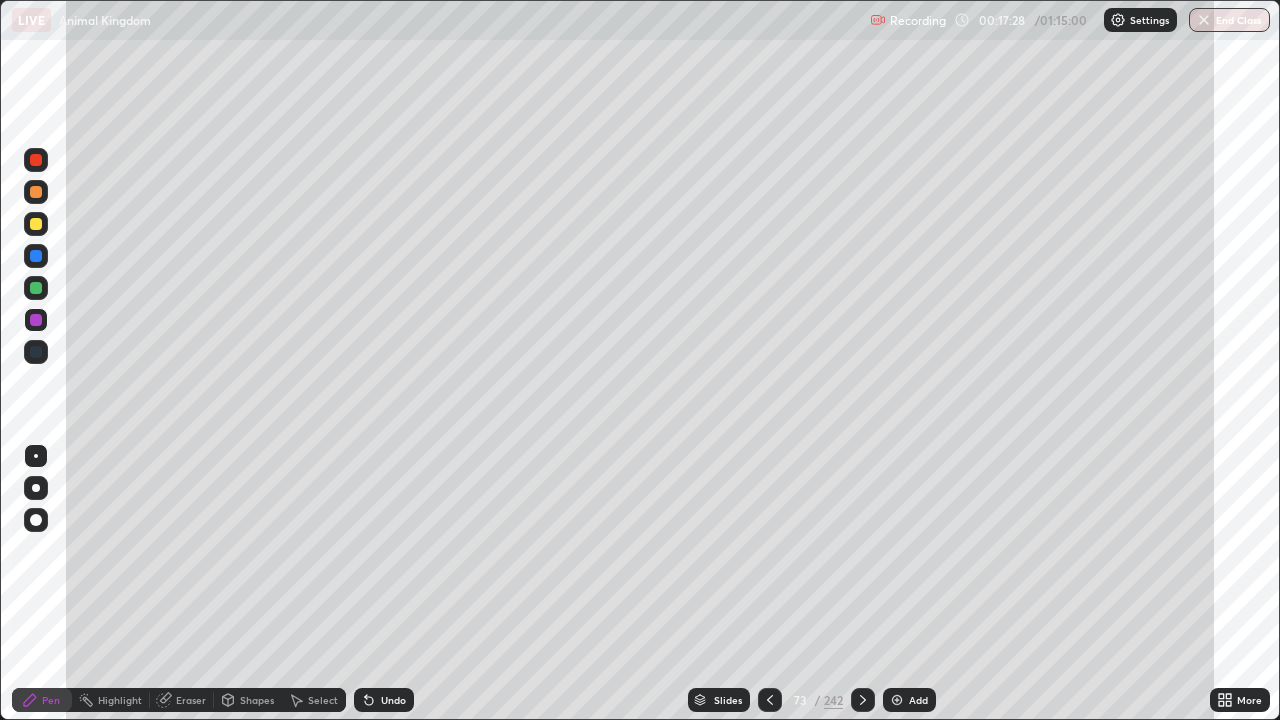 click on "Undo" at bounding box center [393, 700] 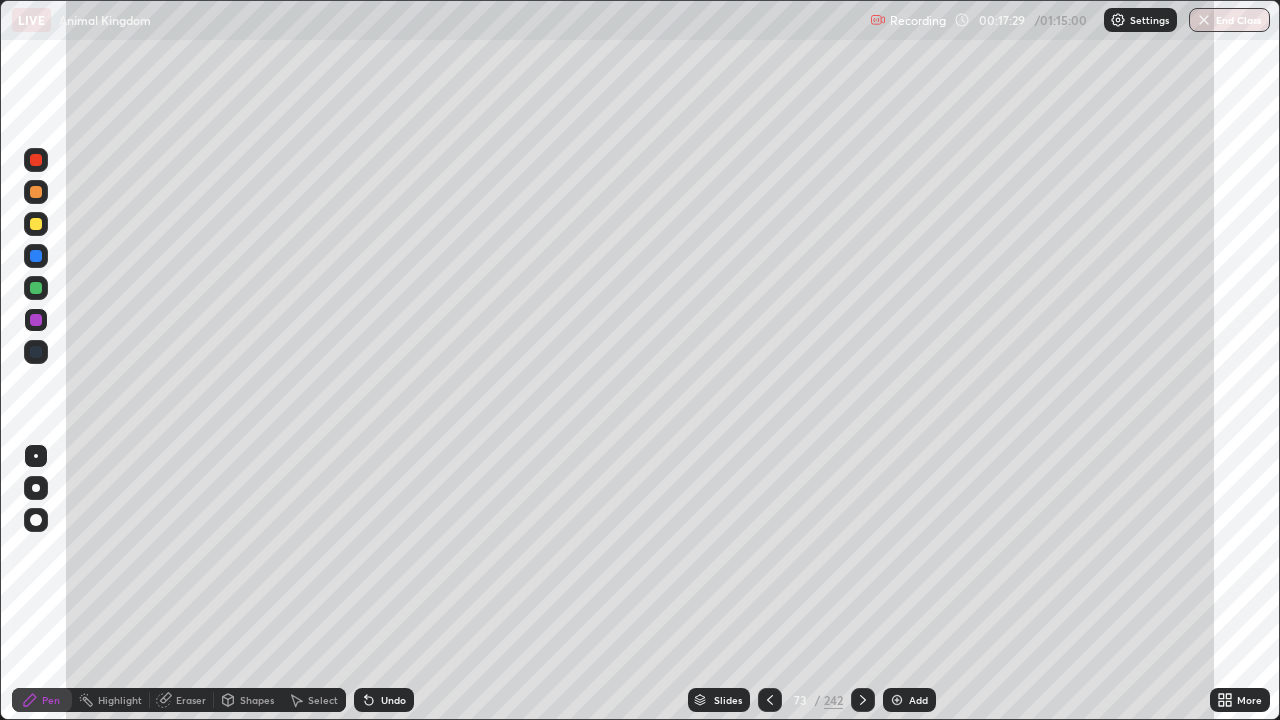 click on "Undo" at bounding box center [393, 700] 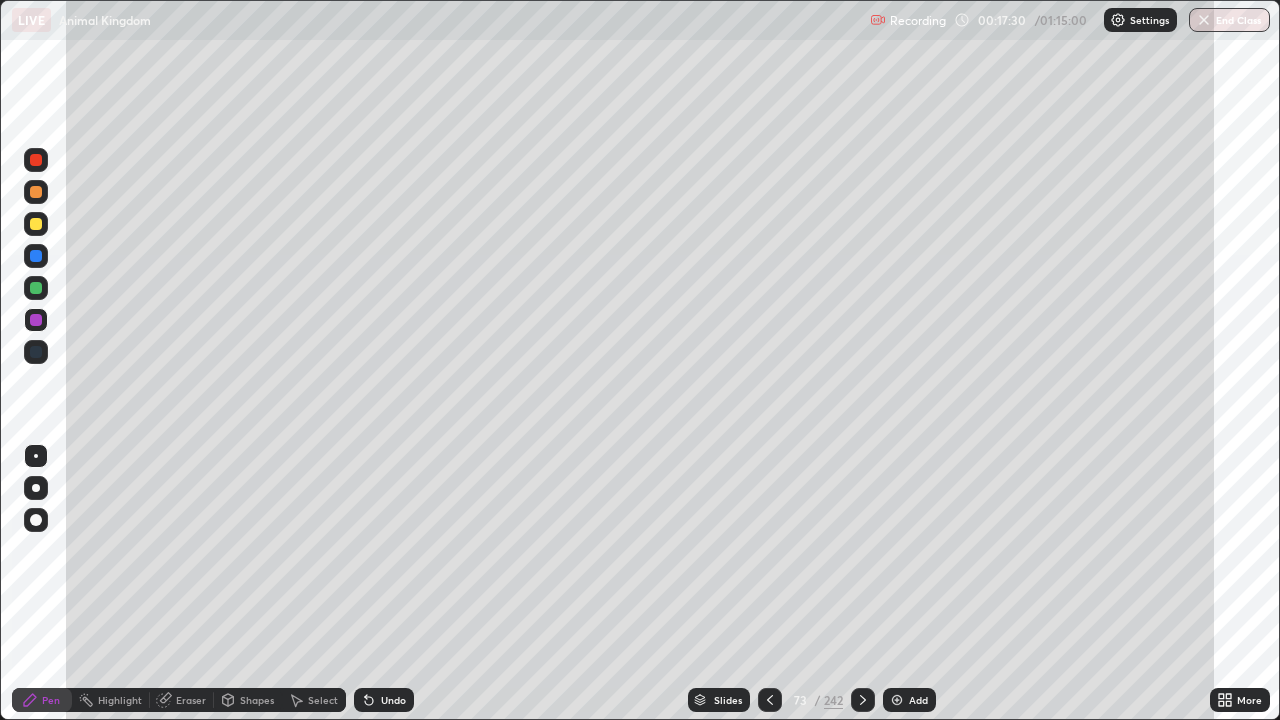 click at bounding box center [36, 288] 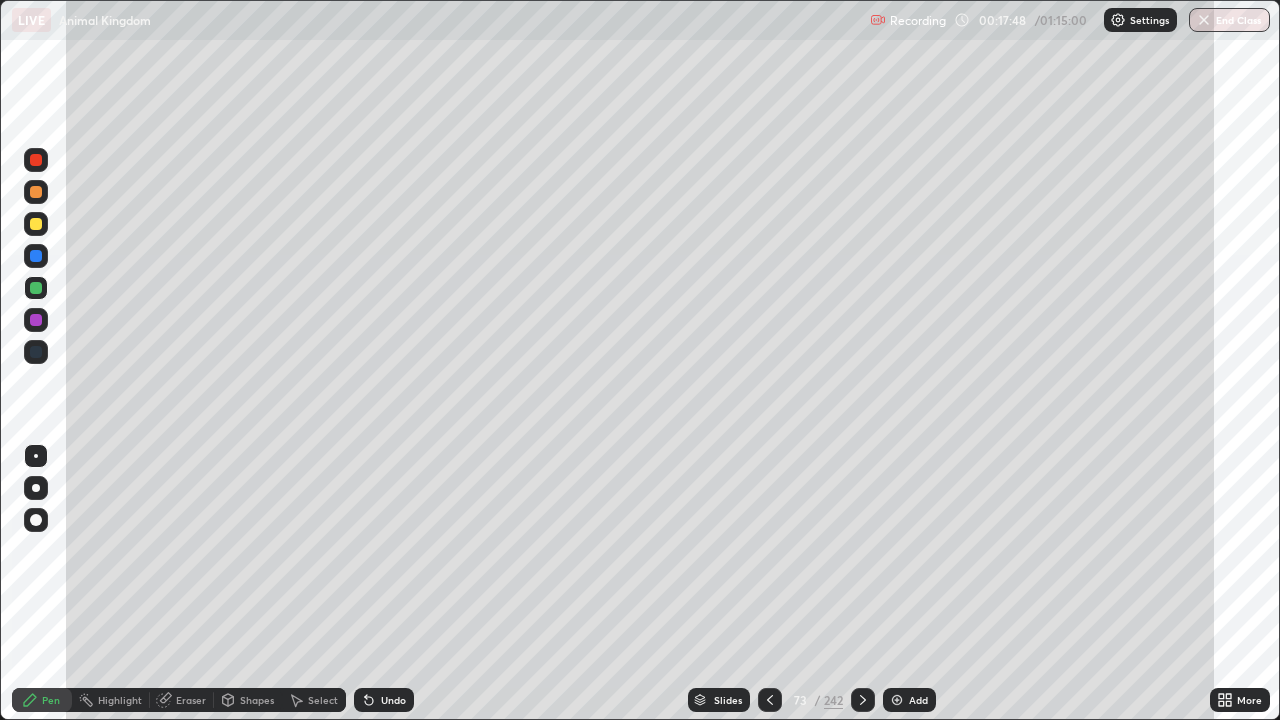 click at bounding box center (36, 192) 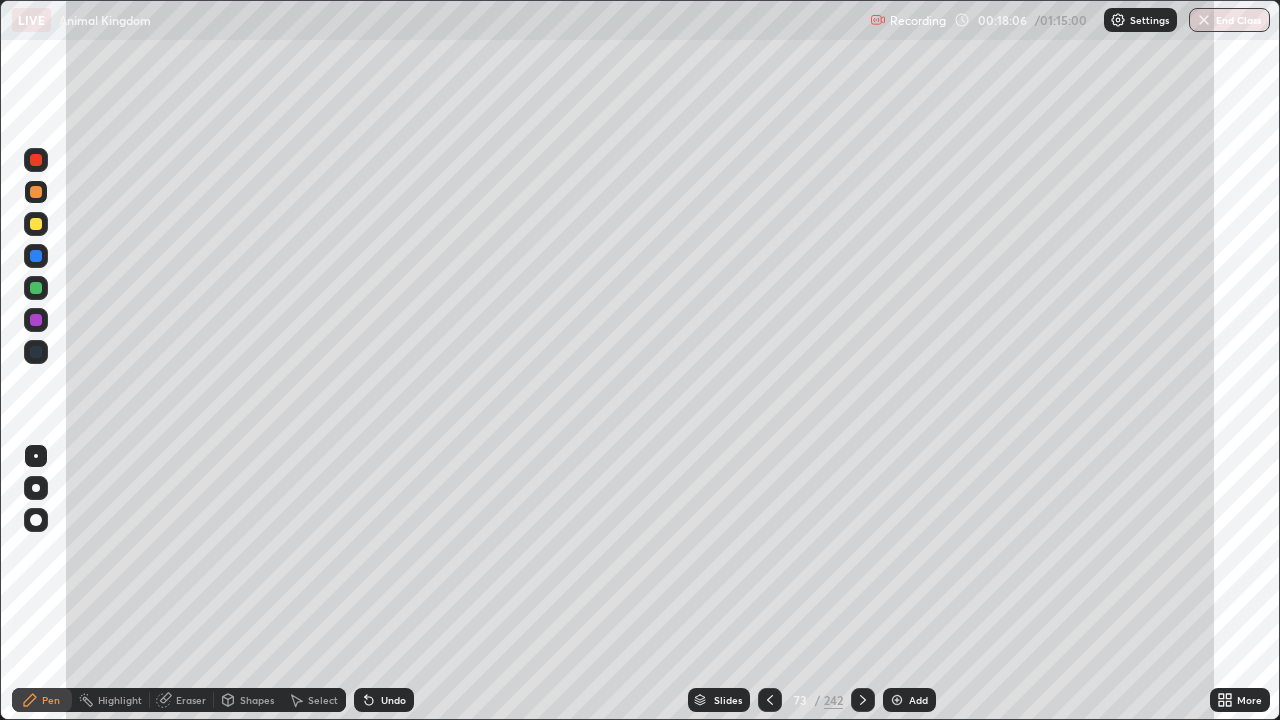 click on "Eraser" at bounding box center (191, 700) 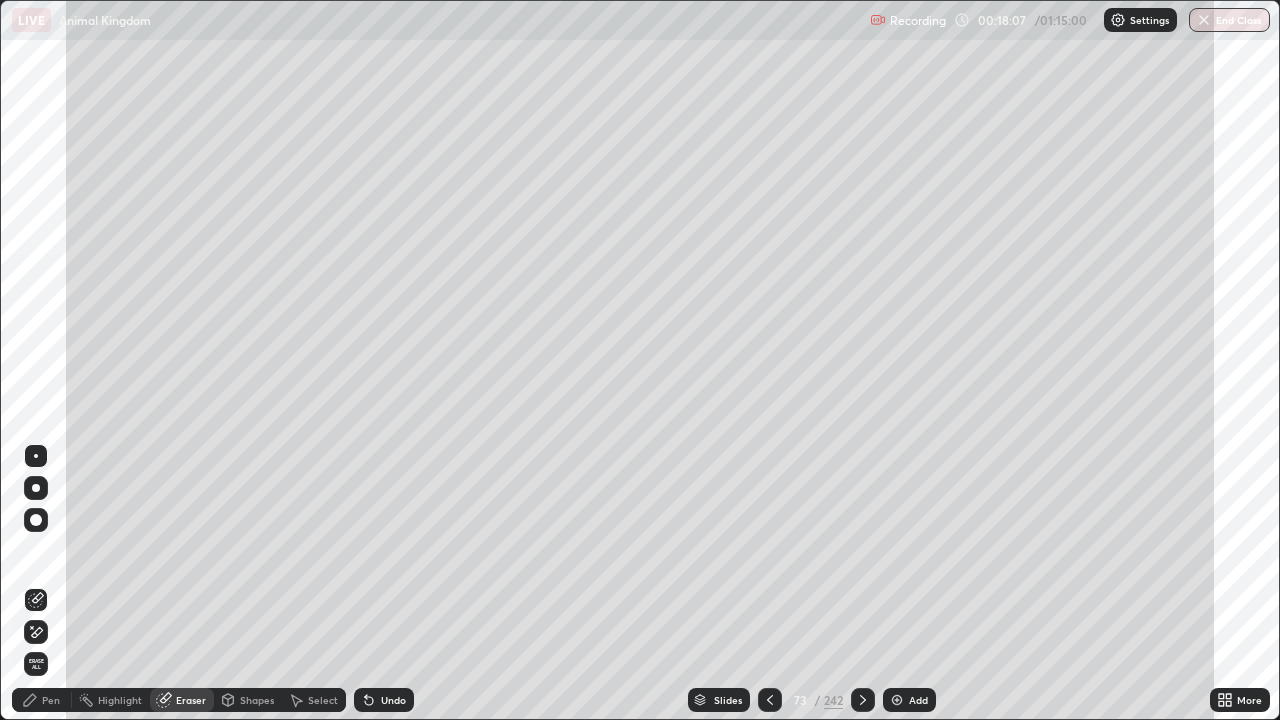 click on "Highlight" at bounding box center (120, 700) 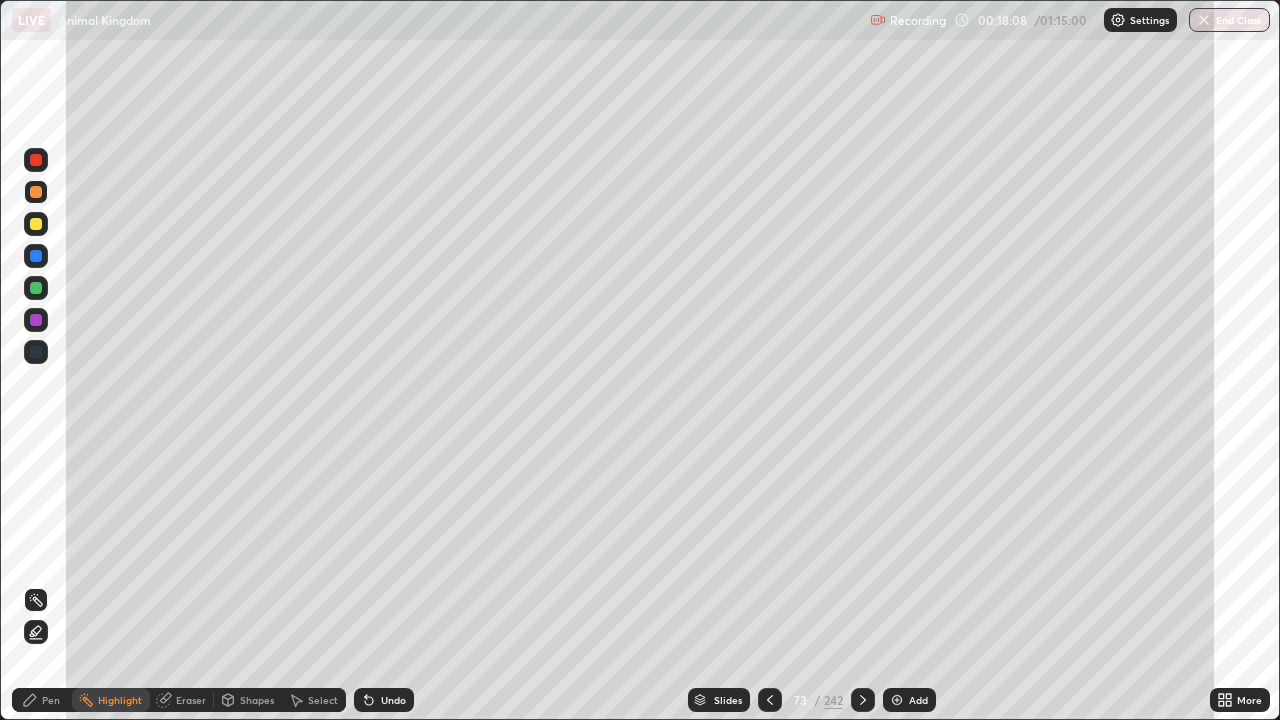 click 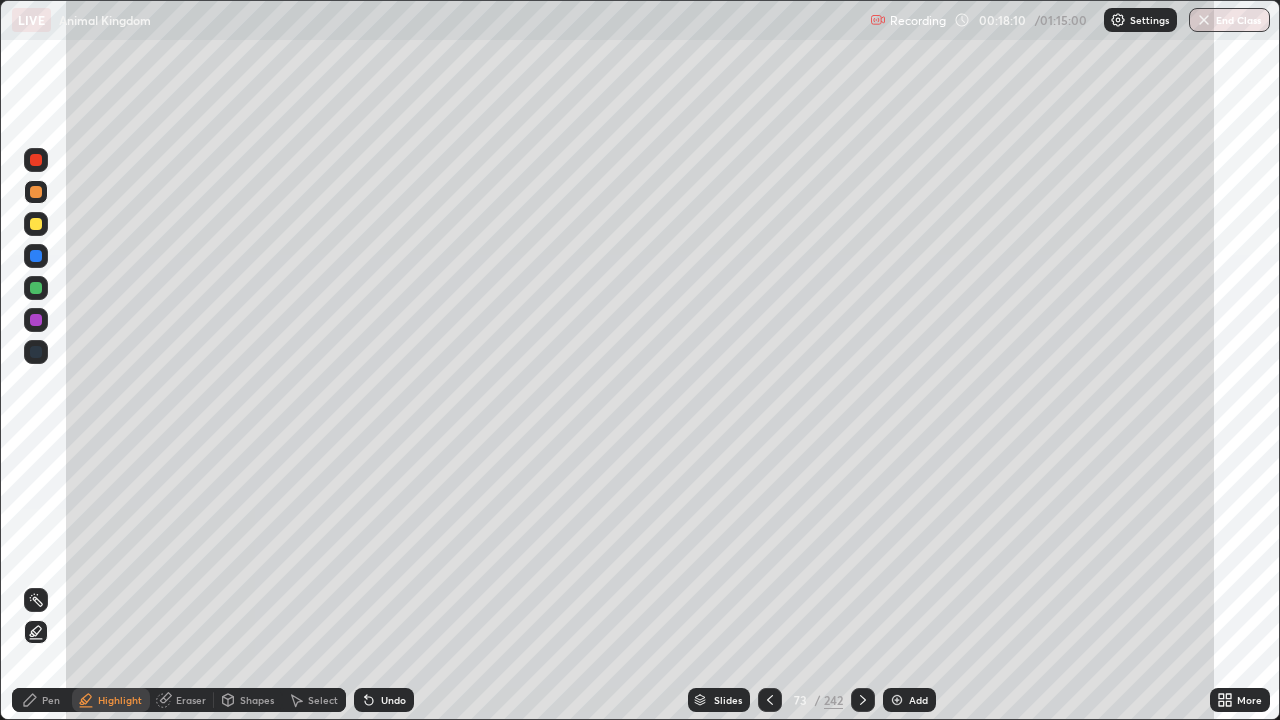 click at bounding box center [36, 320] 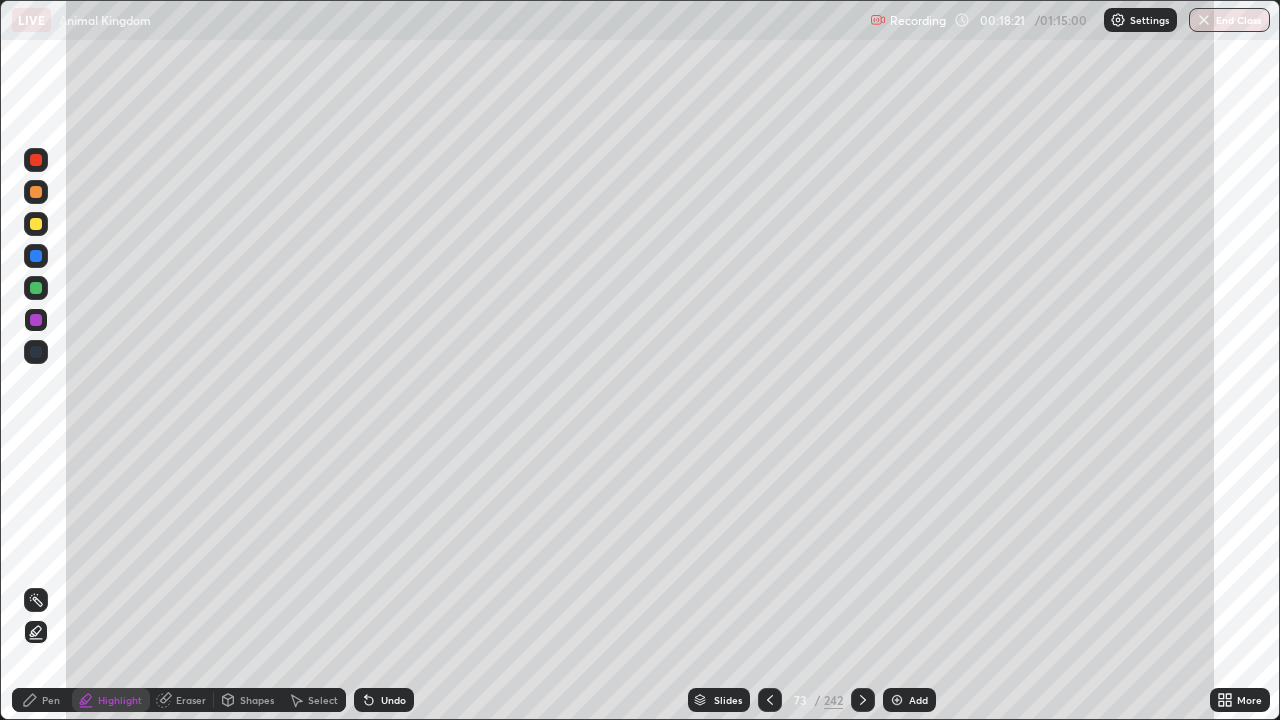 click on "Pen" at bounding box center (51, 700) 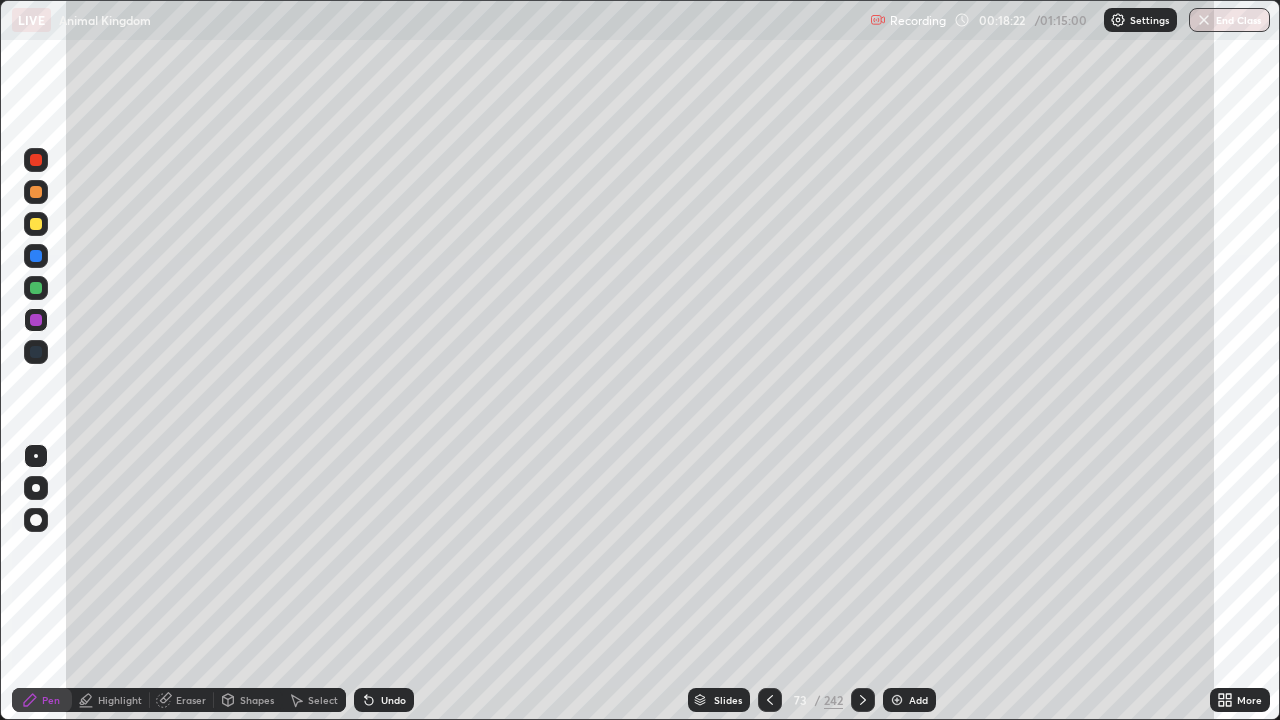 click at bounding box center (36, 224) 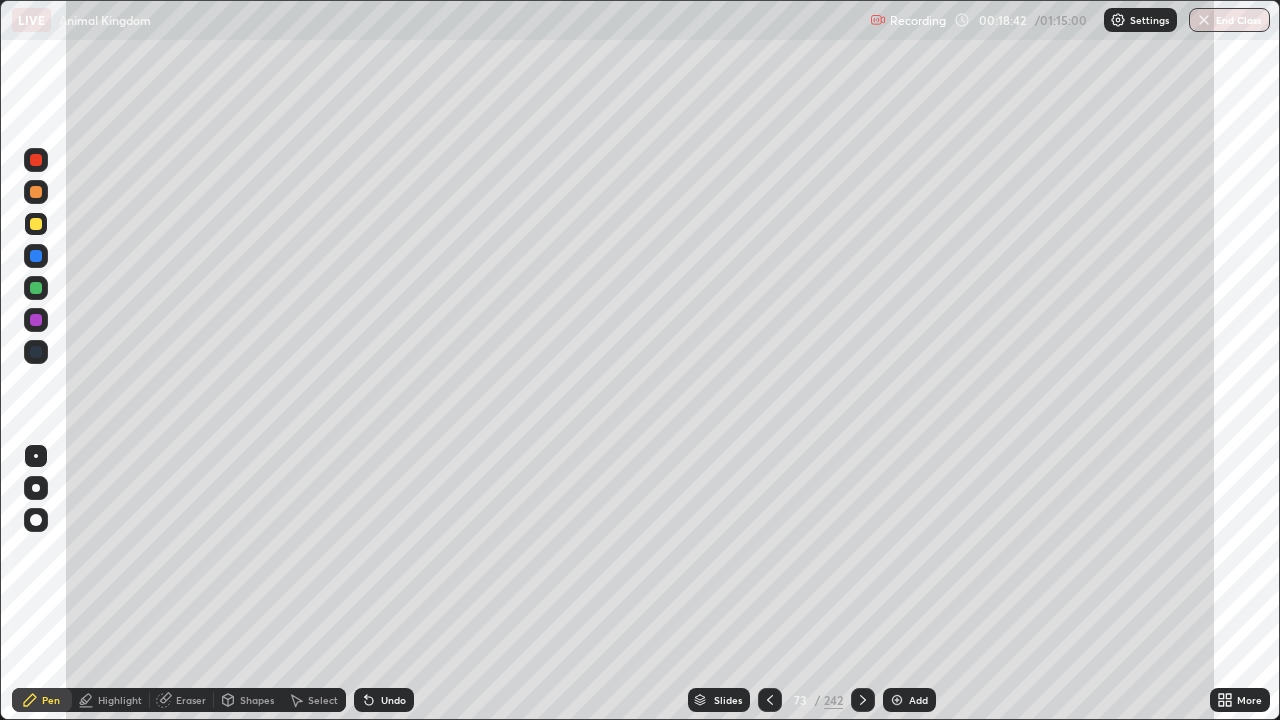 click at bounding box center (36, 192) 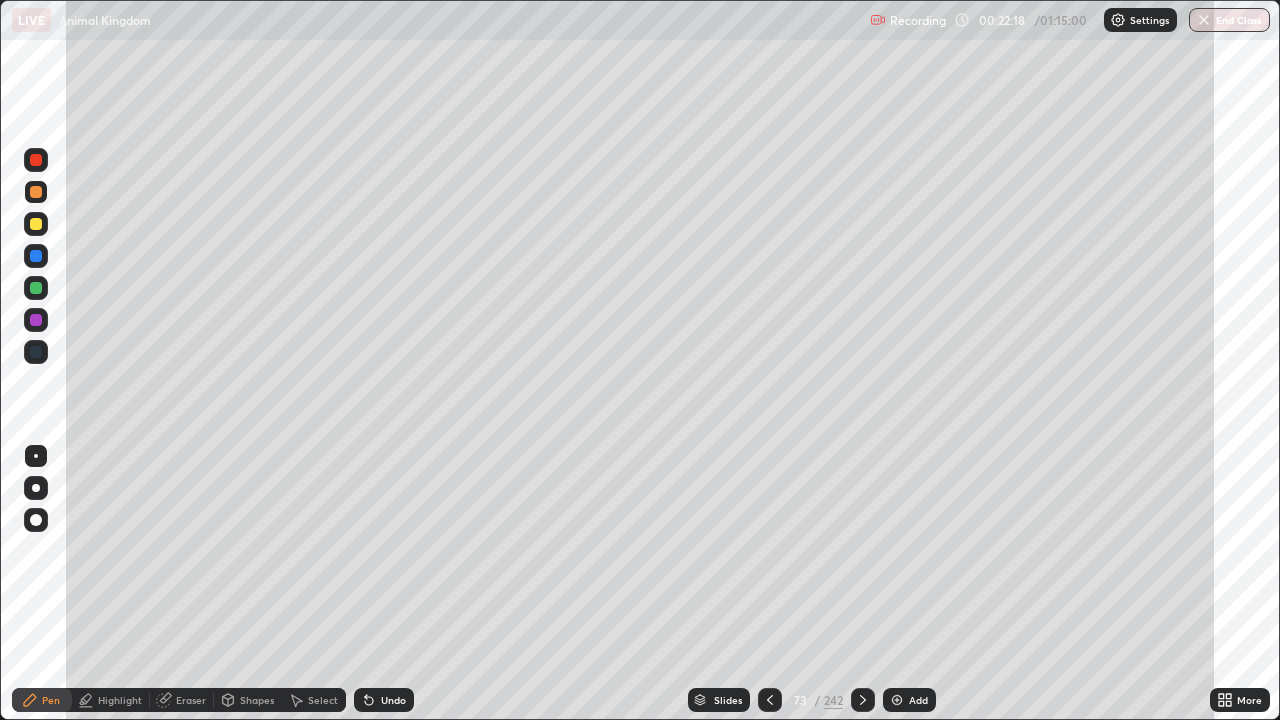 click at bounding box center (36, 192) 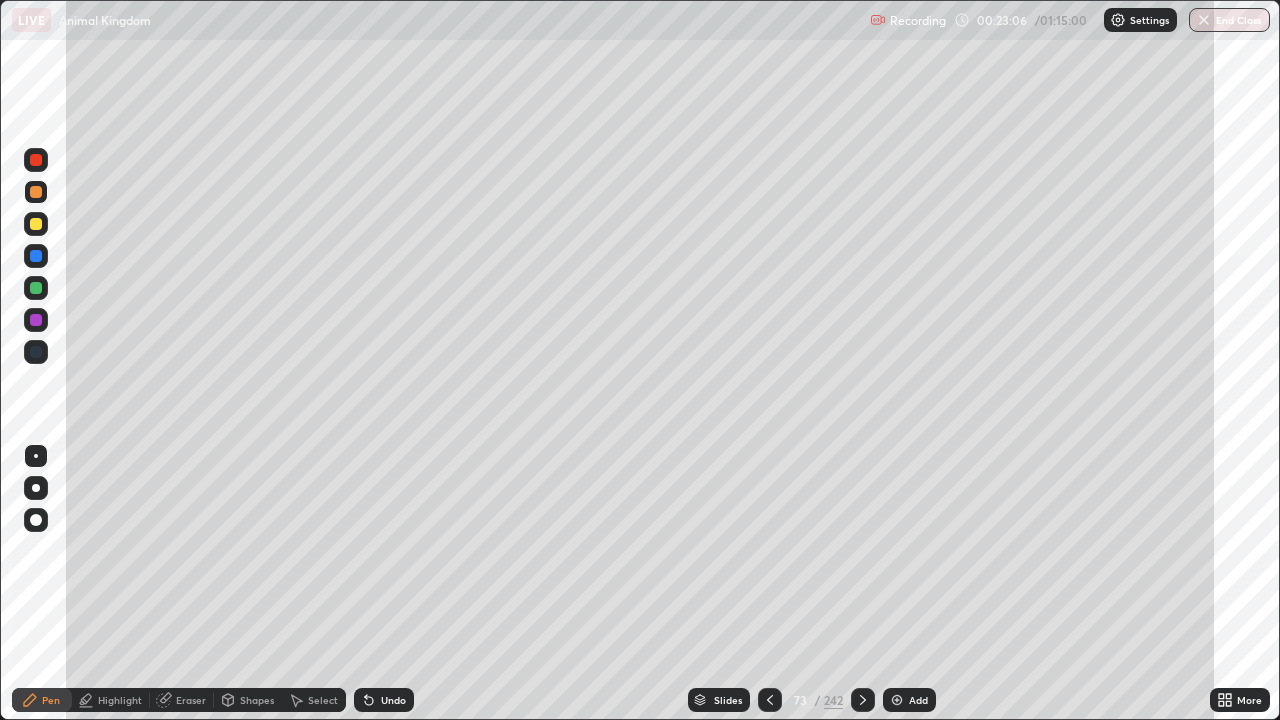 click 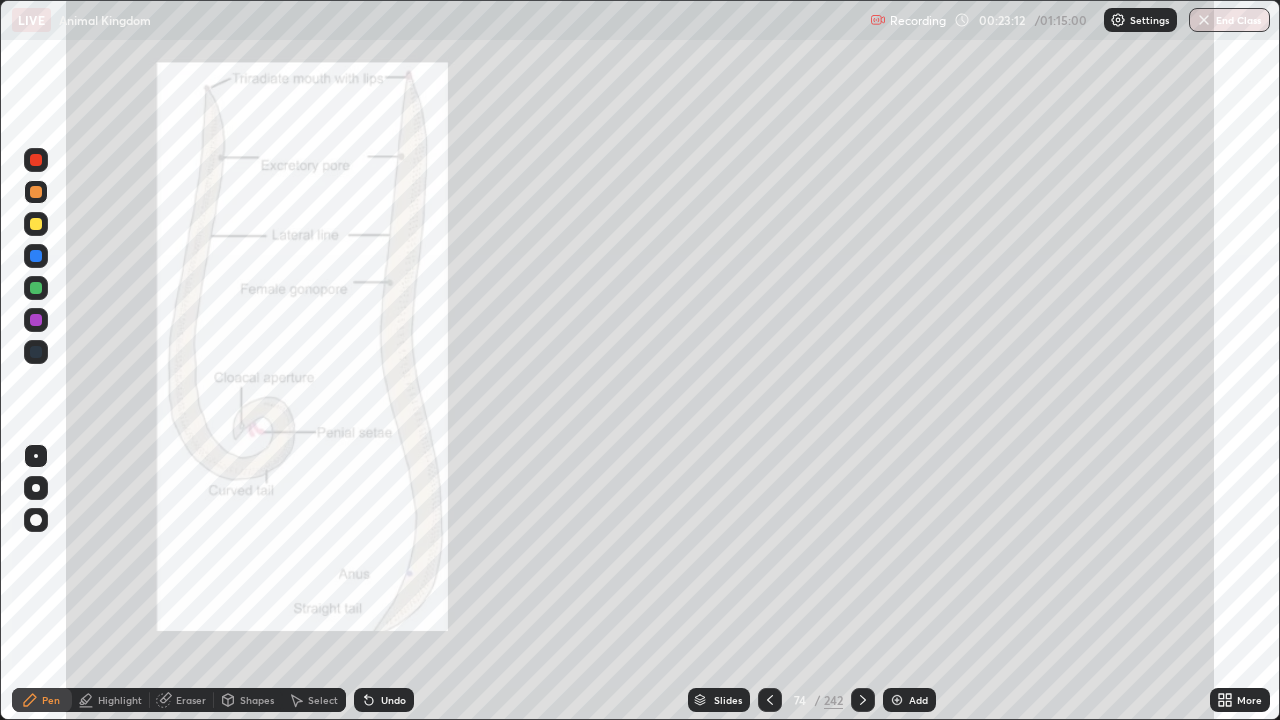 click at bounding box center [36, 224] 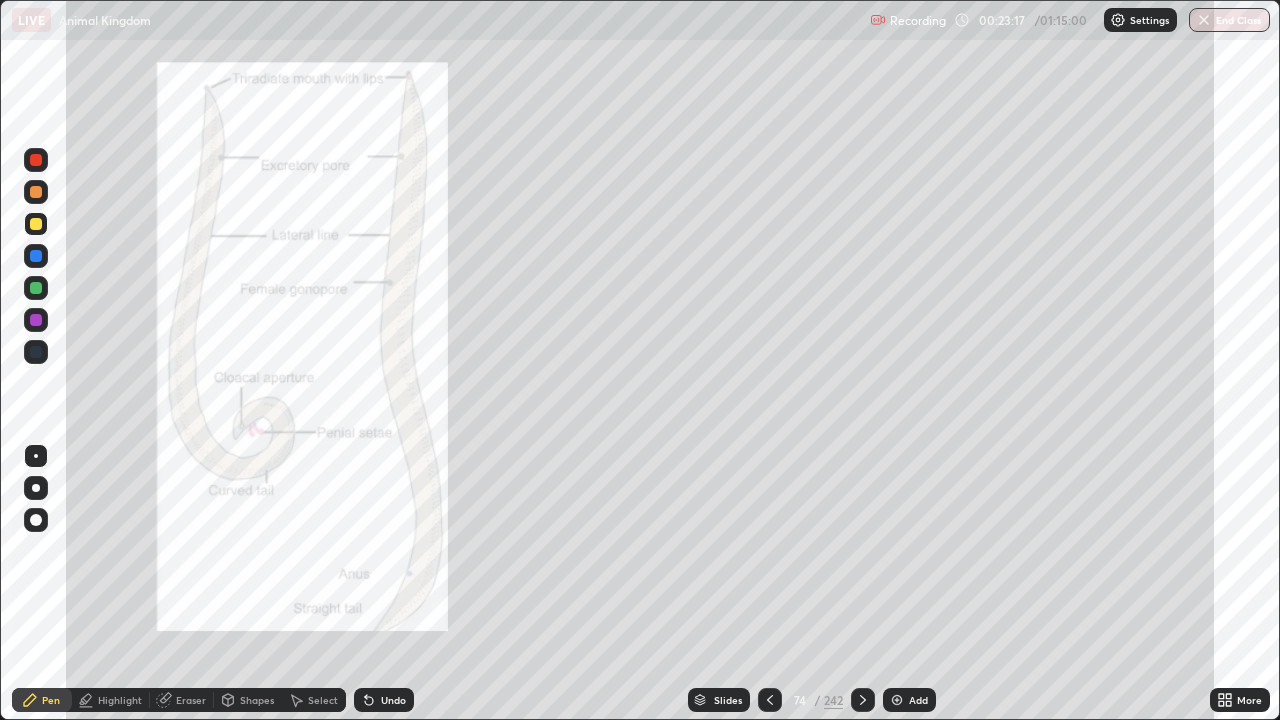 click at bounding box center (36, 224) 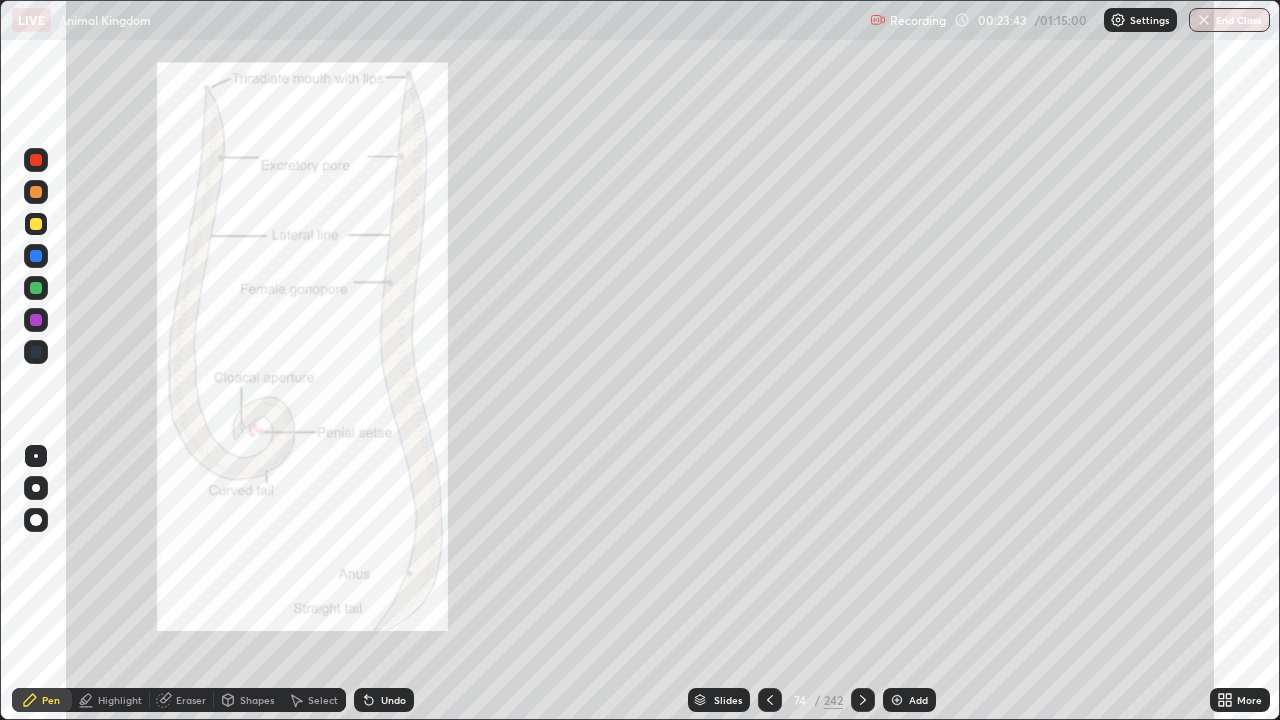 click at bounding box center [36, 160] 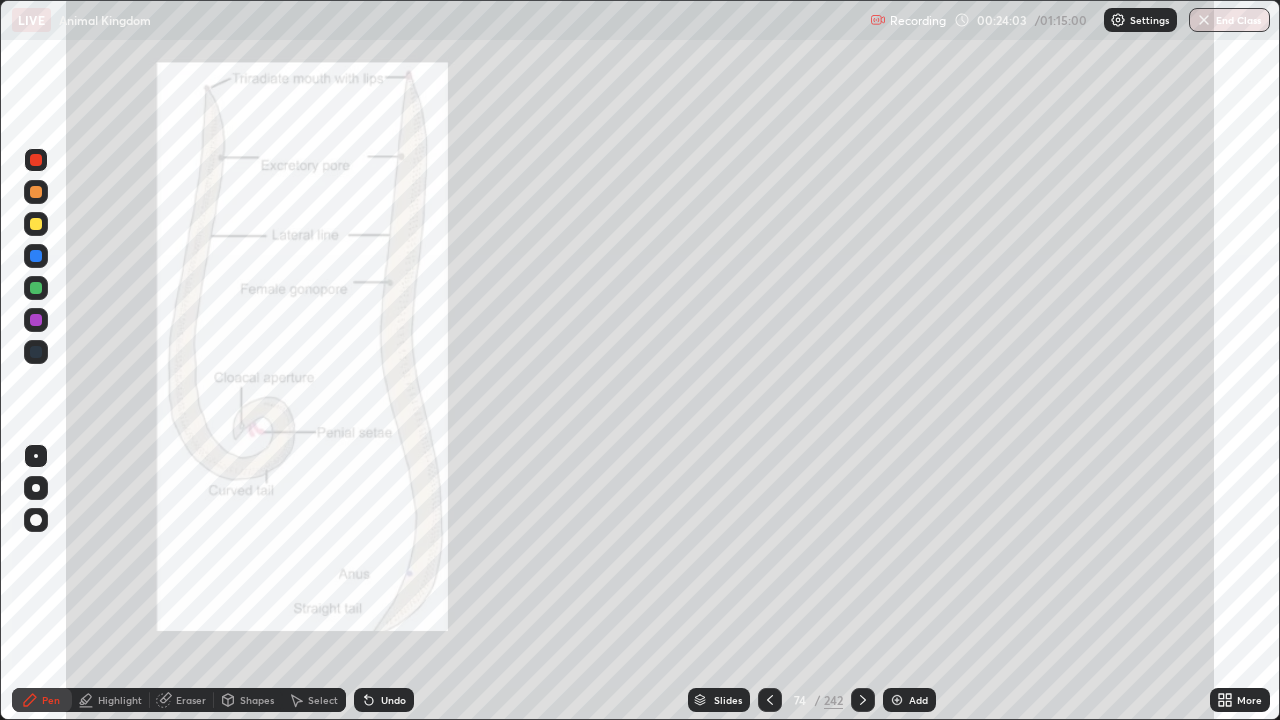 click at bounding box center (36, 224) 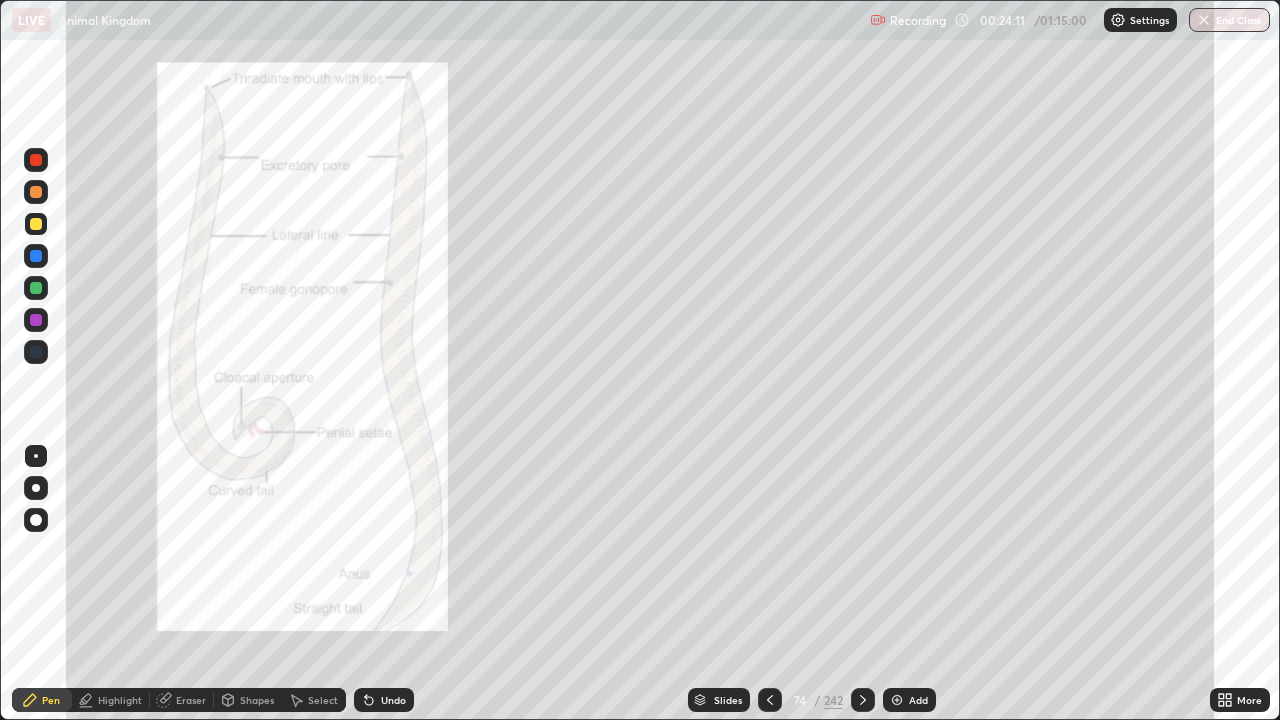 click on "Highlight" at bounding box center (120, 700) 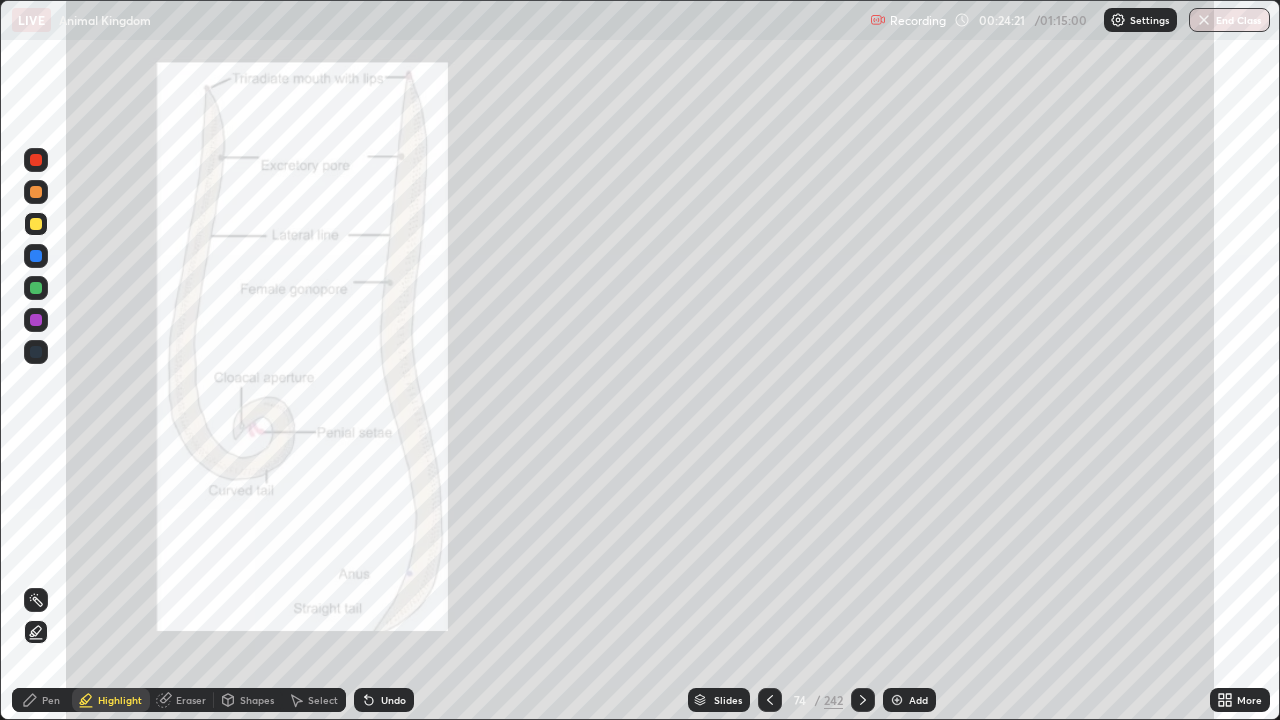 click at bounding box center [36, 160] 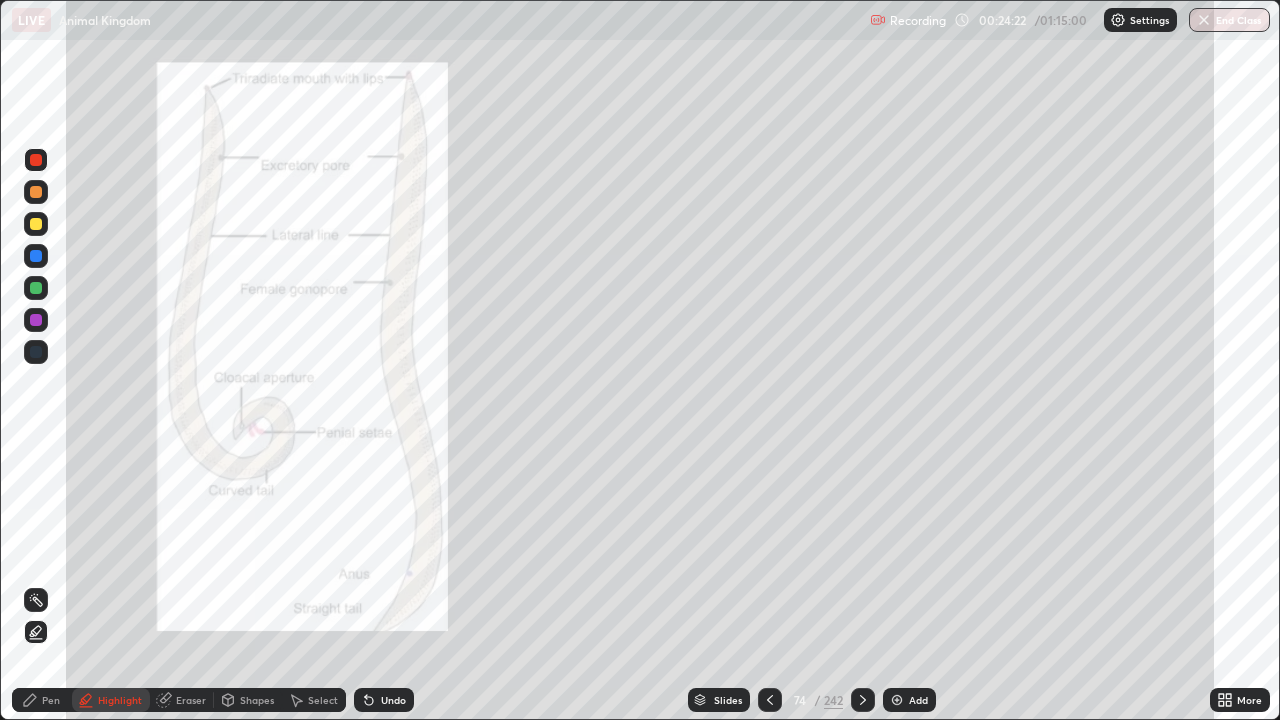 click on "Undo" at bounding box center [393, 700] 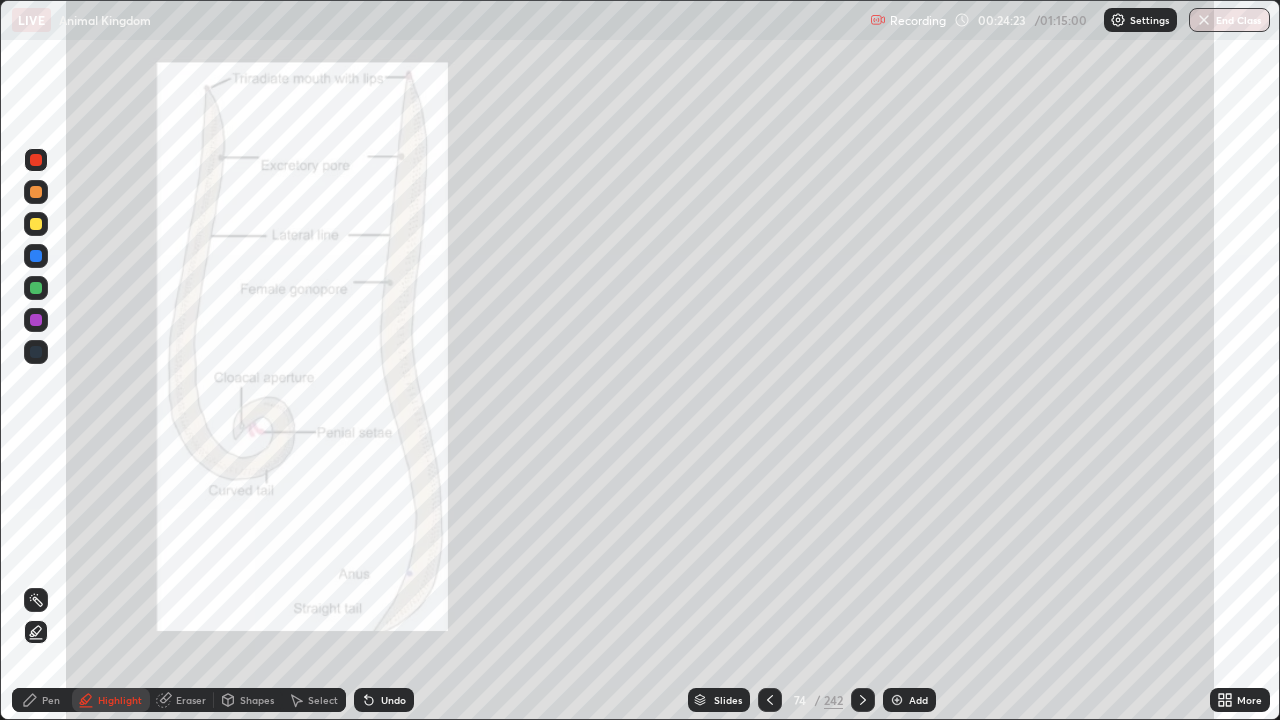 click on "Undo" at bounding box center (393, 700) 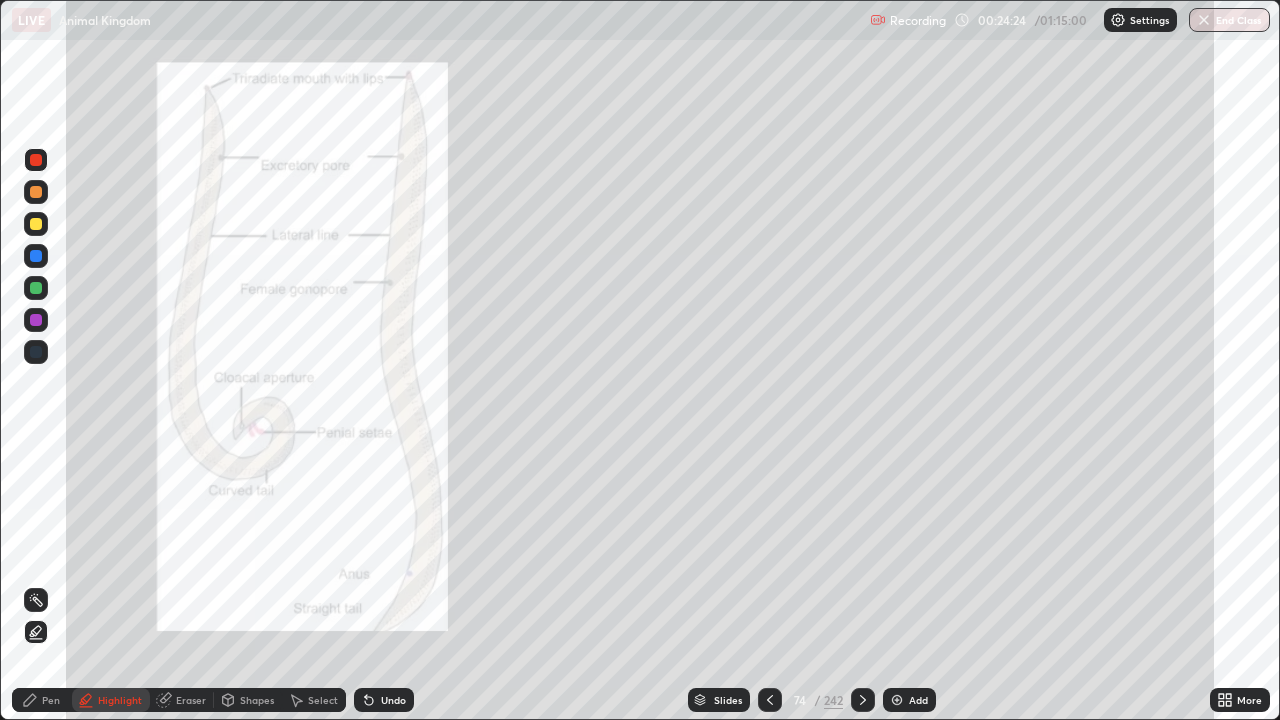 click 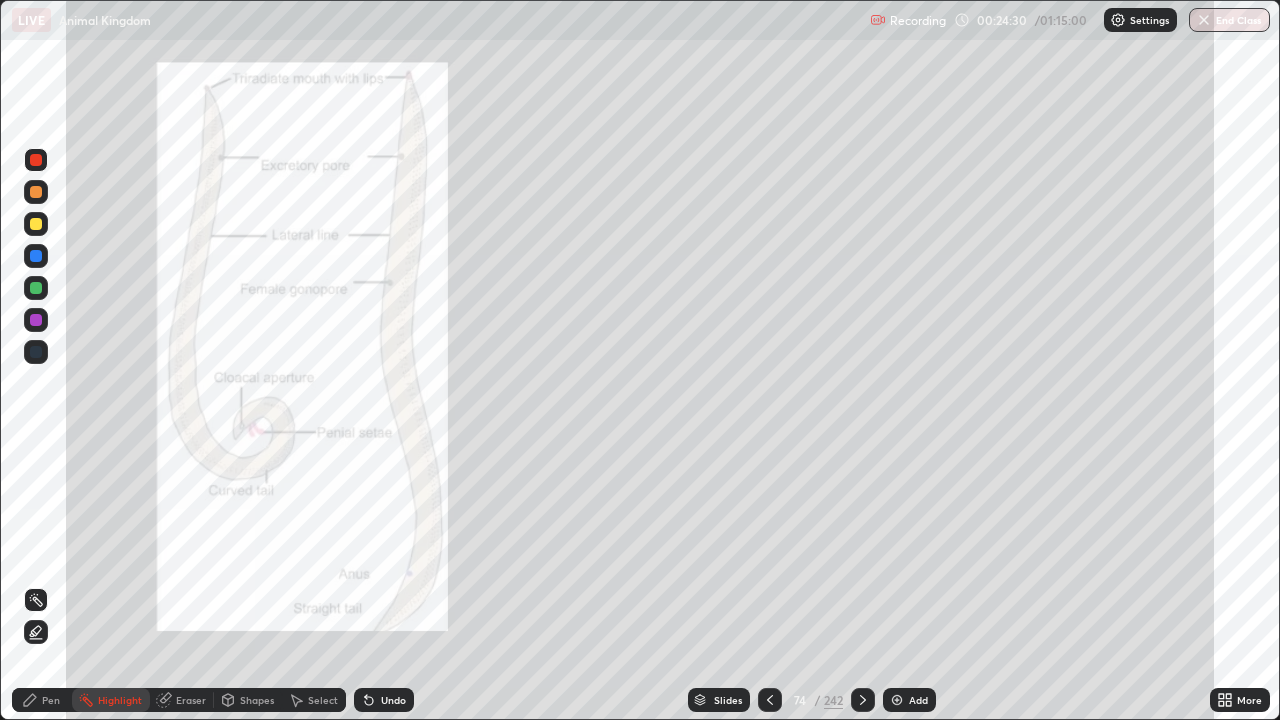 click on "Pen" at bounding box center (51, 700) 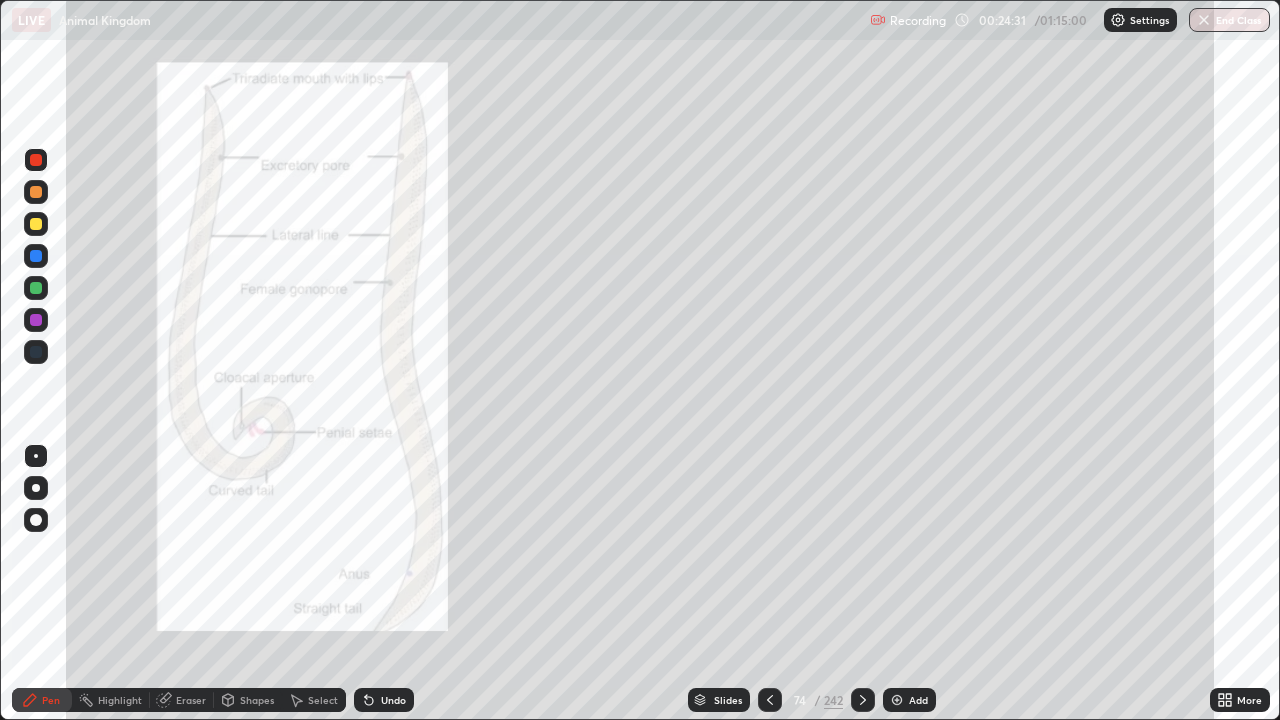 click at bounding box center (36, 288) 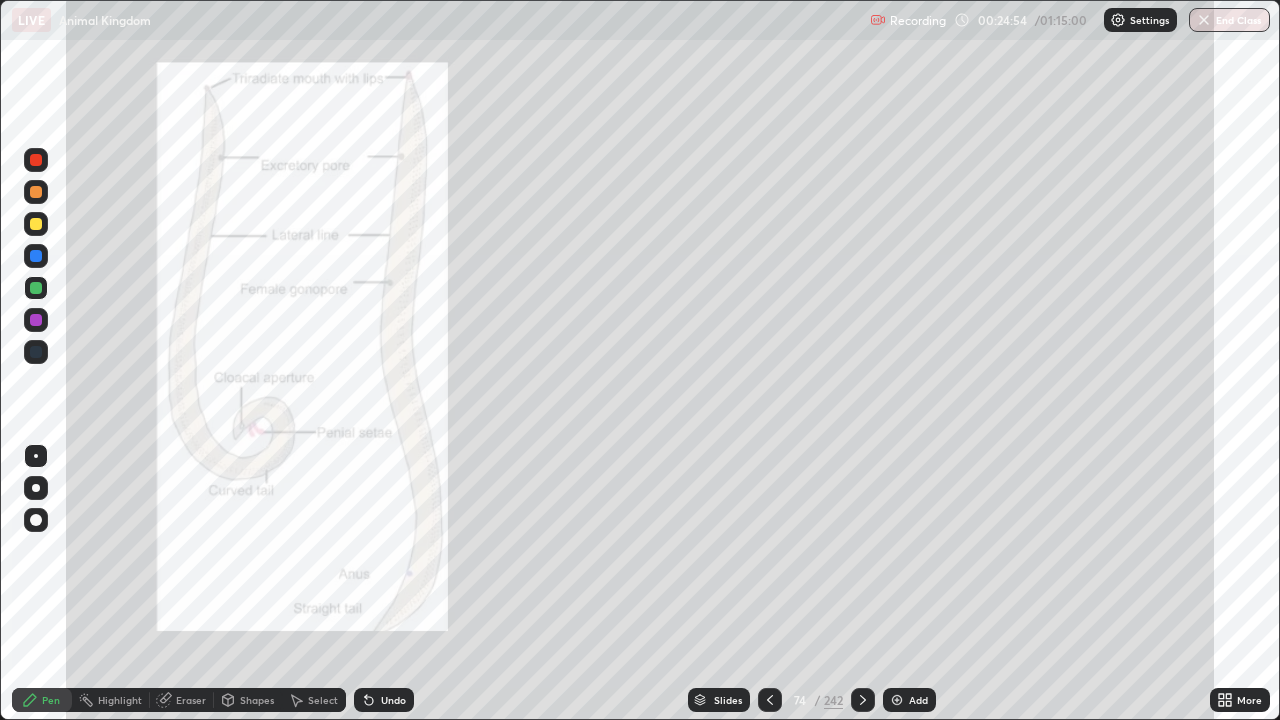 click at bounding box center (36, 192) 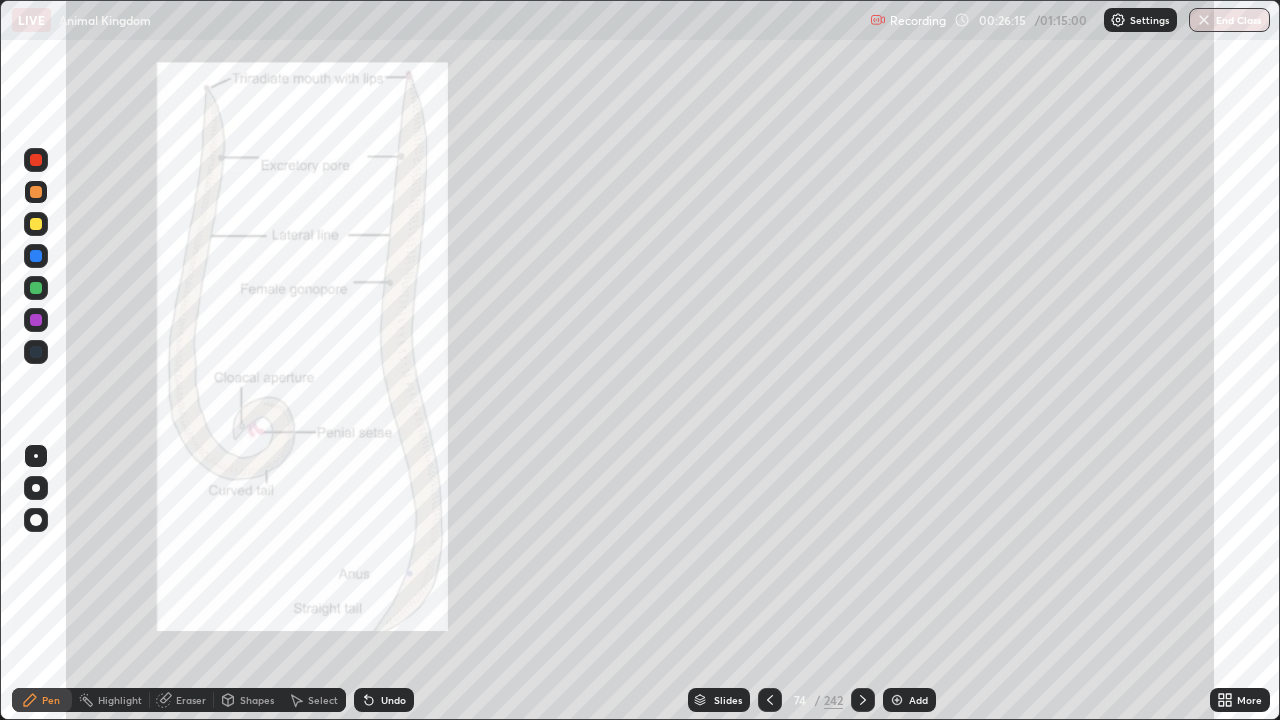 click 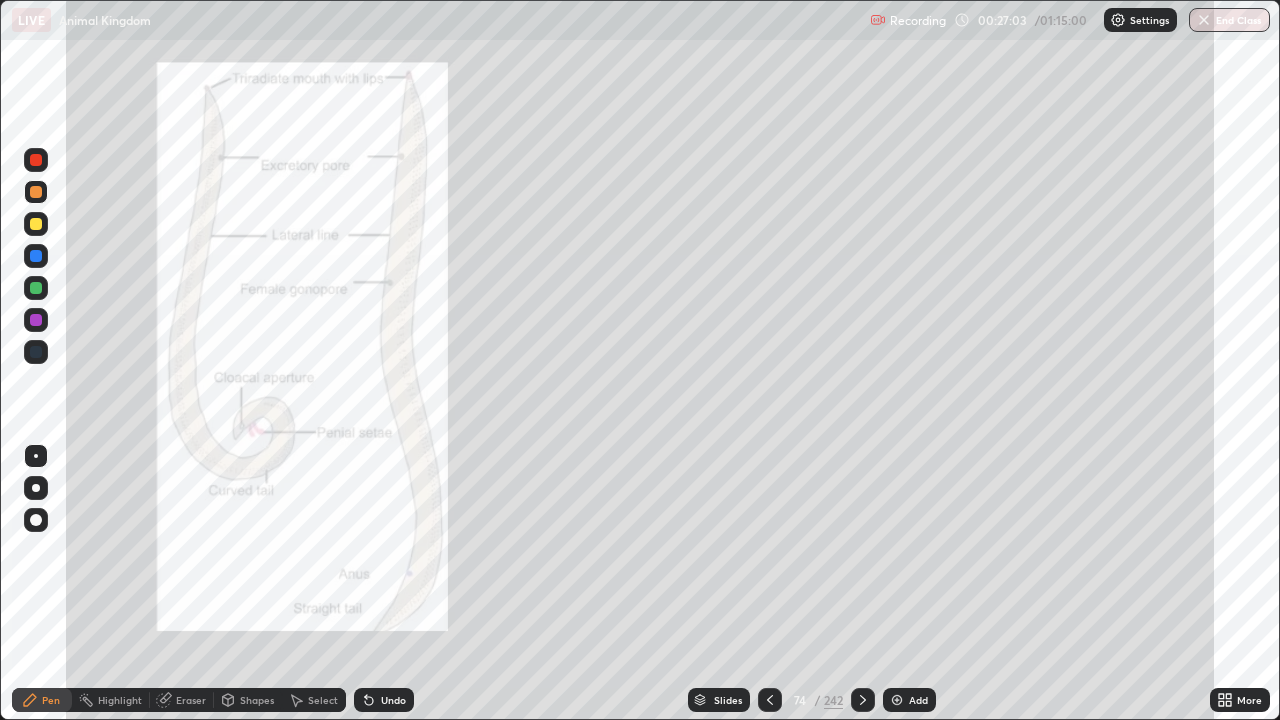 click at bounding box center (36, 224) 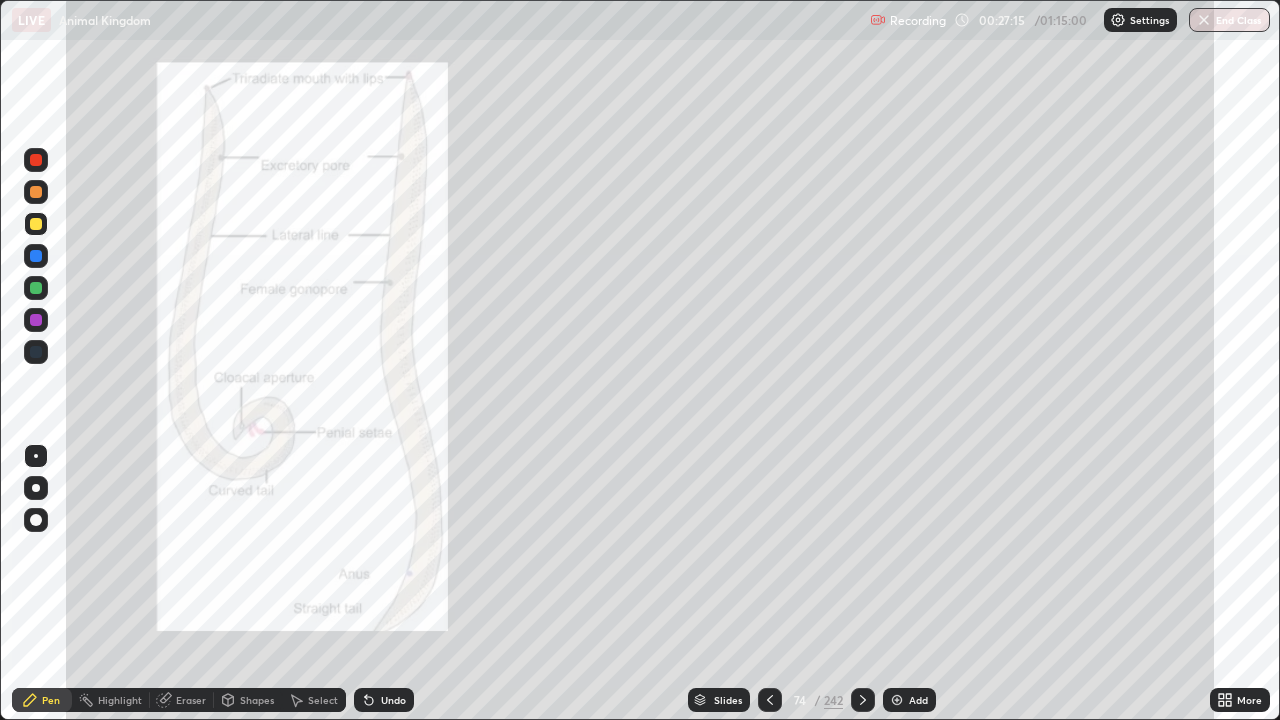 click on "Undo" at bounding box center [393, 700] 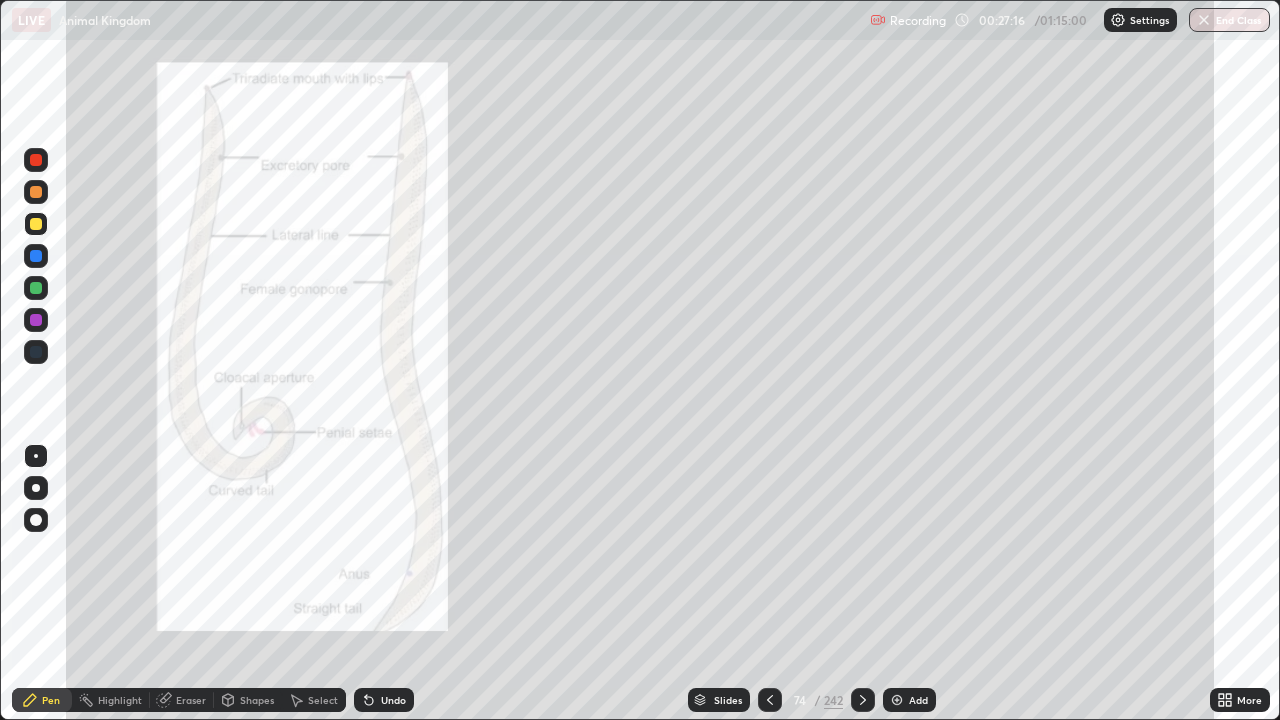 click on "Undo" at bounding box center [393, 700] 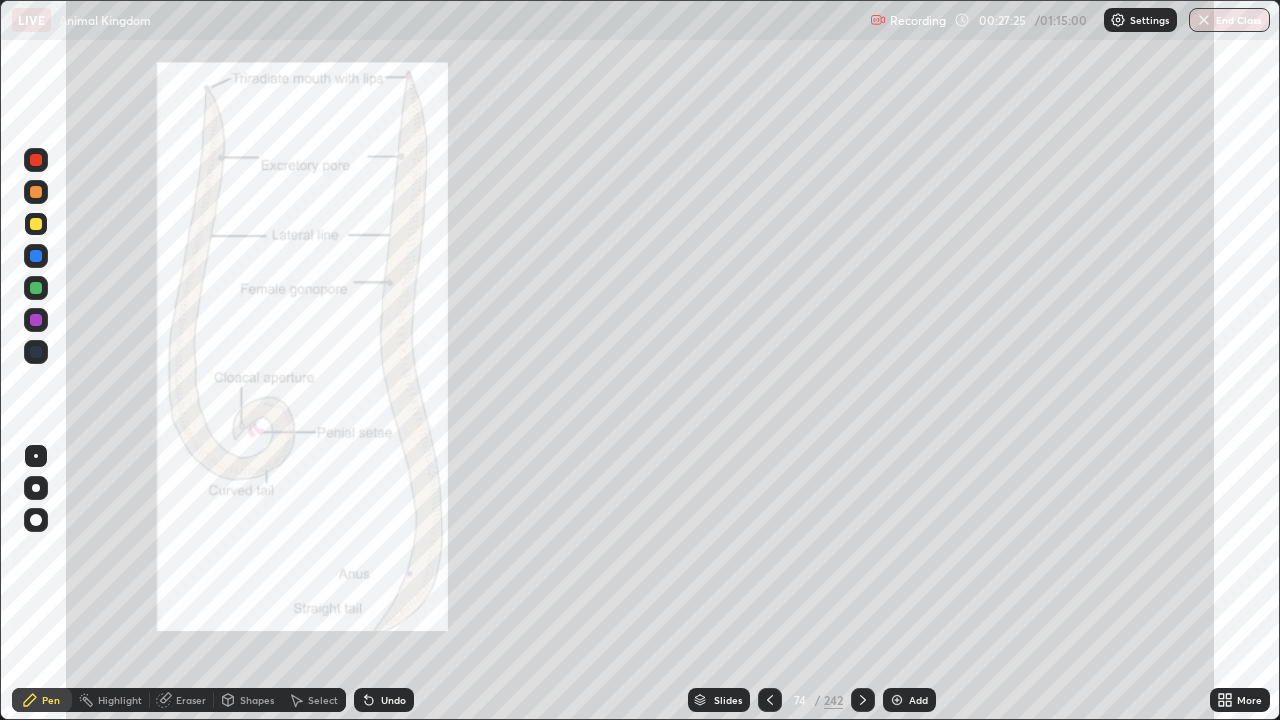 click at bounding box center (36, 288) 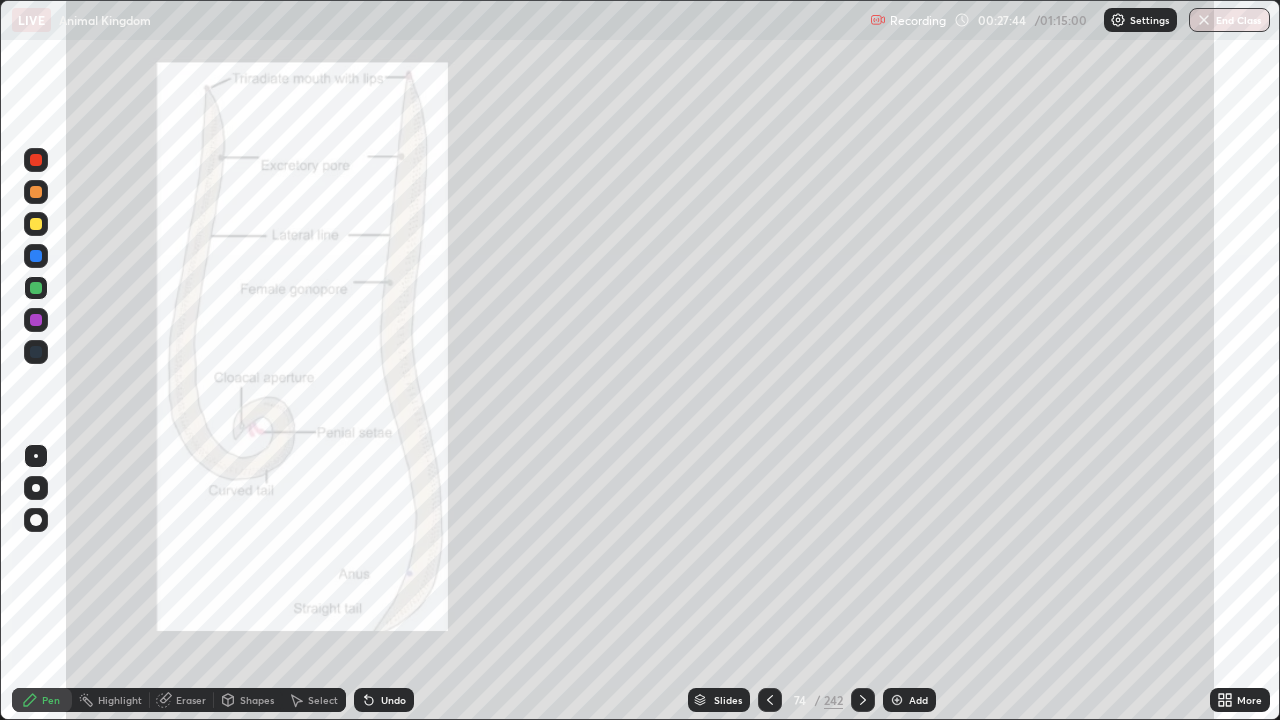 click at bounding box center (36, 160) 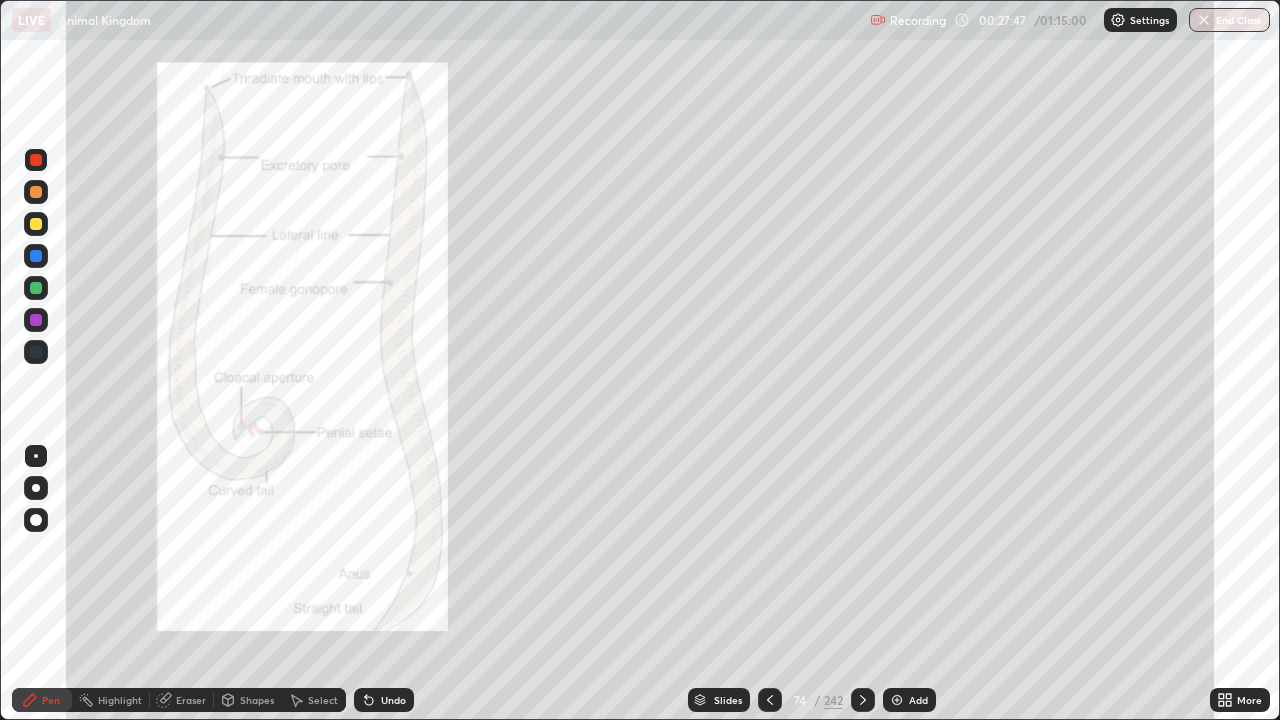 click on "Undo" at bounding box center (393, 700) 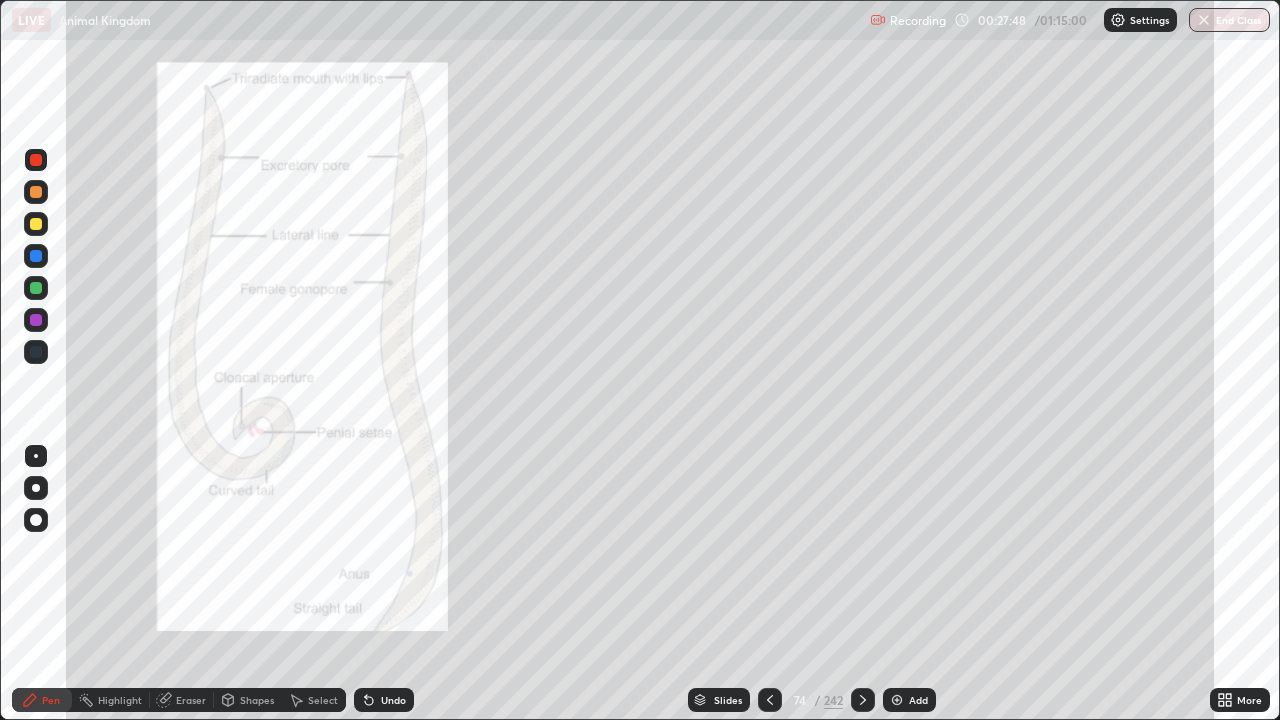 click on "Undo" at bounding box center [393, 700] 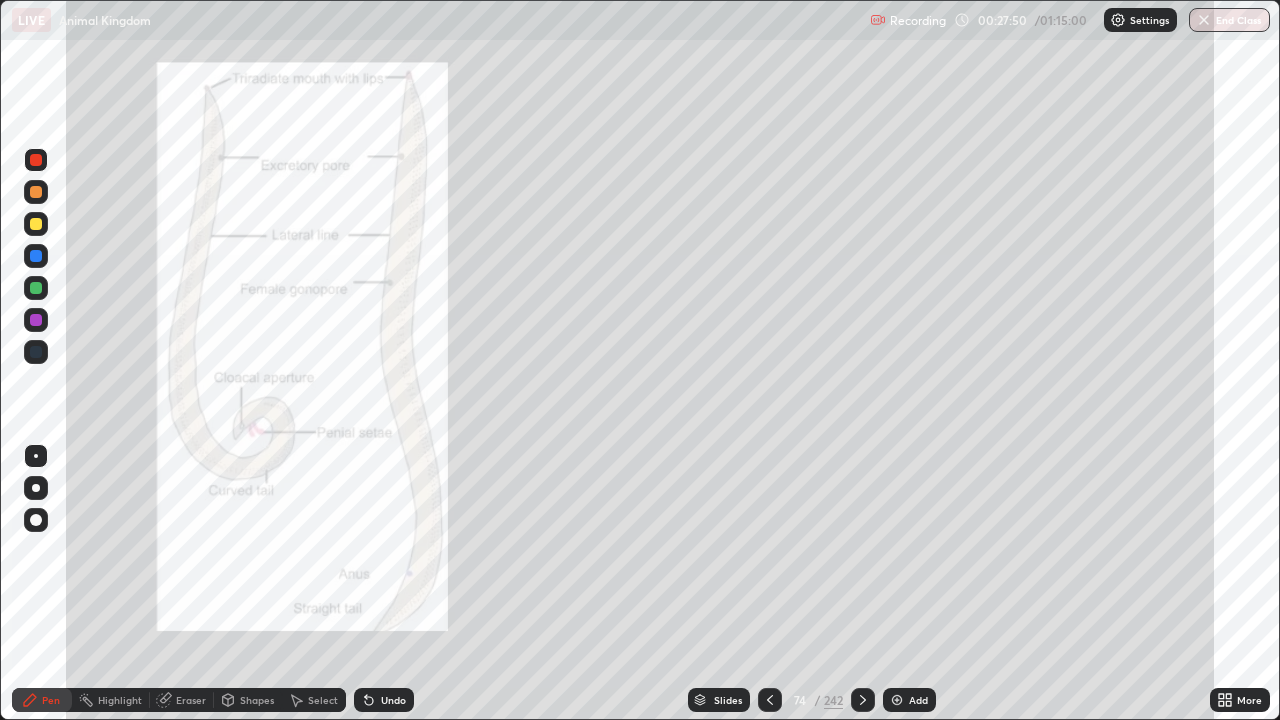 click on "Highlight" at bounding box center (111, 700) 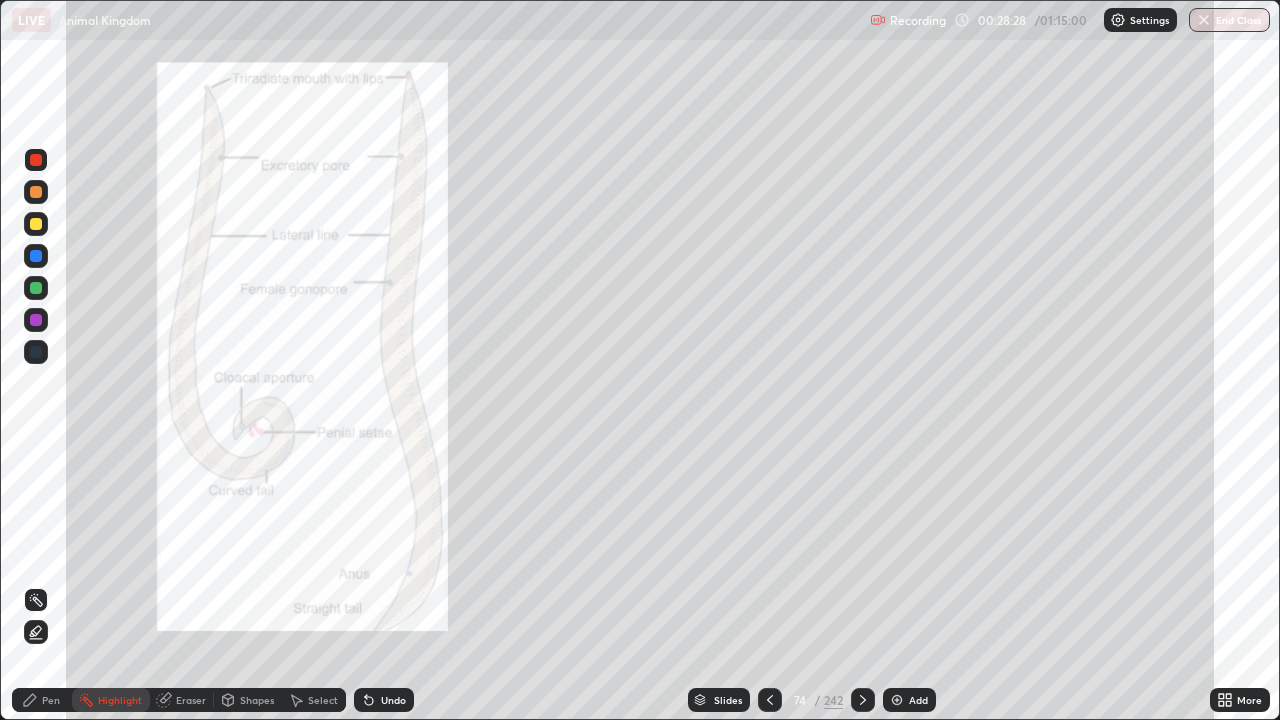 click on "Eraser" at bounding box center [191, 700] 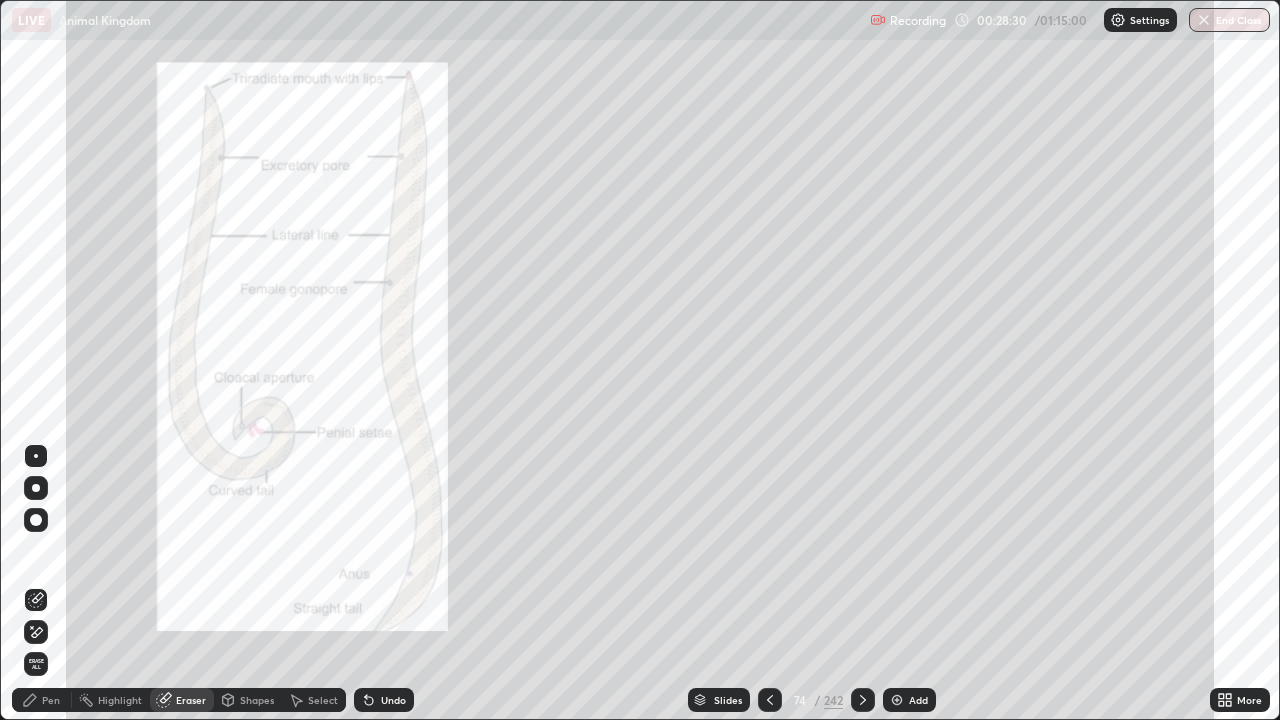 click on "Pen" at bounding box center (42, 700) 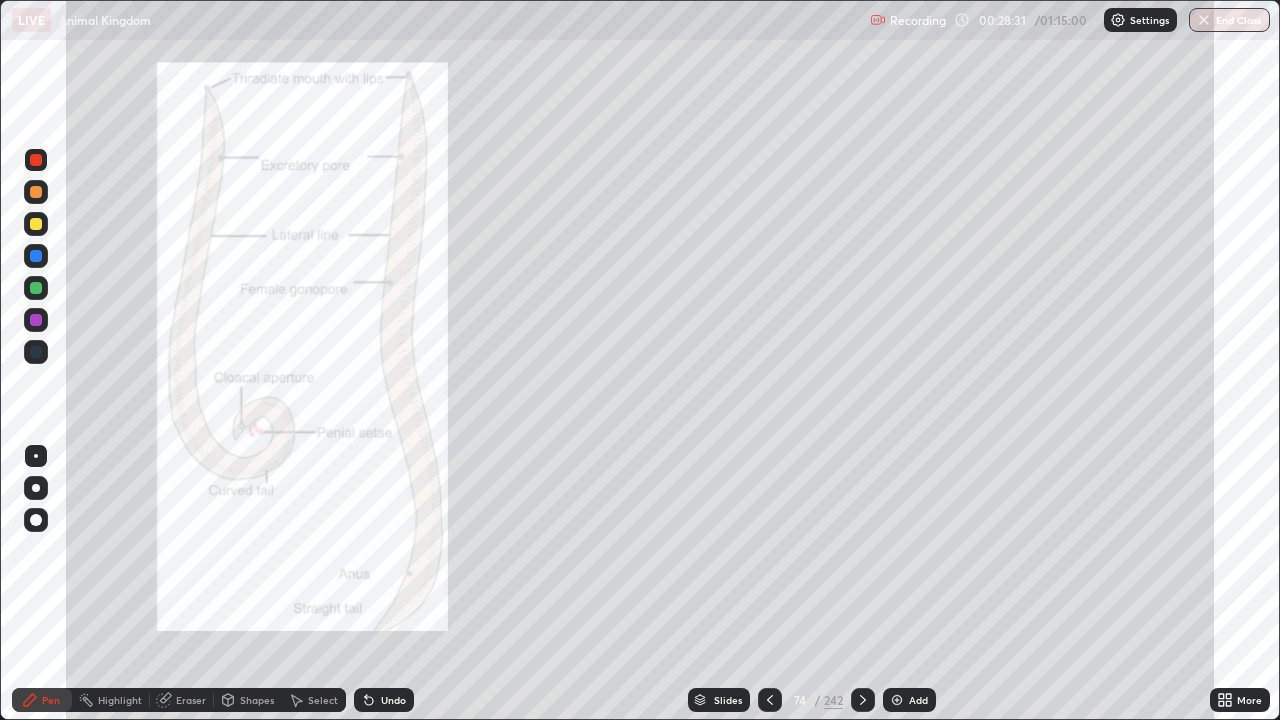 click at bounding box center (36, 224) 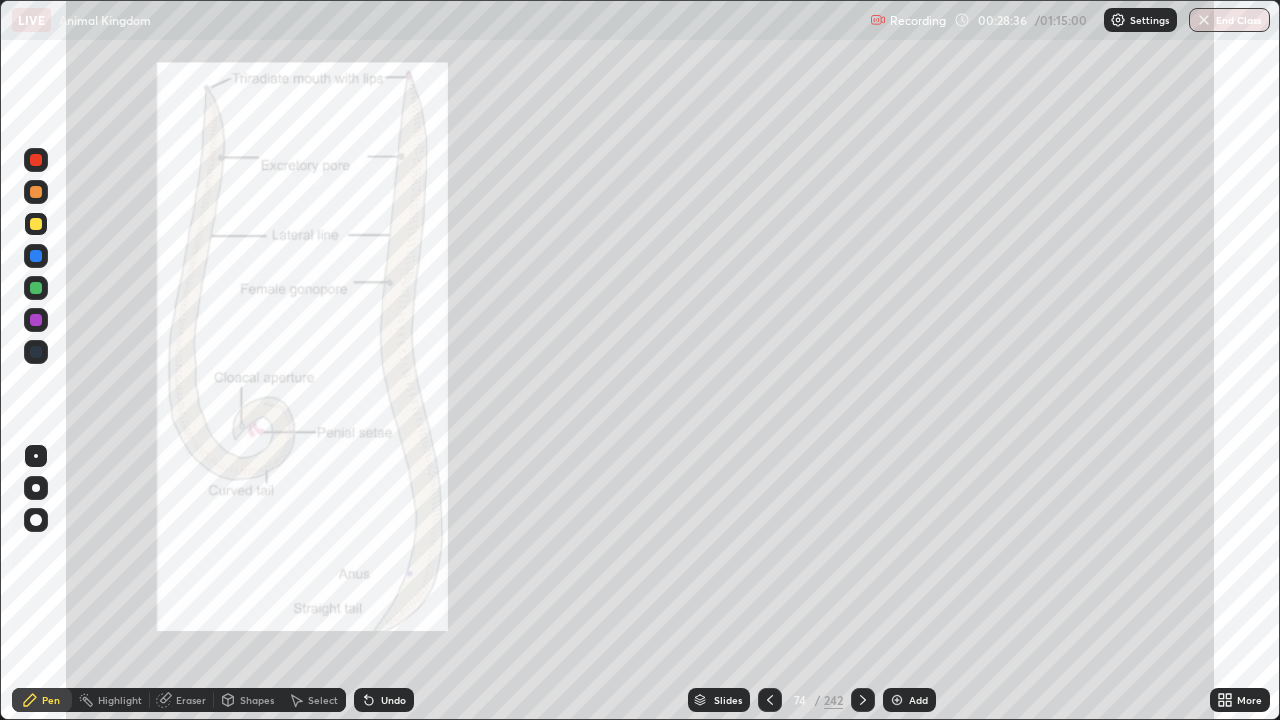 click at bounding box center [36, 192] 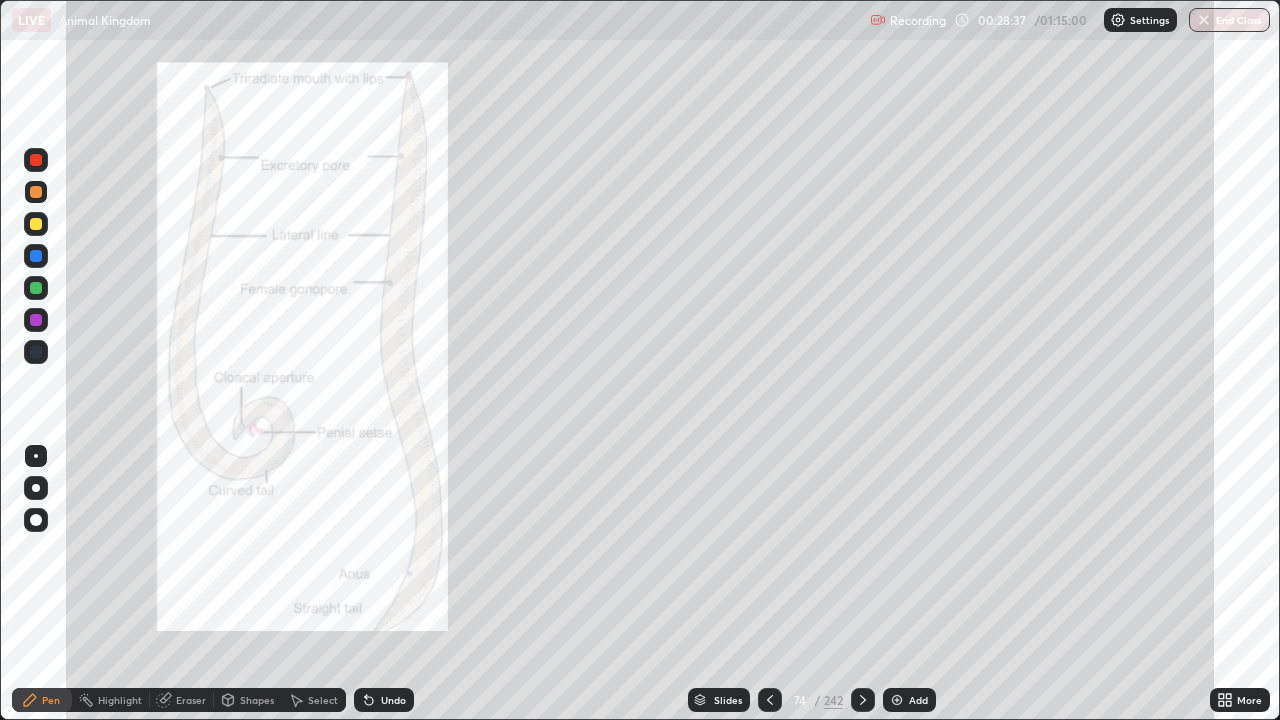 click at bounding box center [36, 288] 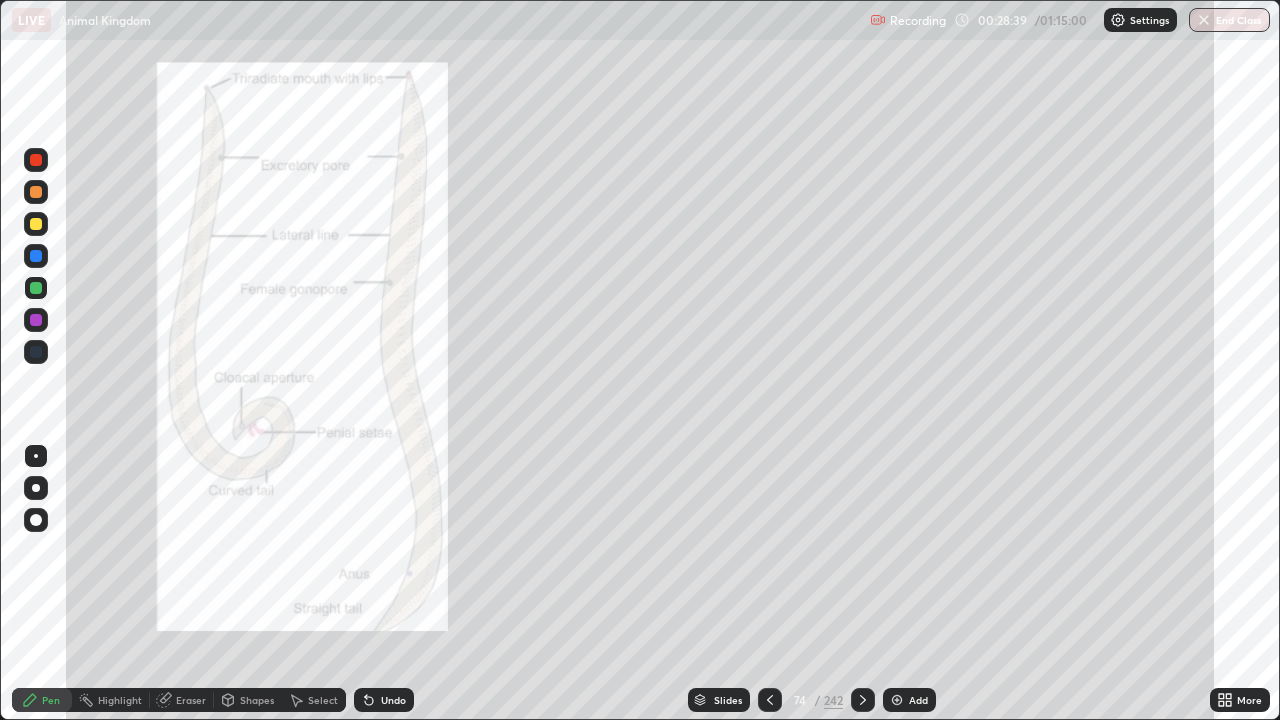 click at bounding box center [36, 224] 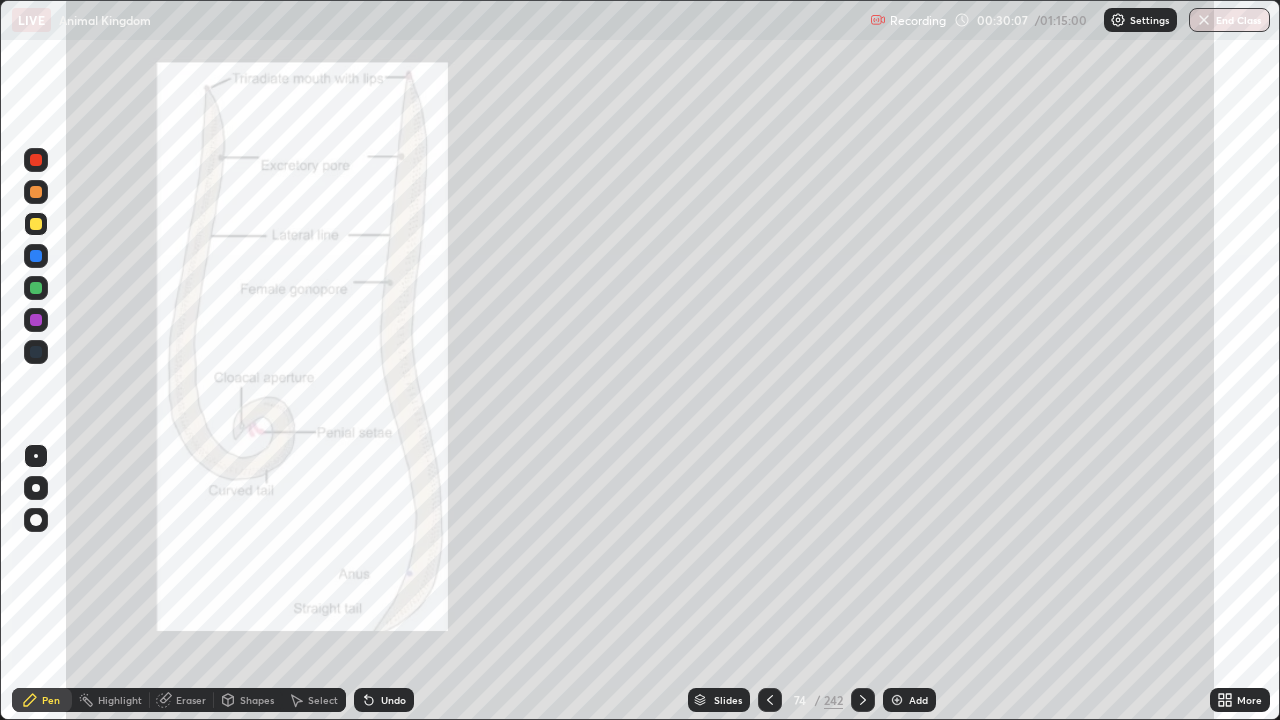 click at bounding box center [36, 224] 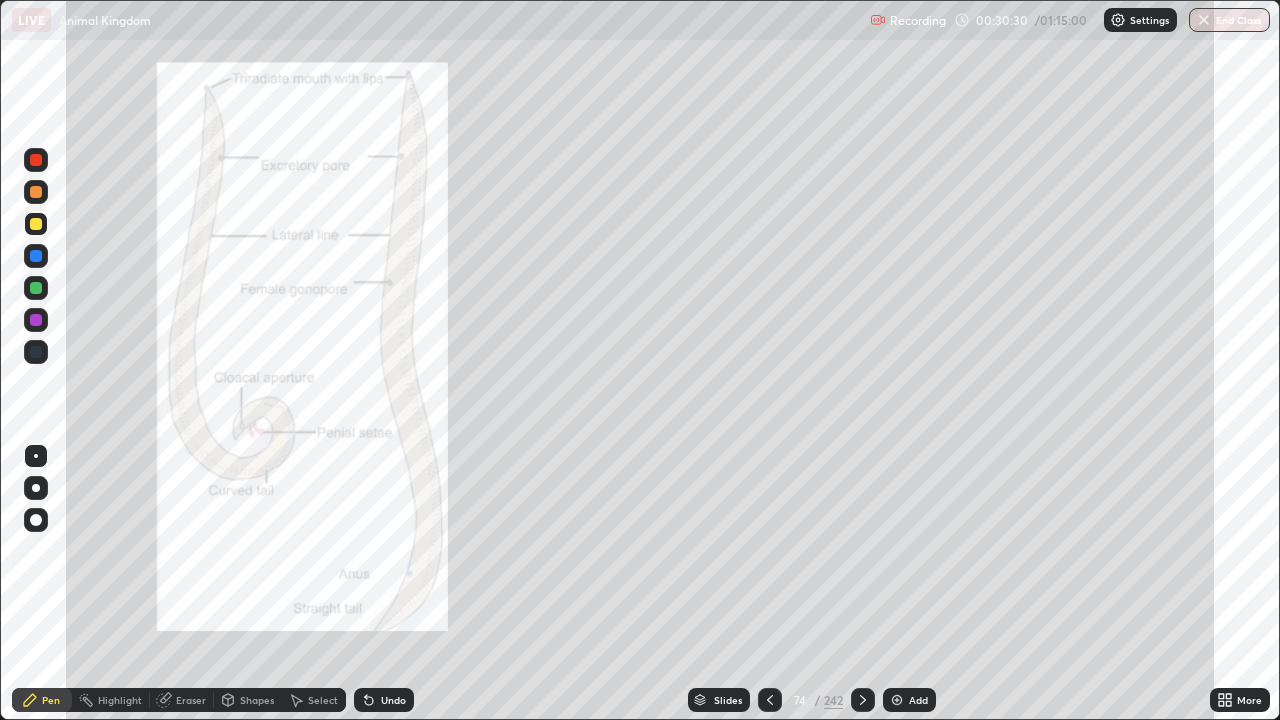 click at bounding box center [36, 192] 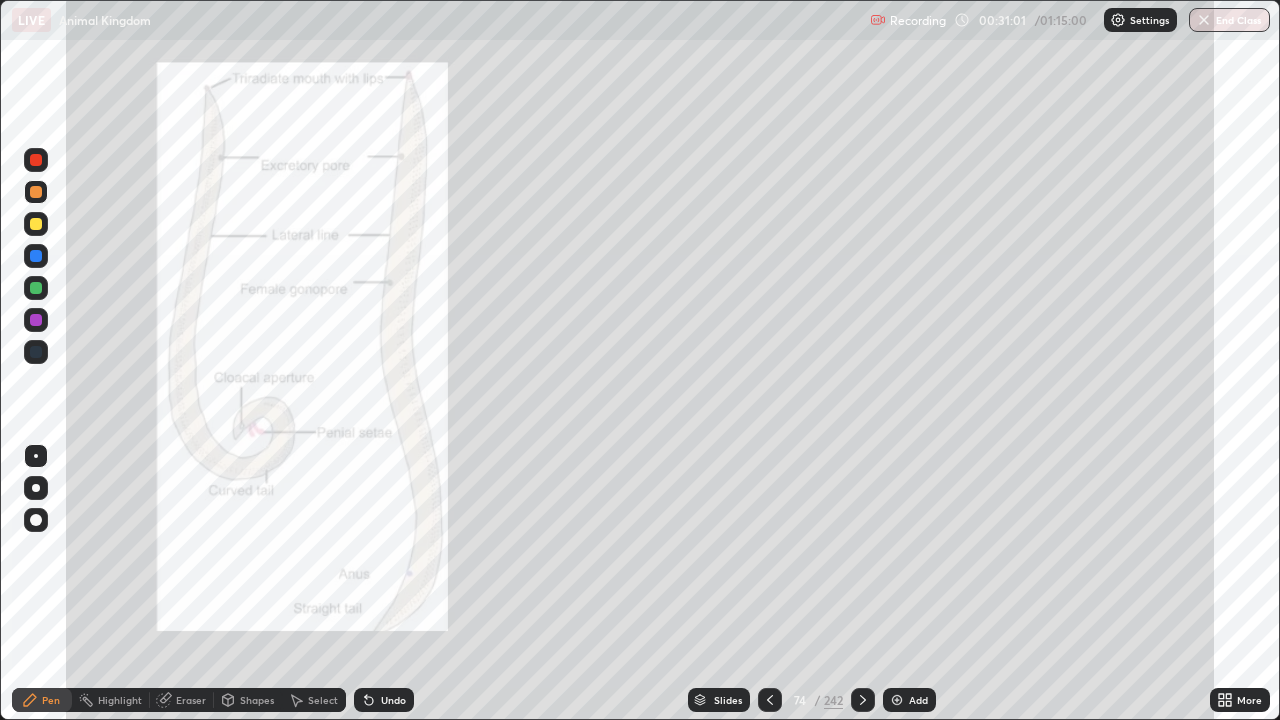 click at bounding box center (36, 224) 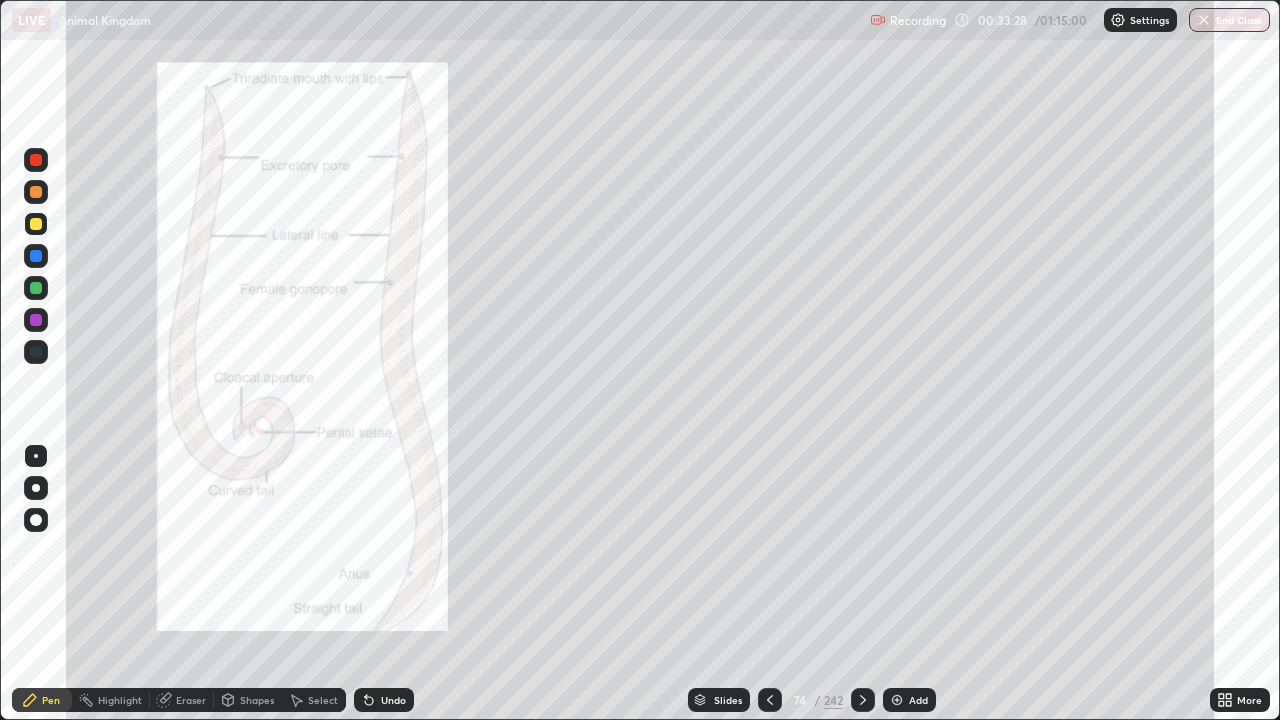click on "Add" at bounding box center (918, 700) 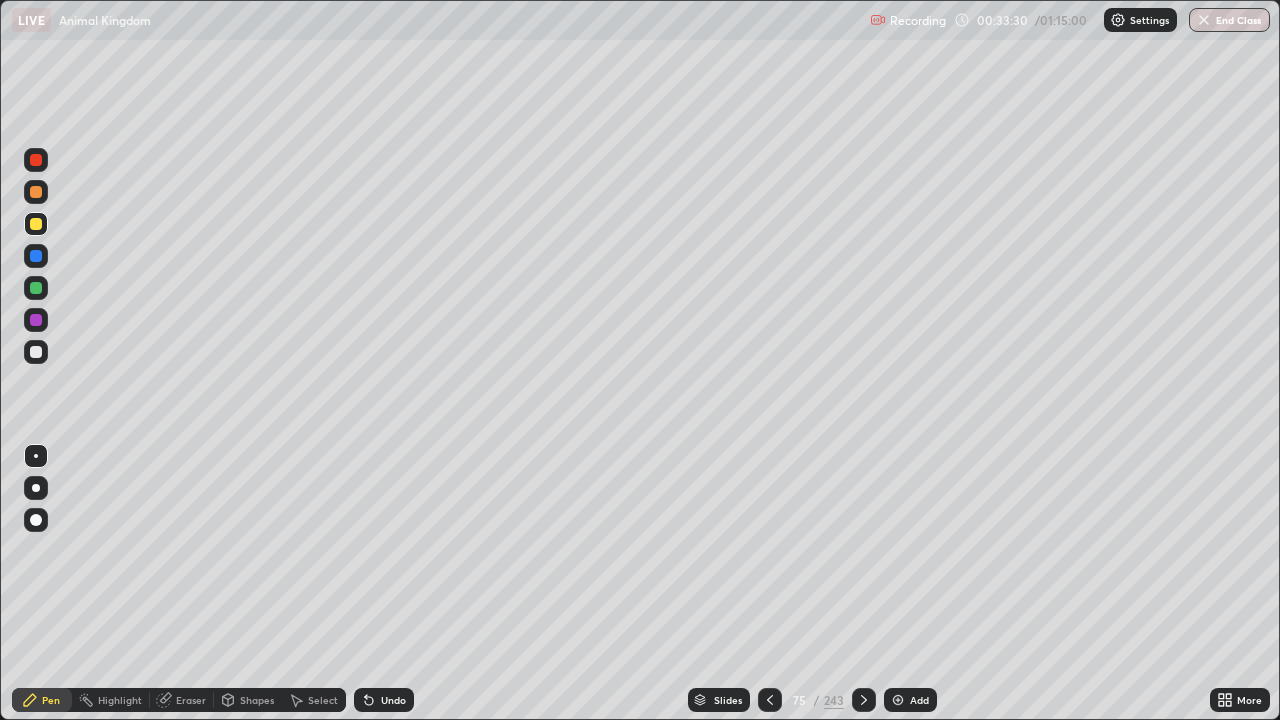 click at bounding box center [36, 352] 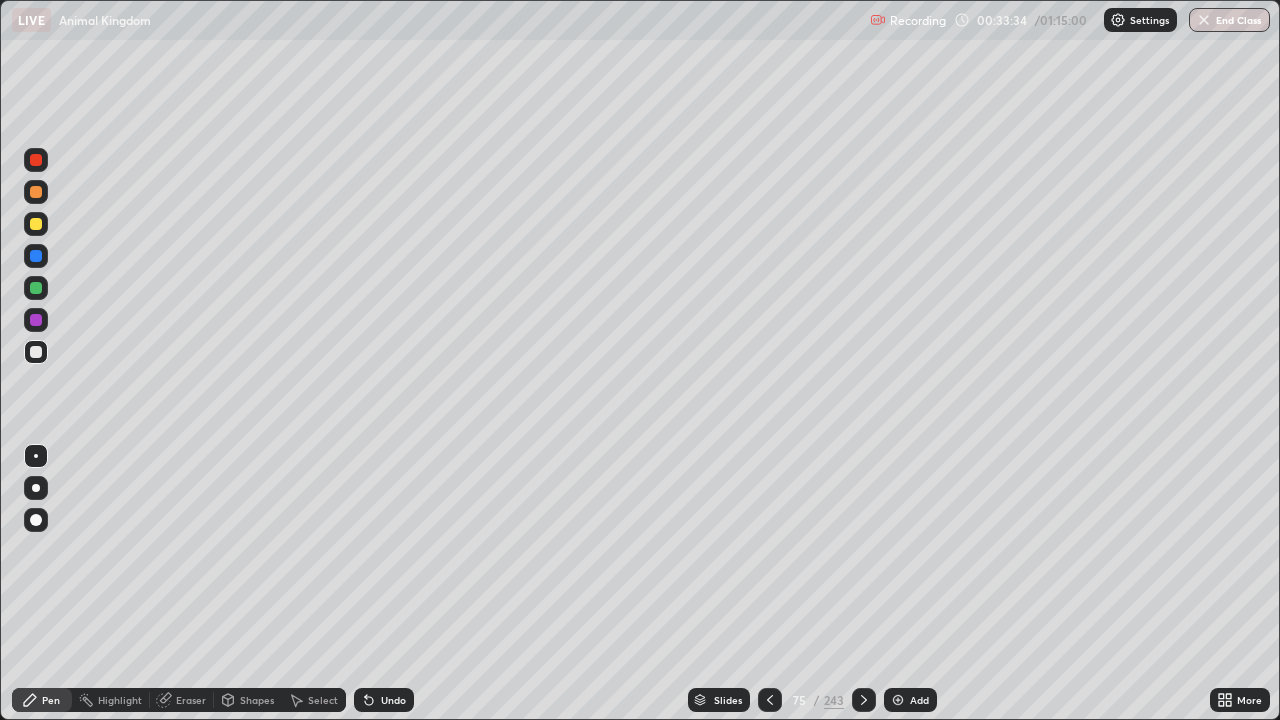 click on "Slides" at bounding box center (728, 700) 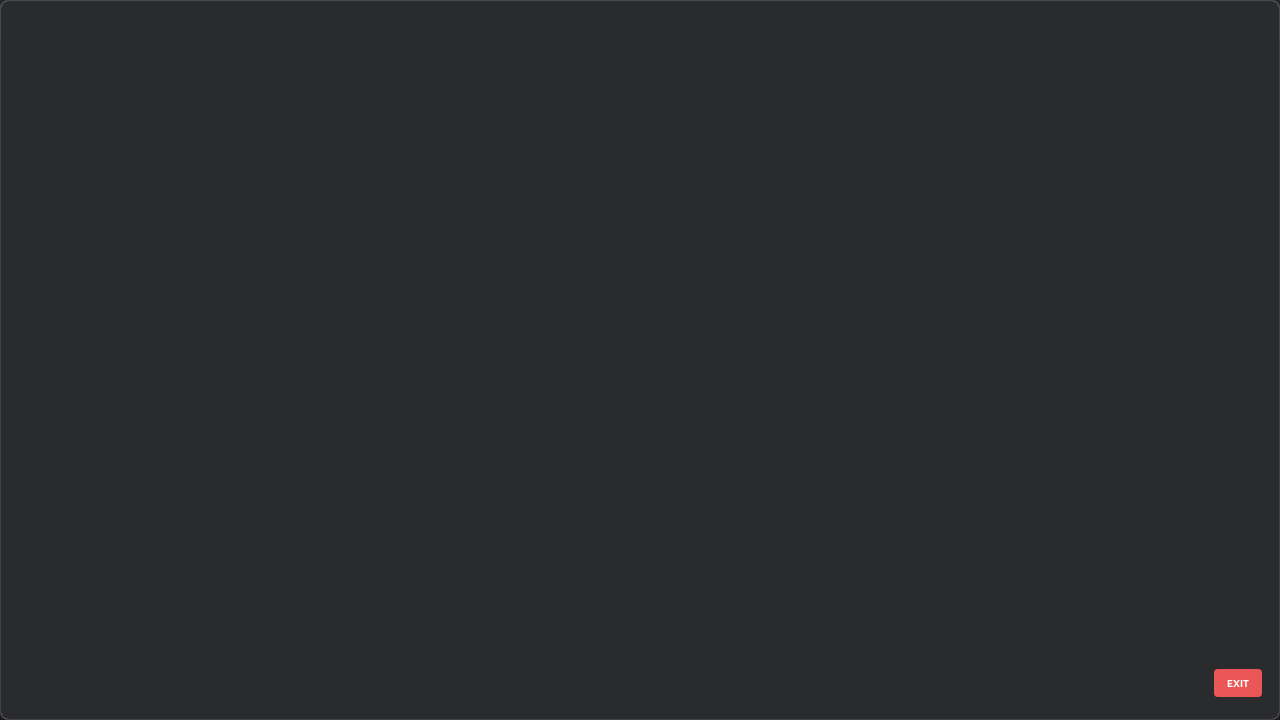 scroll, scrollTop: 4897, scrollLeft: 0, axis: vertical 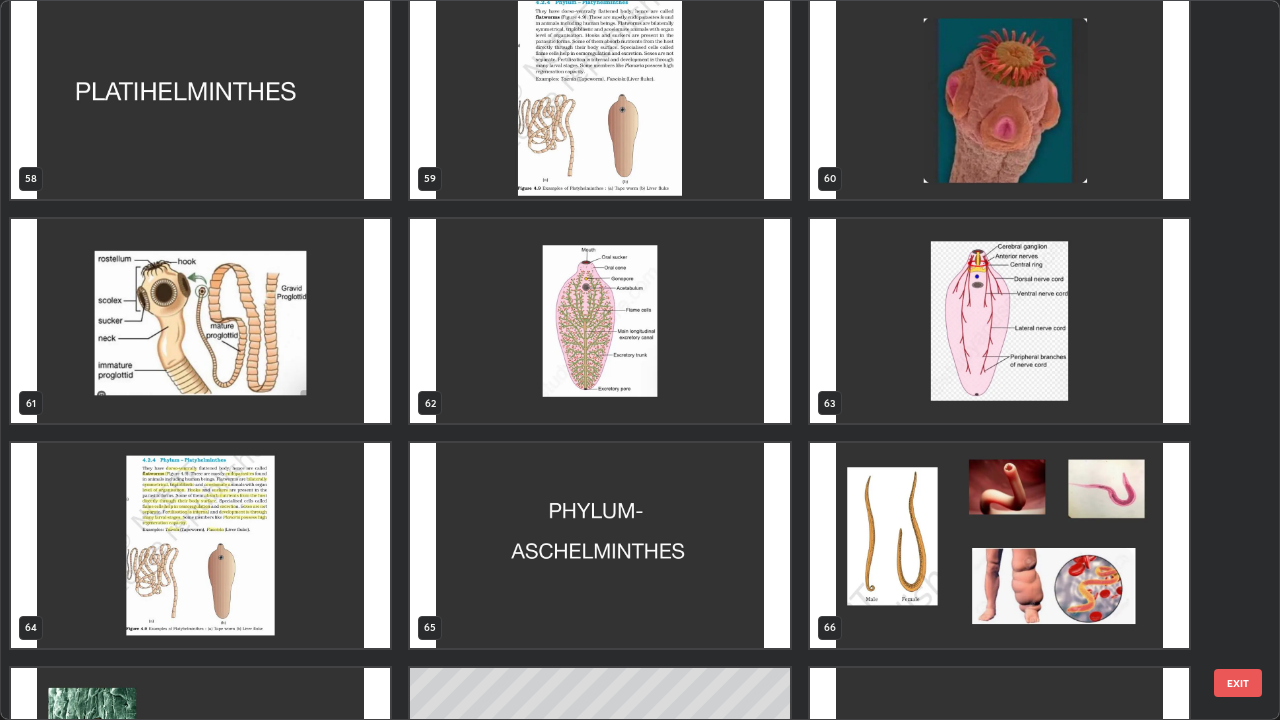 click at bounding box center [999, 545] 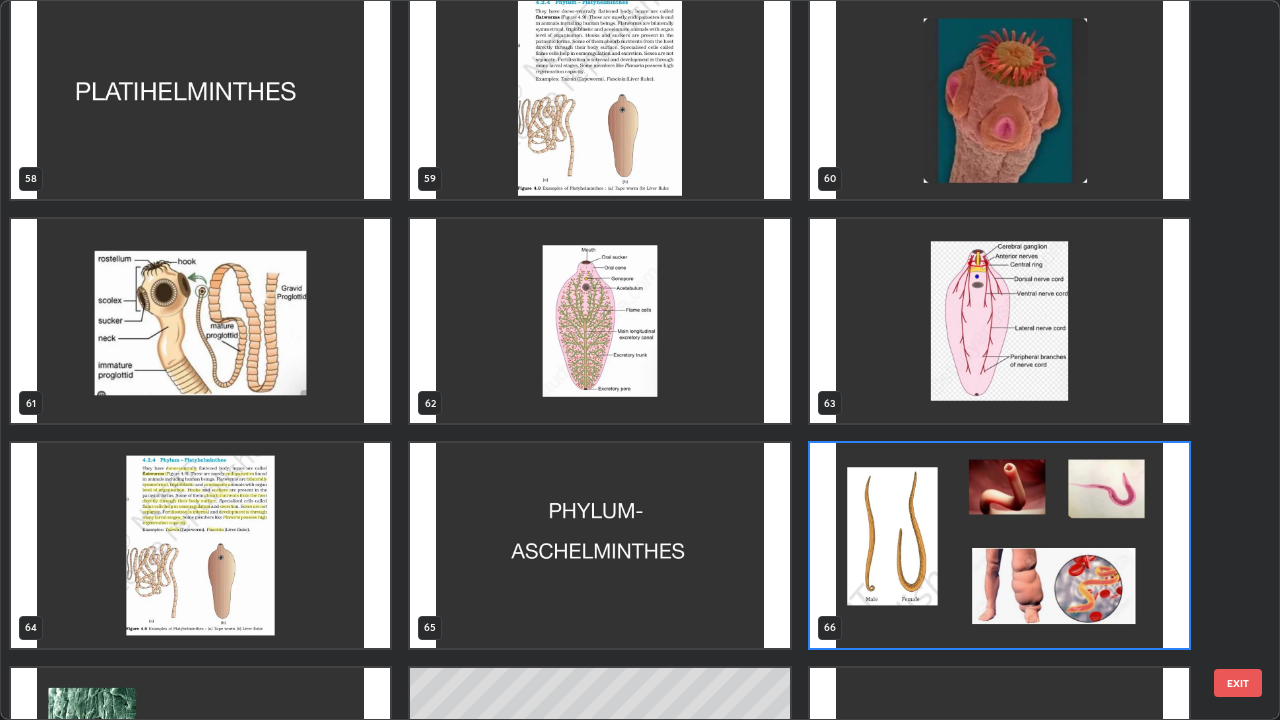 click at bounding box center [999, 545] 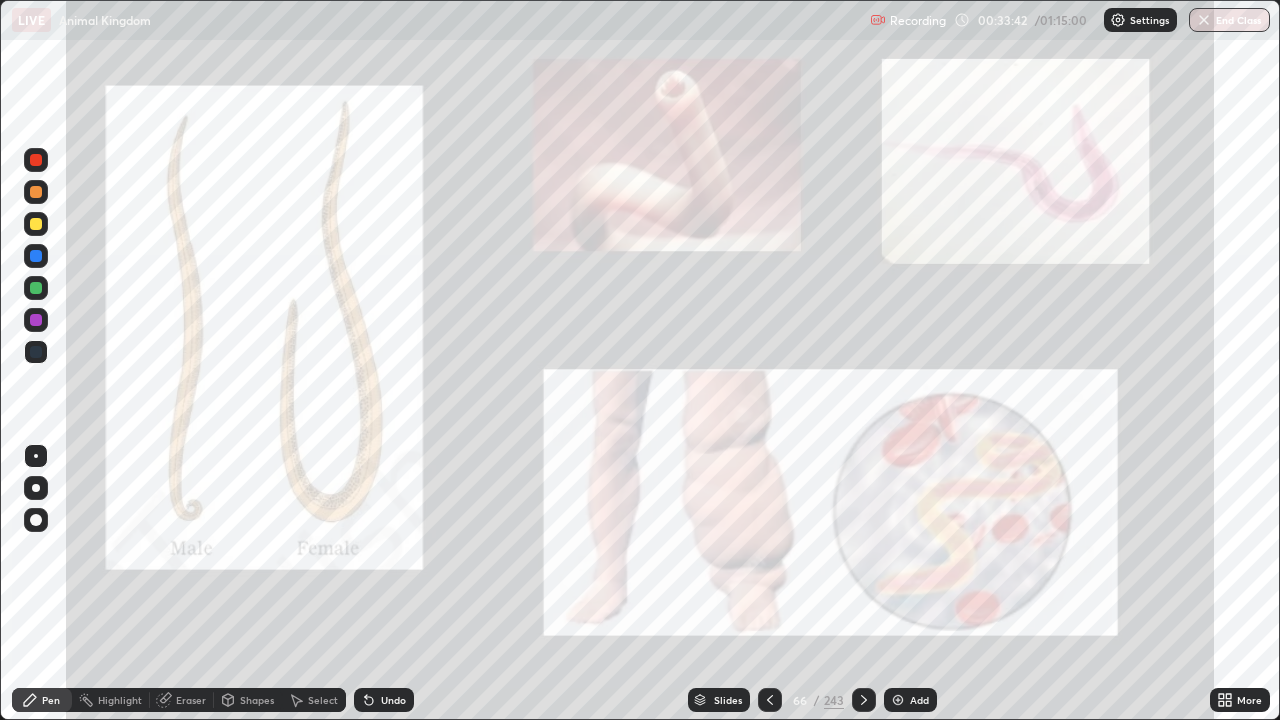 click at bounding box center (36, 224) 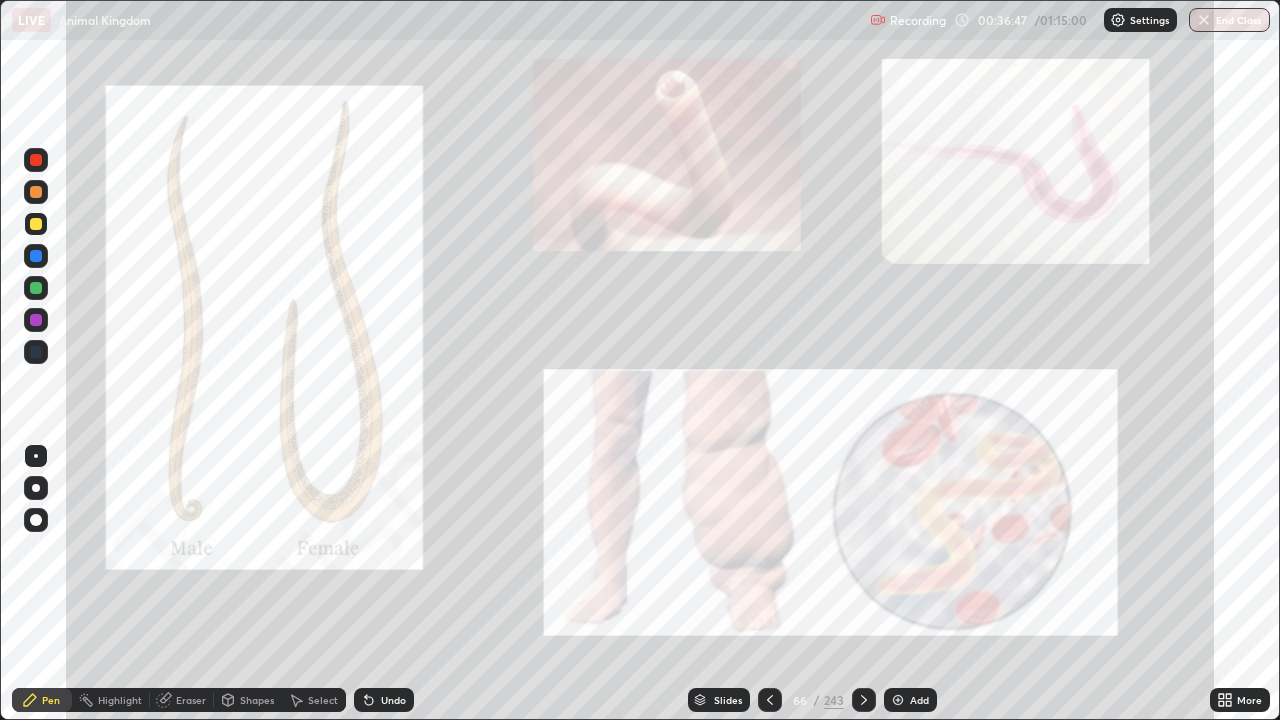 click 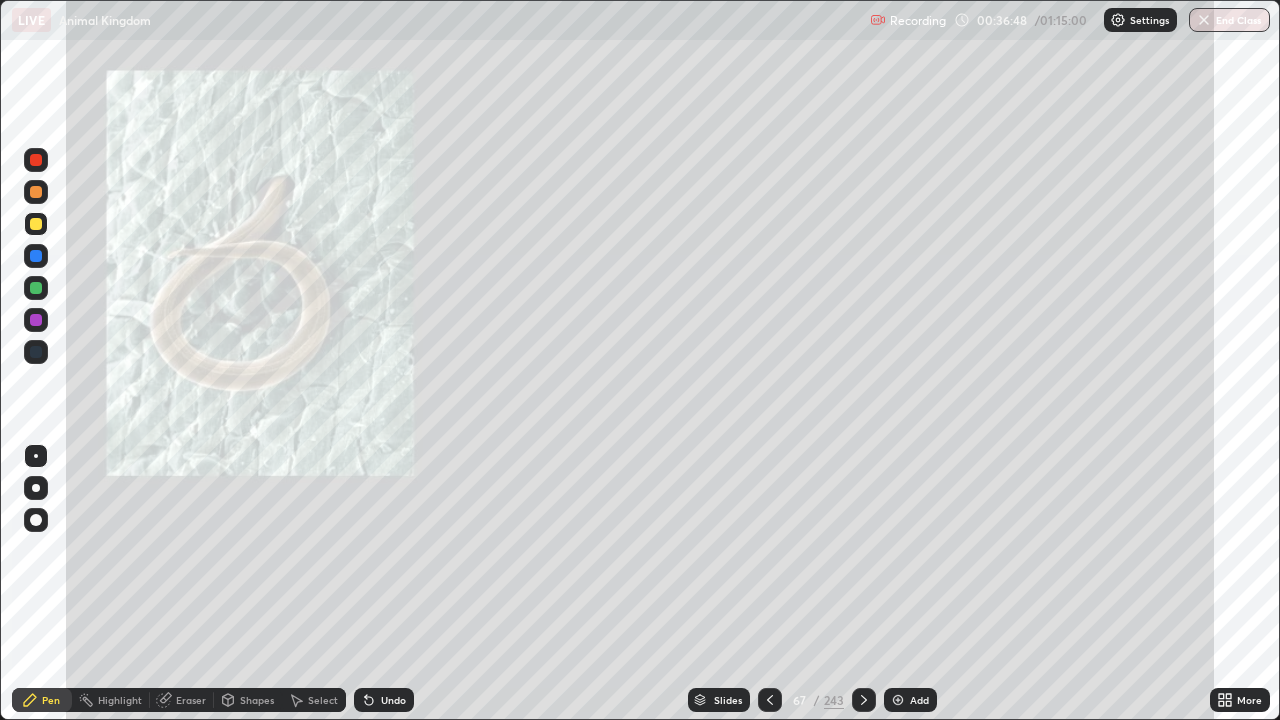 click at bounding box center (864, 700) 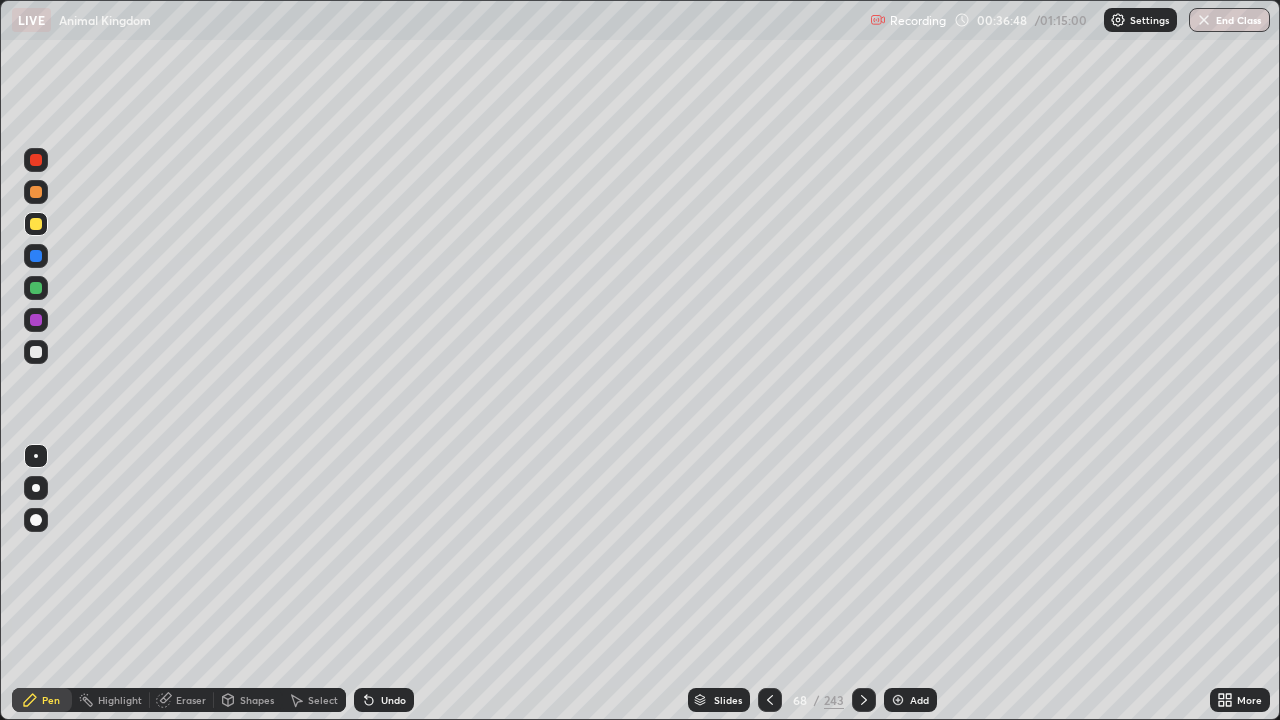 click at bounding box center (864, 700) 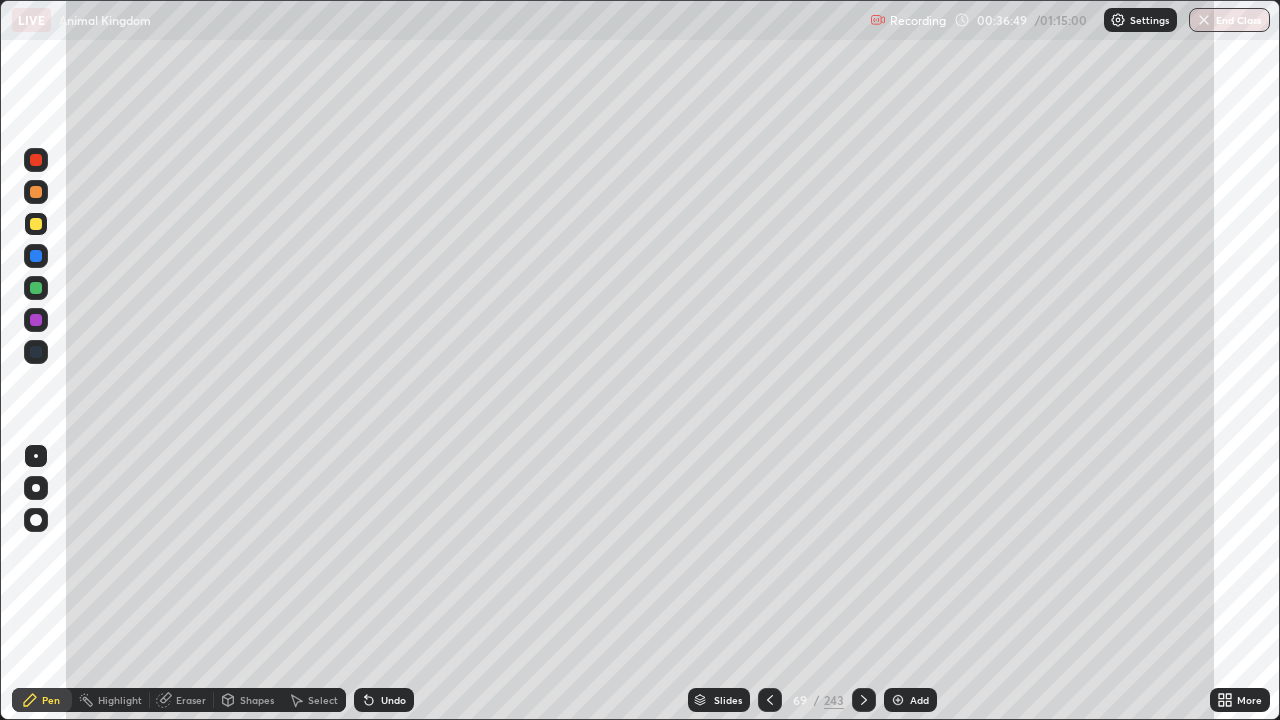 click at bounding box center [864, 700] 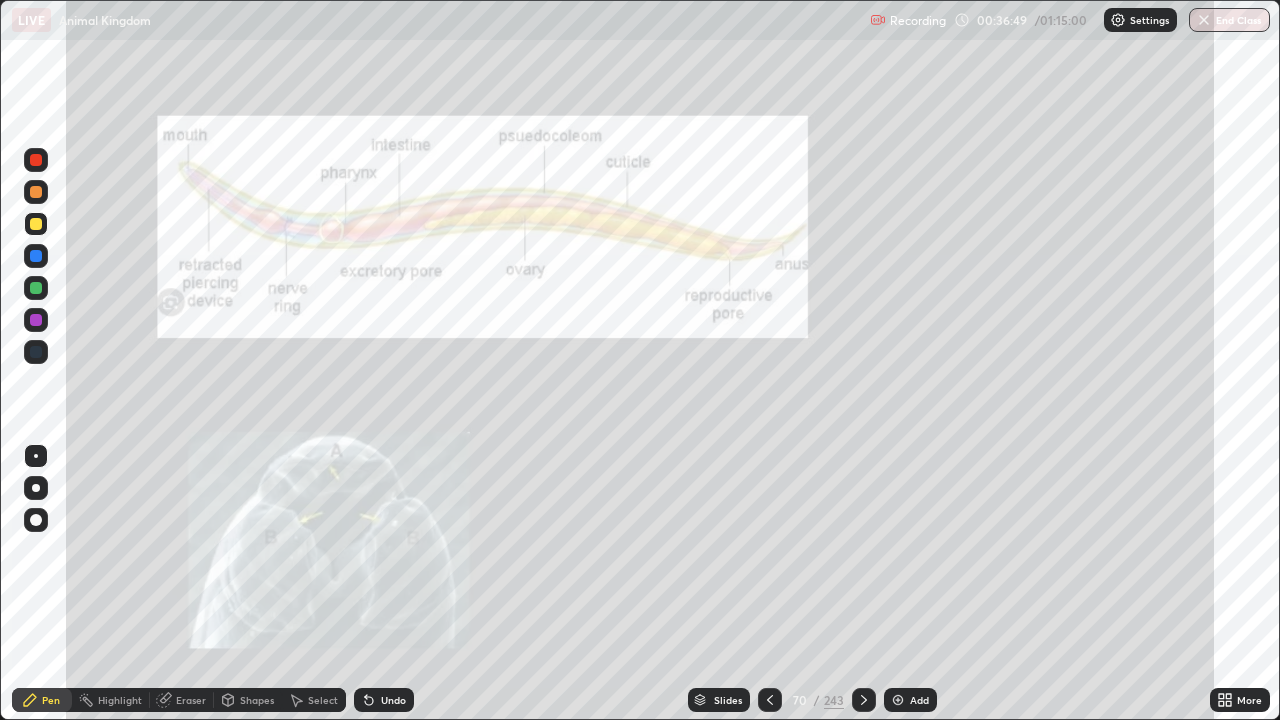 click 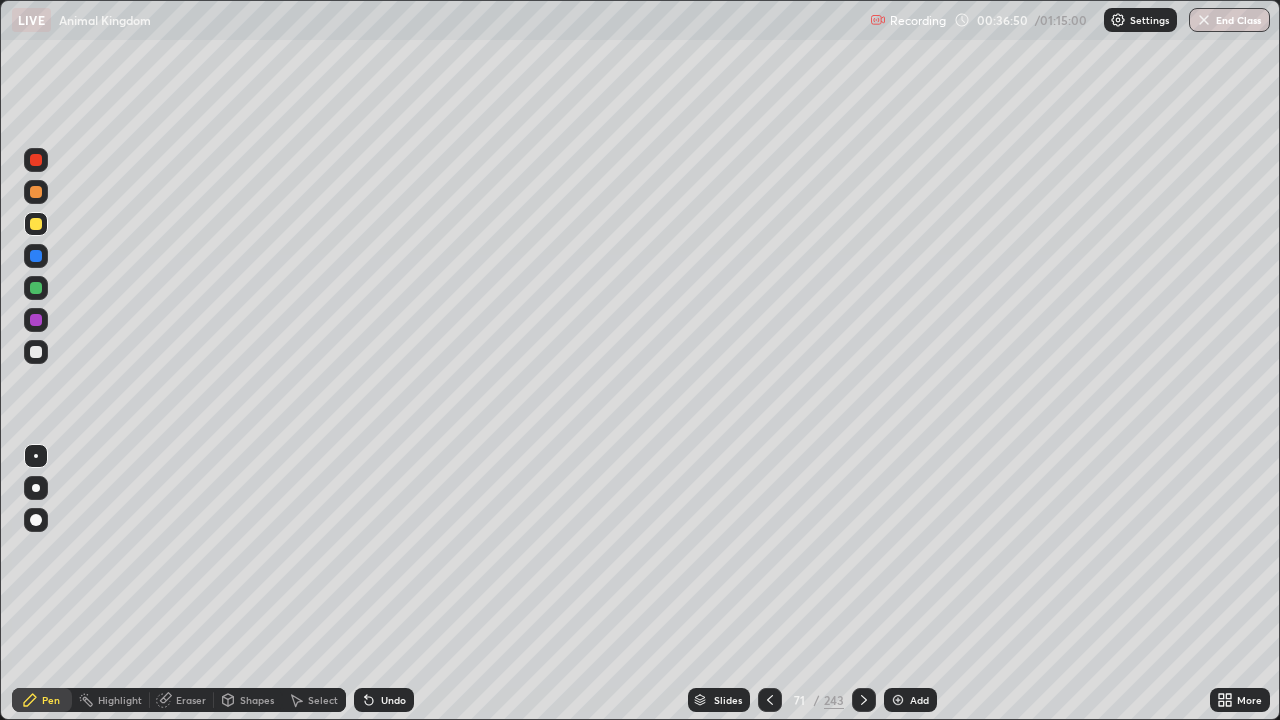 click at bounding box center [864, 700] 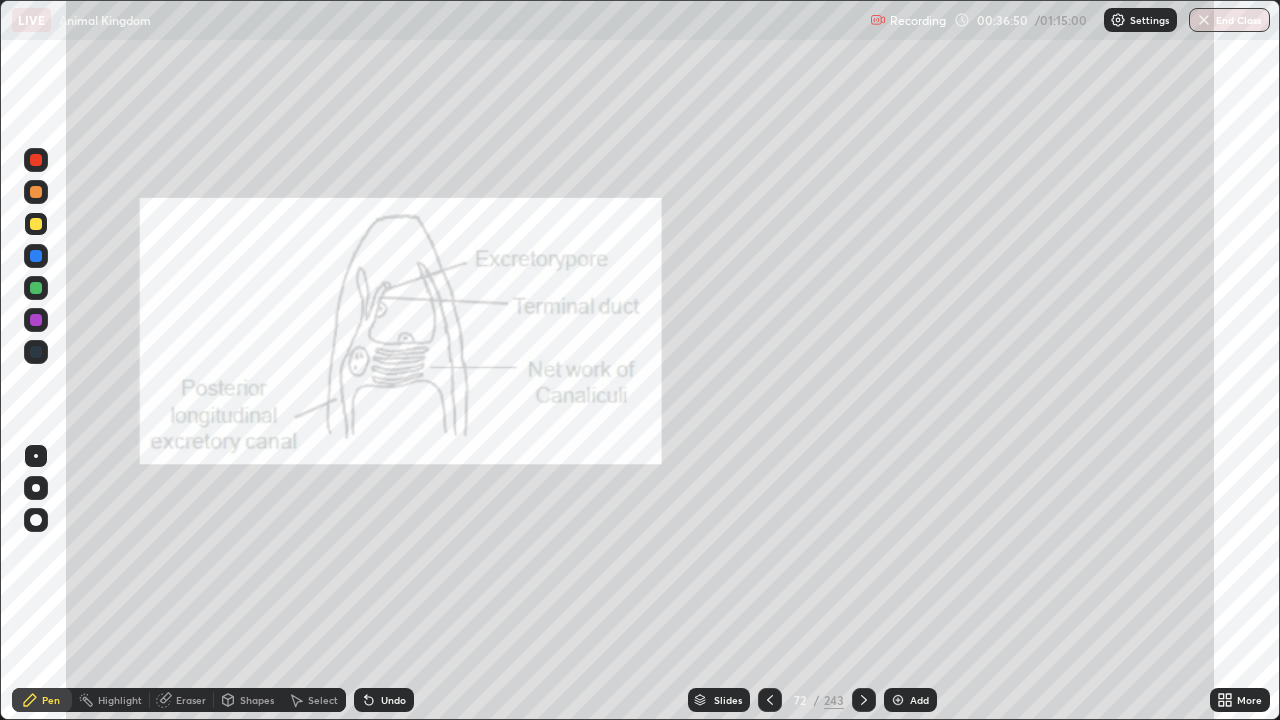 click at bounding box center [864, 700] 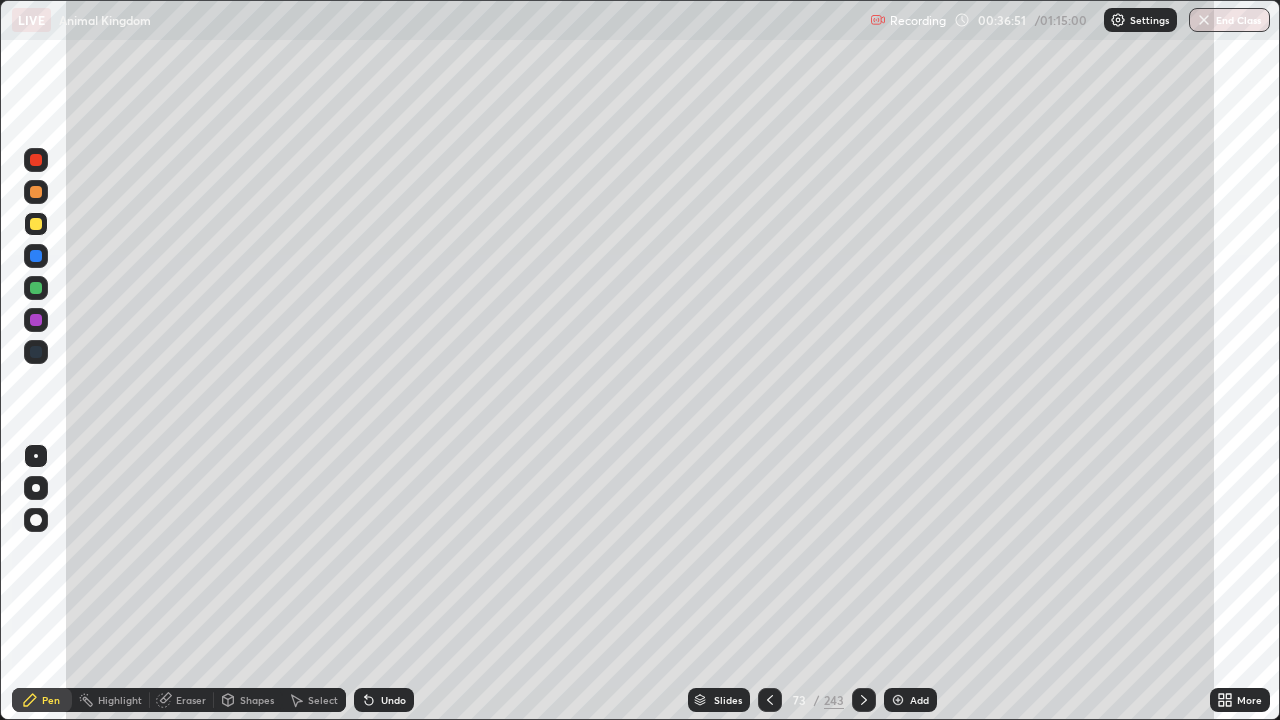 click at bounding box center [864, 700] 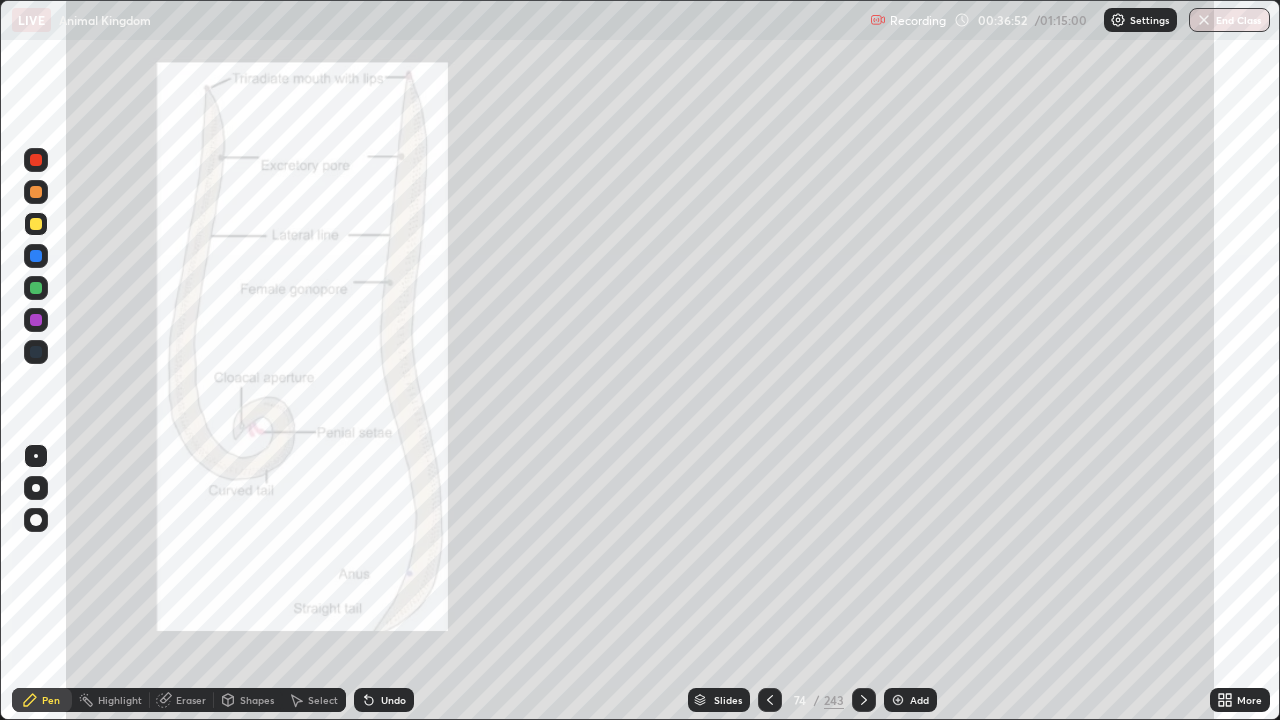 click at bounding box center (864, 700) 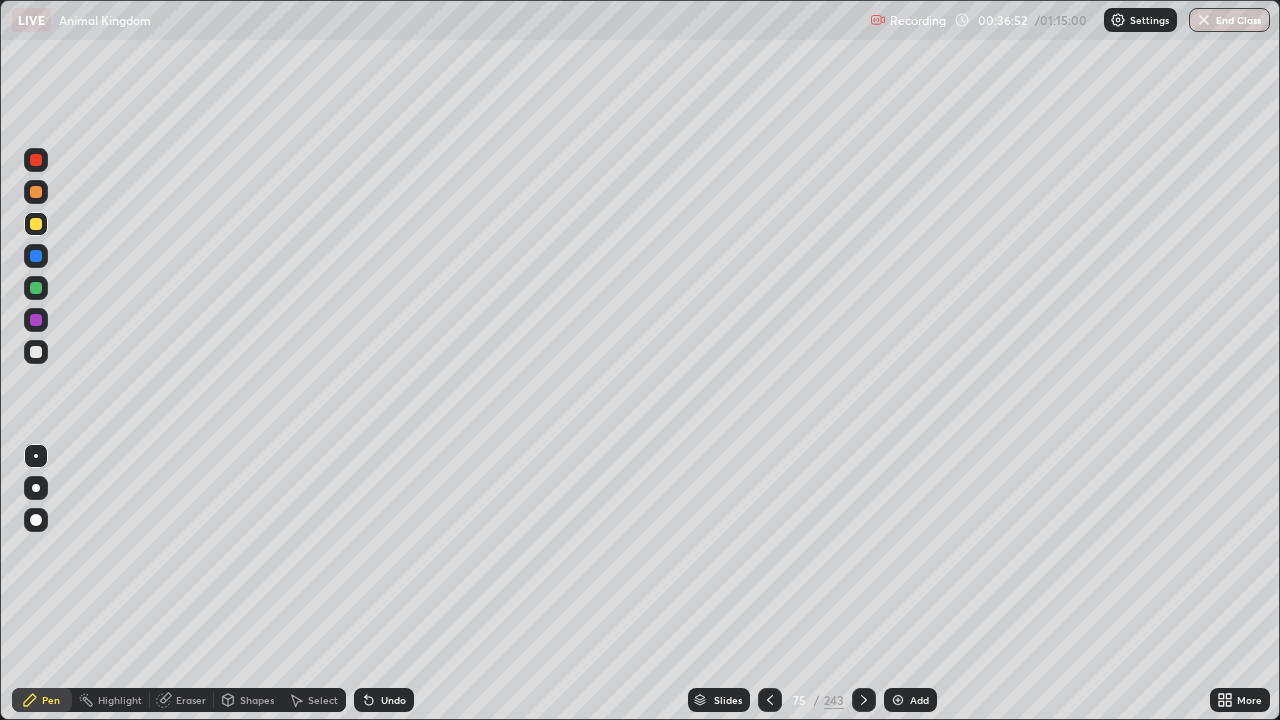 click at bounding box center (864, 700) 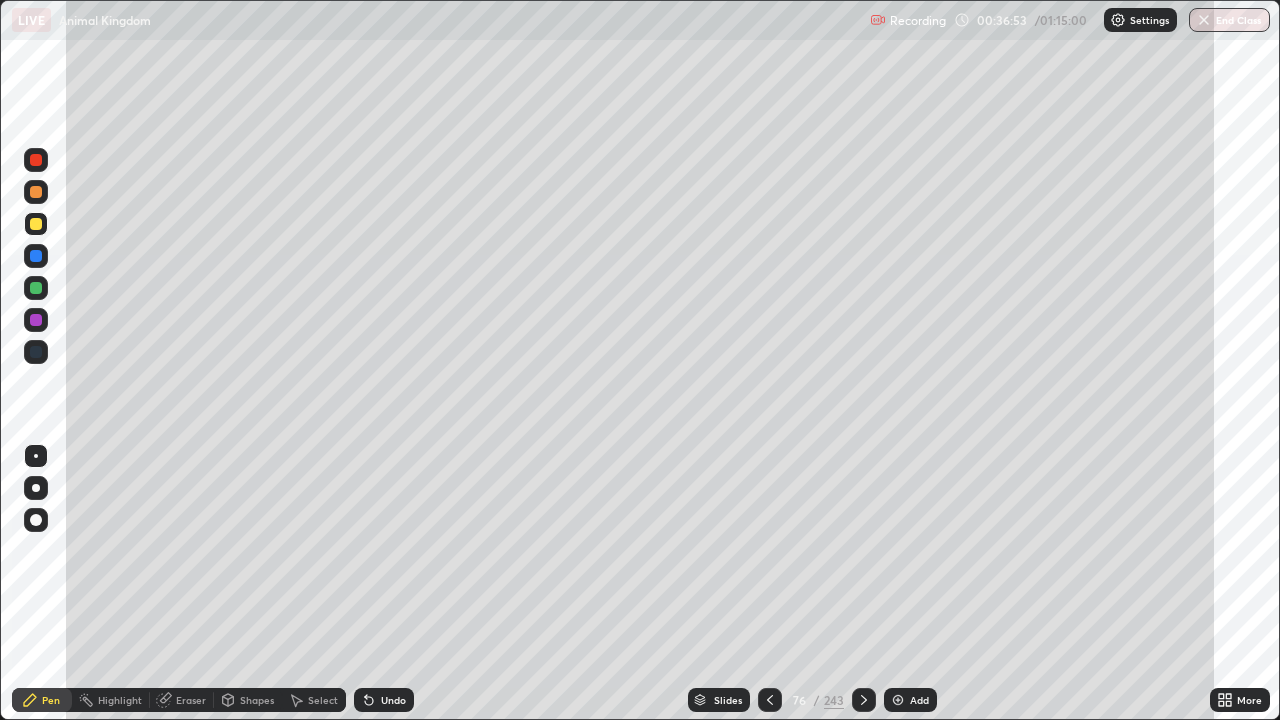 click 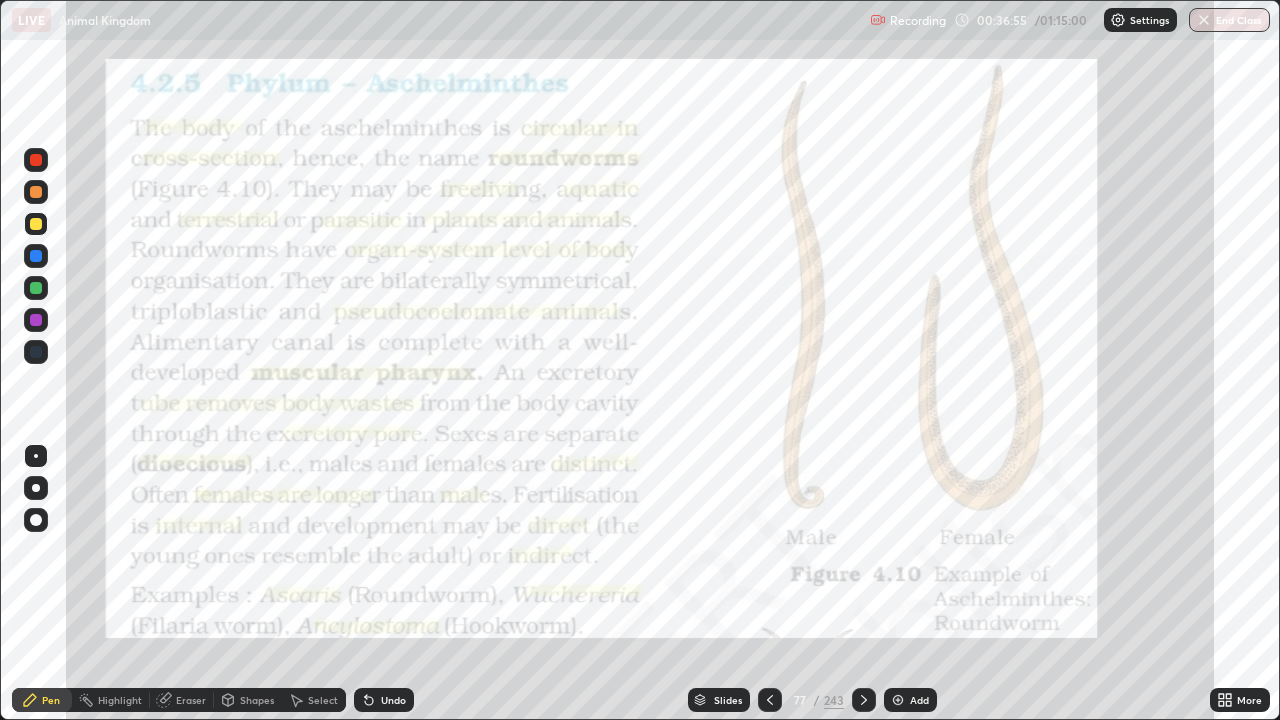 click on "Highlight" at bounding box center (120, 700) 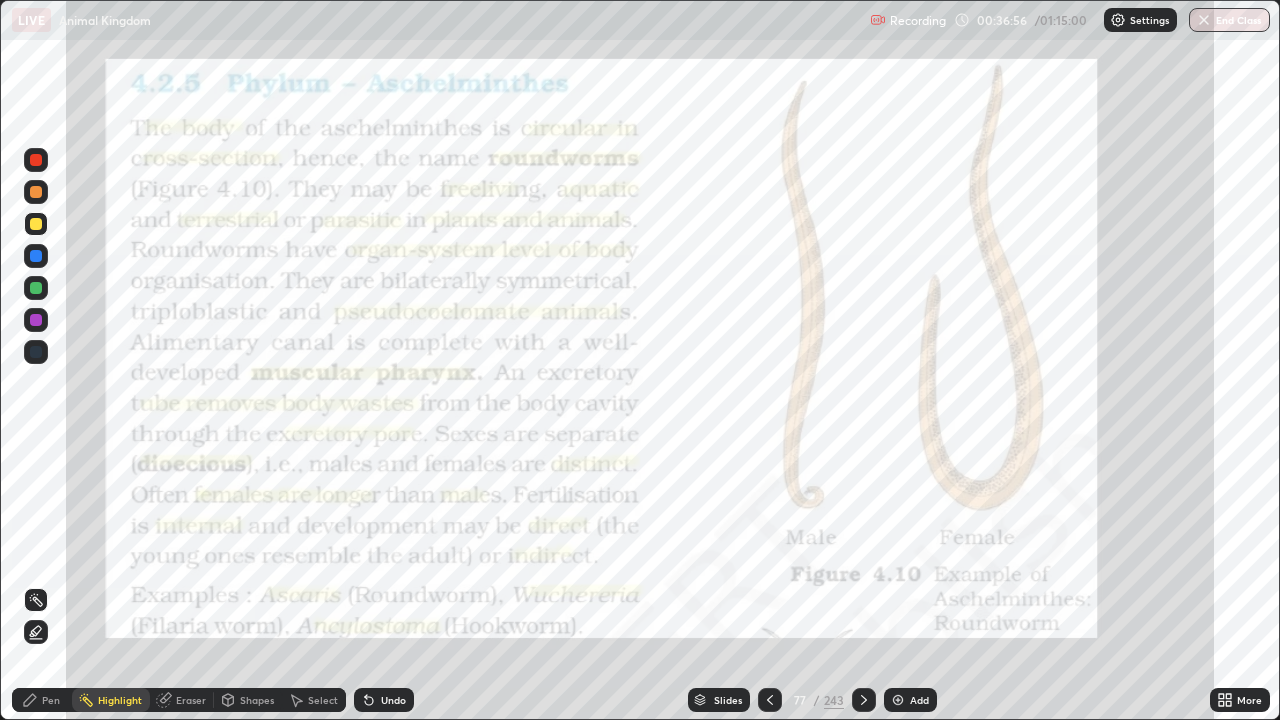 click at bounding box center (36, 160) 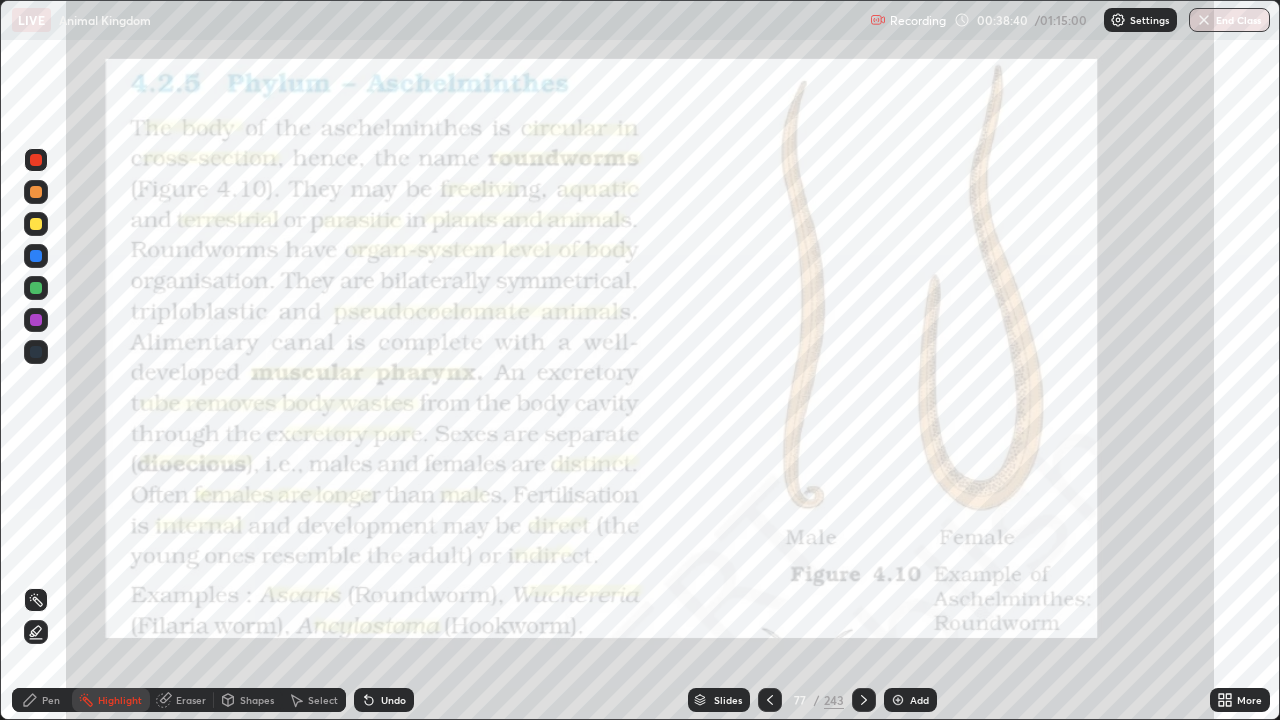click 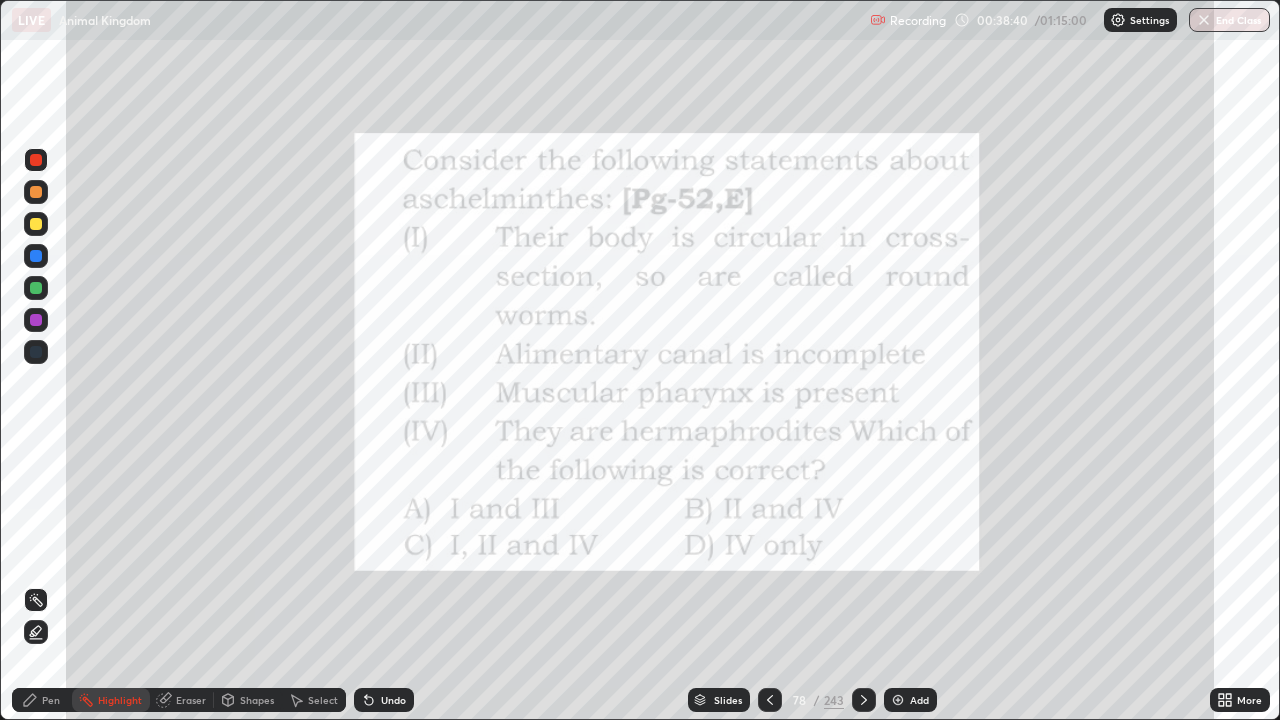 click 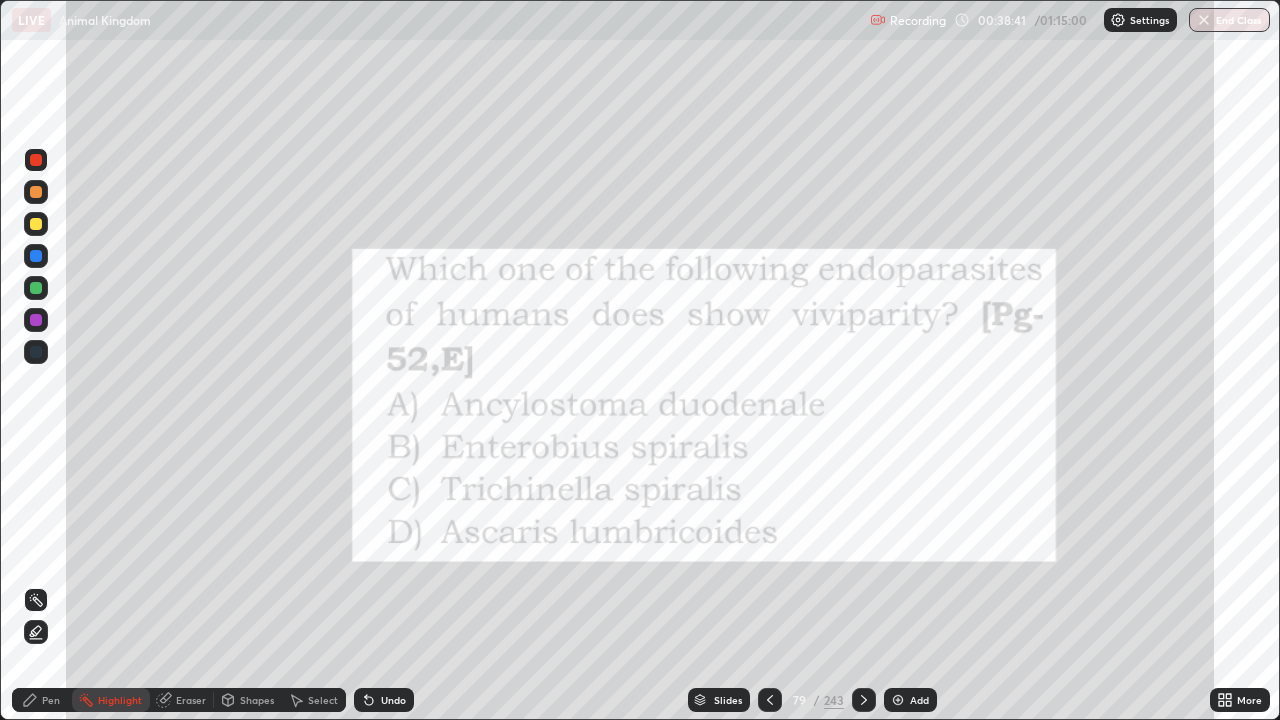 click at bounding box center [770, 700] 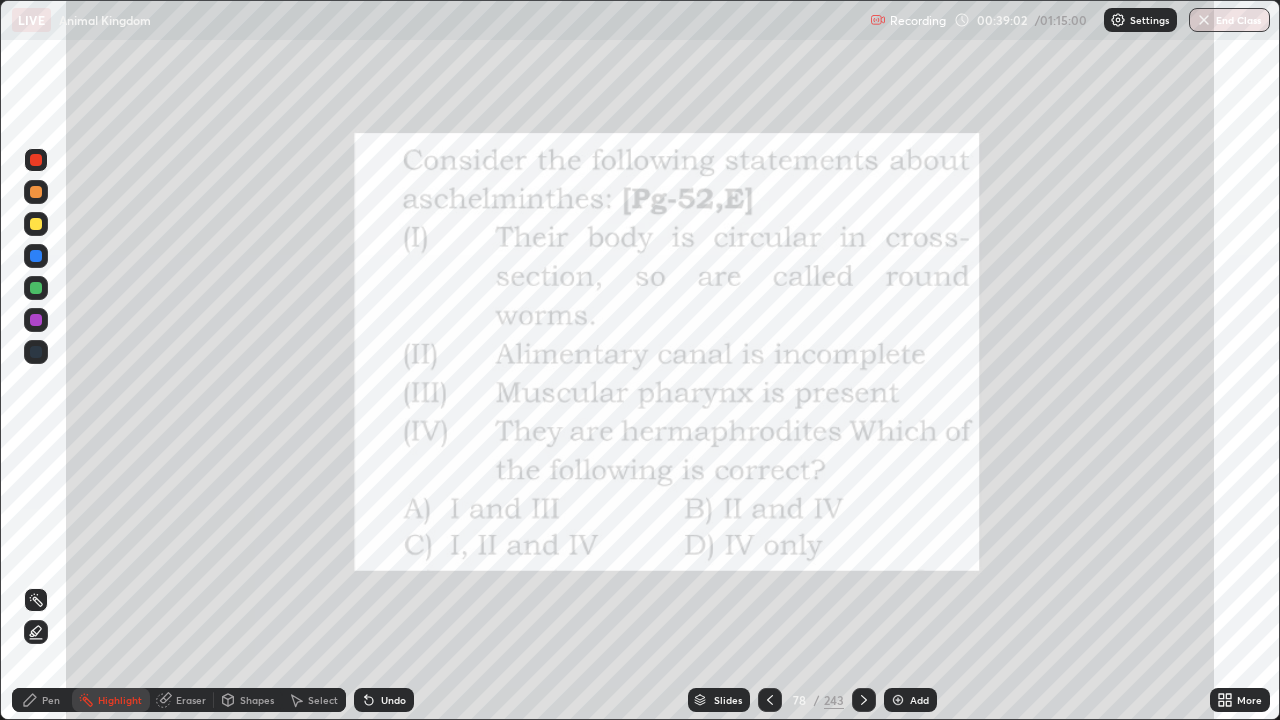 click on "Pen" at bounding box center (51, 700) 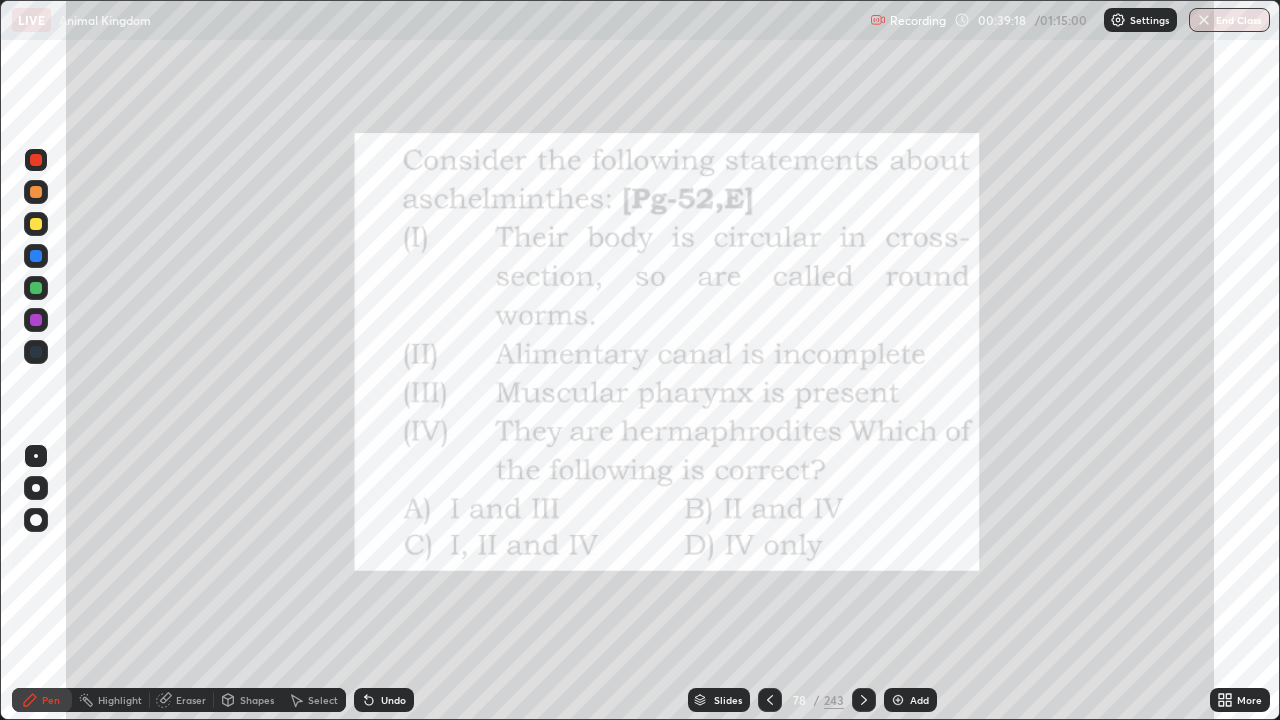 click 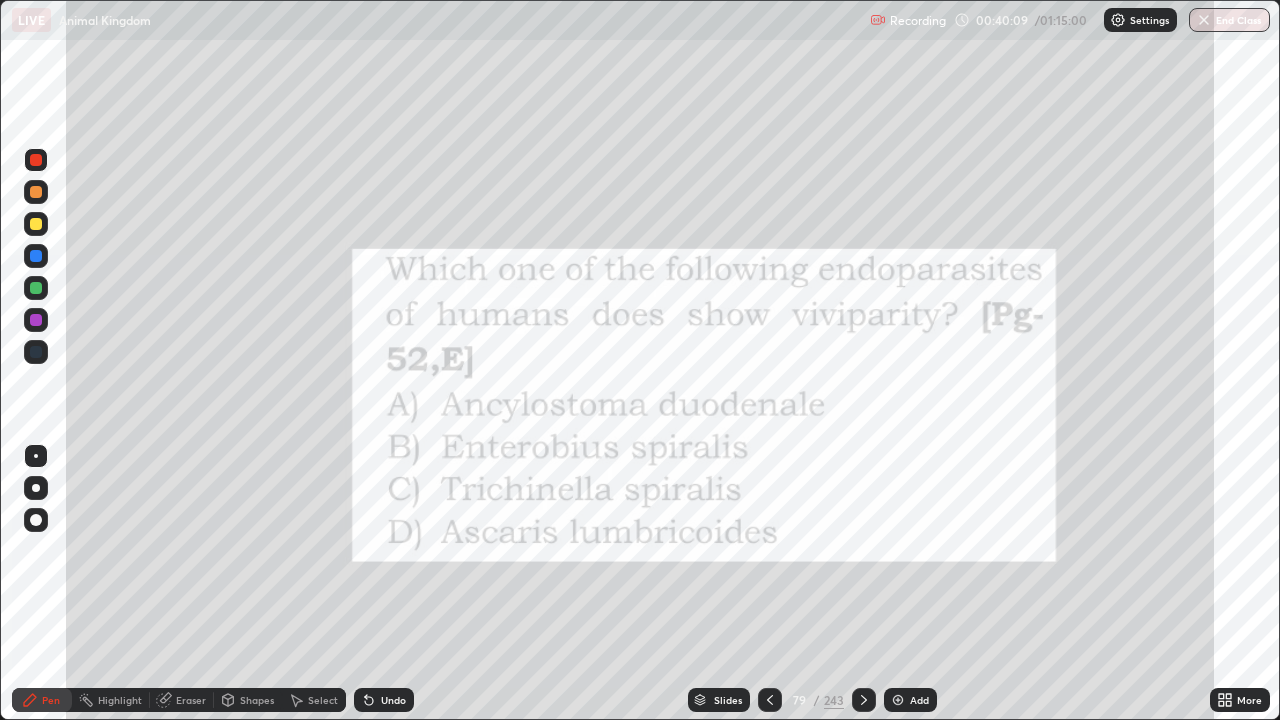 click at bounding box center [864, 700] 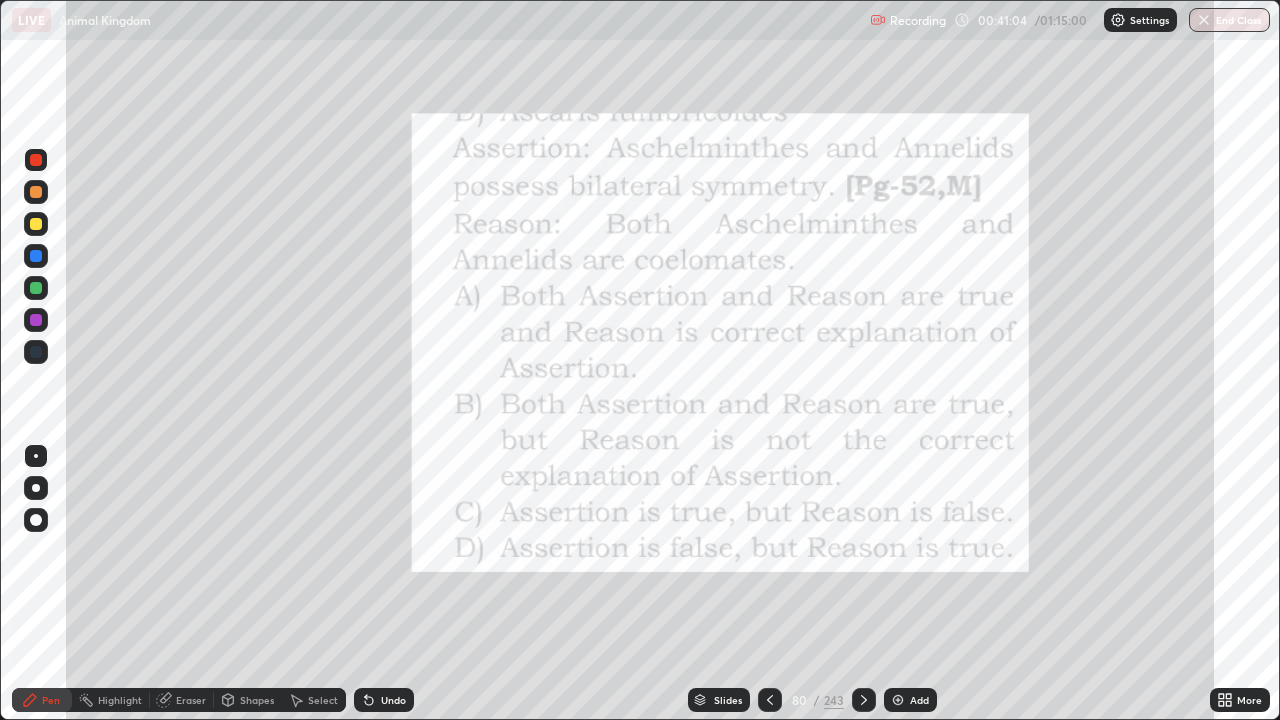 click 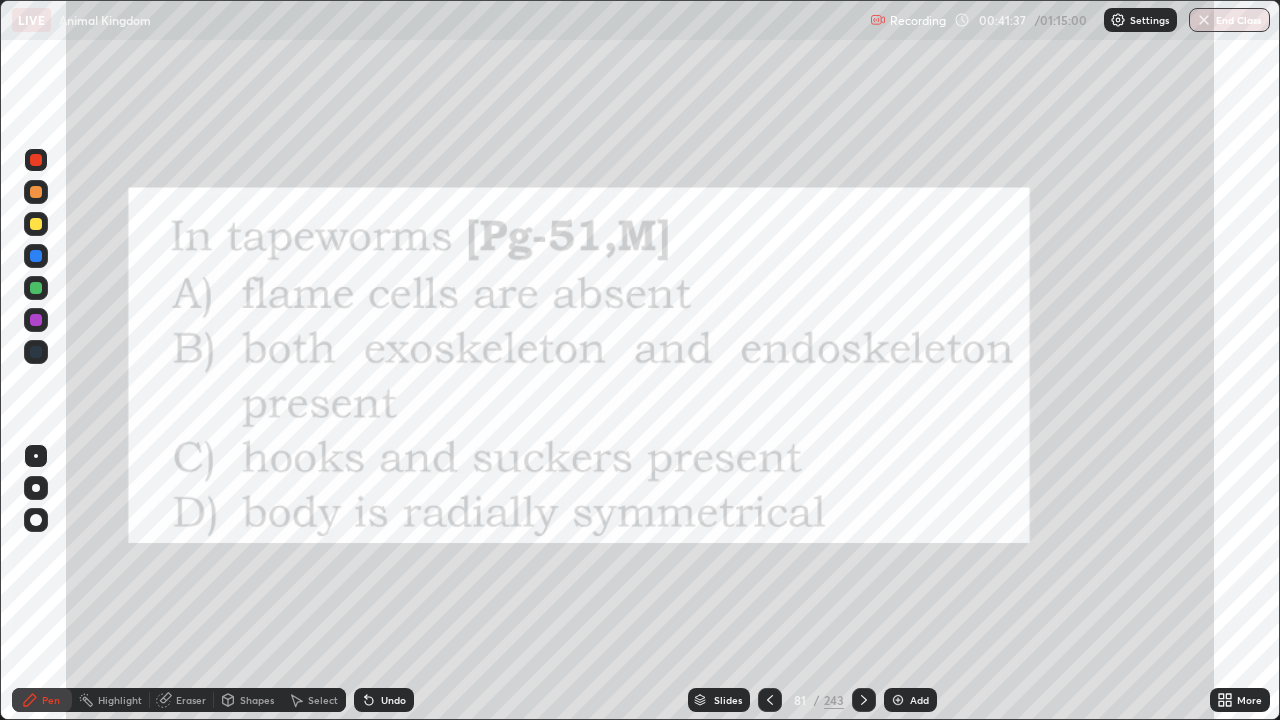 click 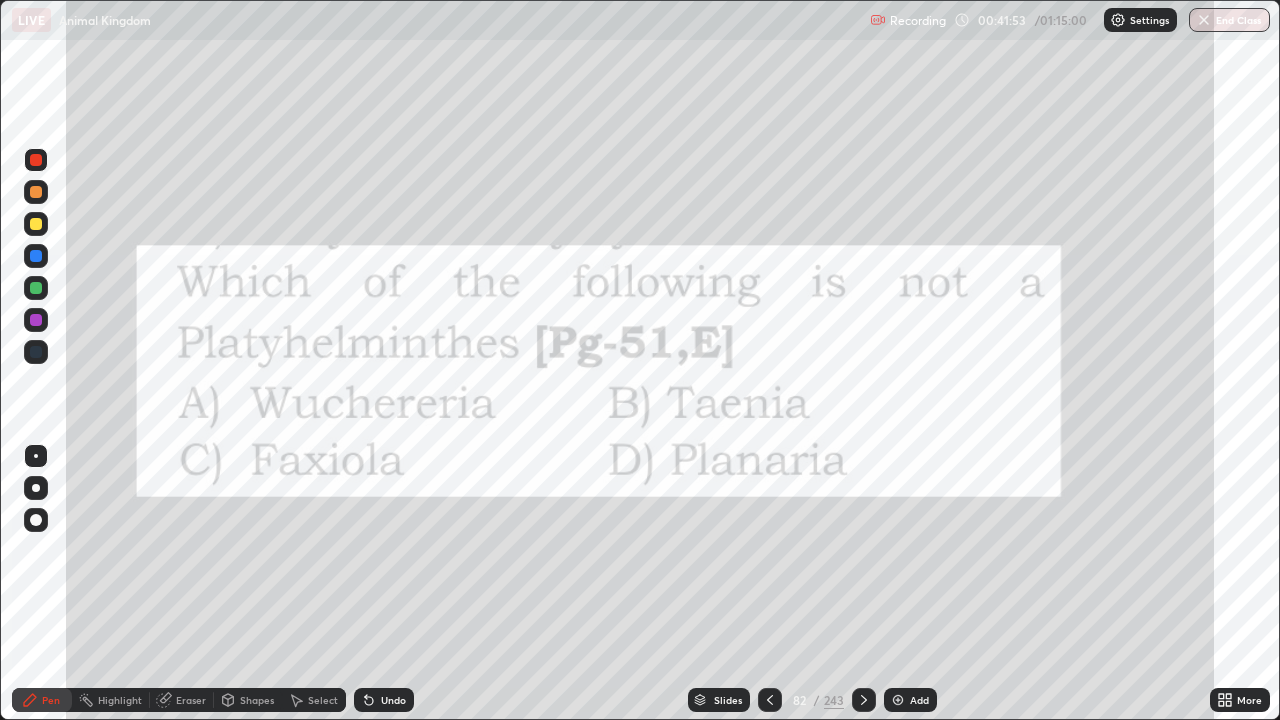 click 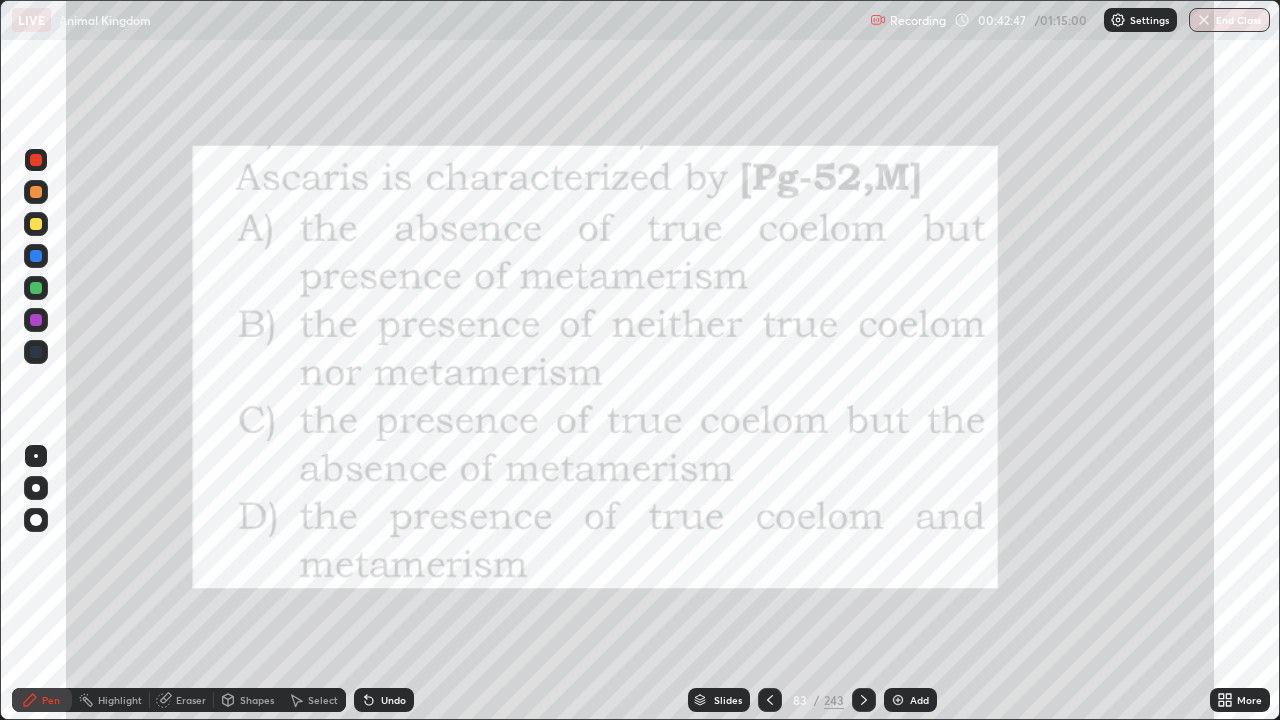 click 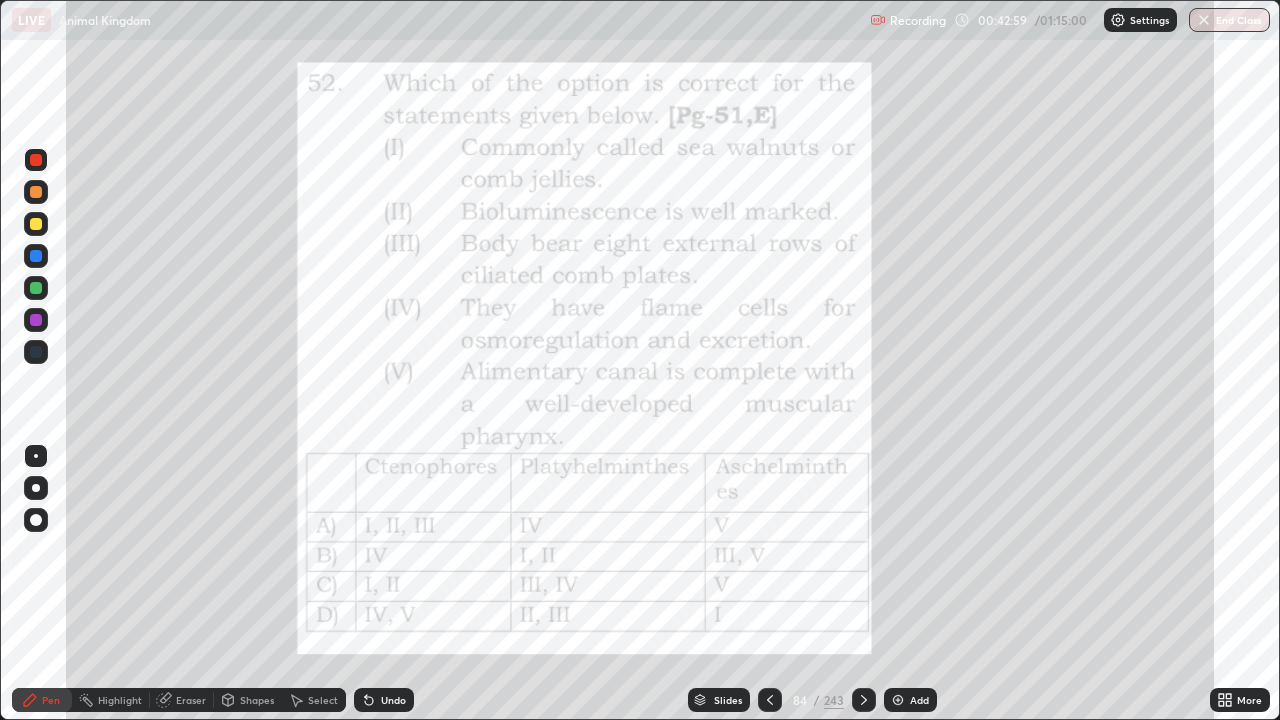 click on "More" at bounding box center [1249, 700] 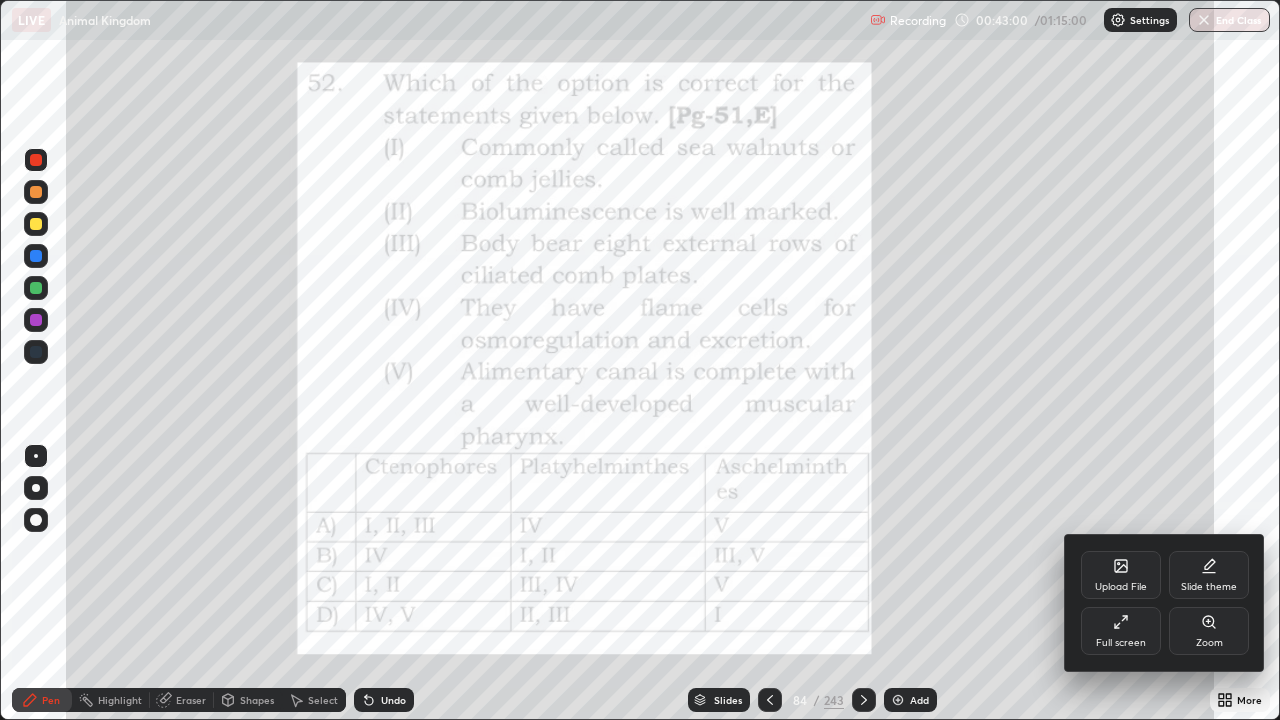 click on "Zoom" at bounding box center (1209, 631) 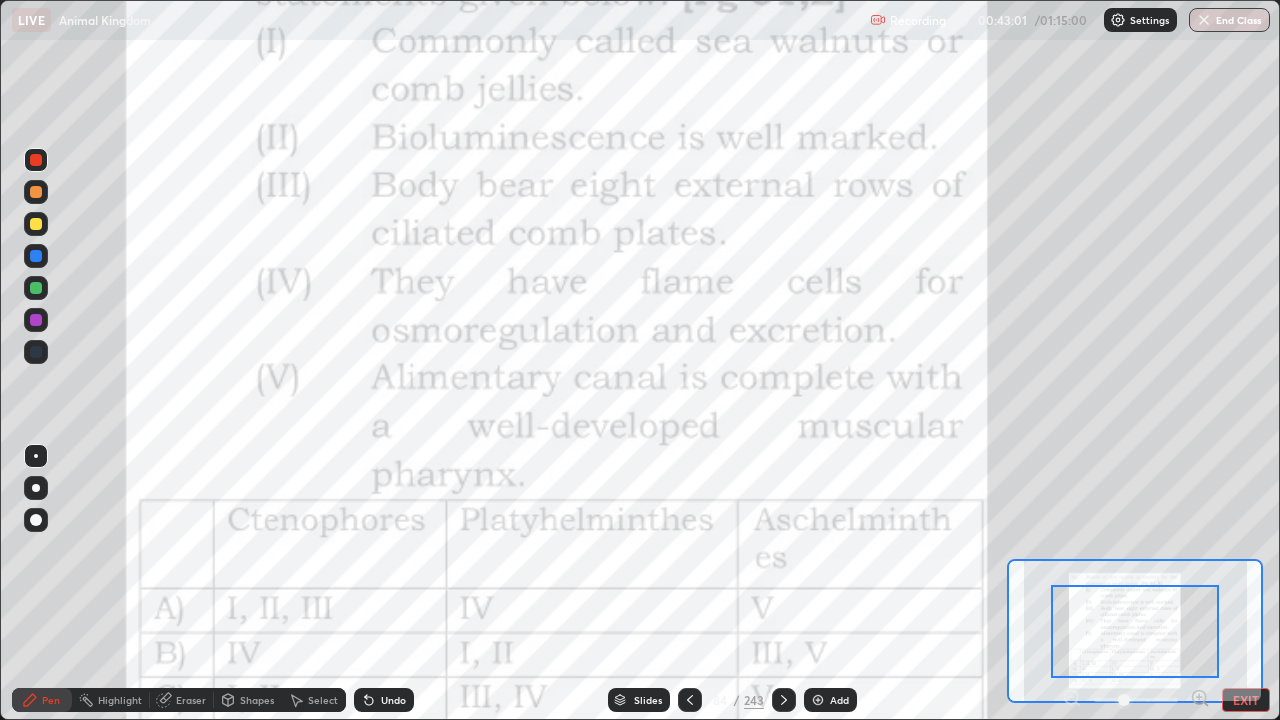click 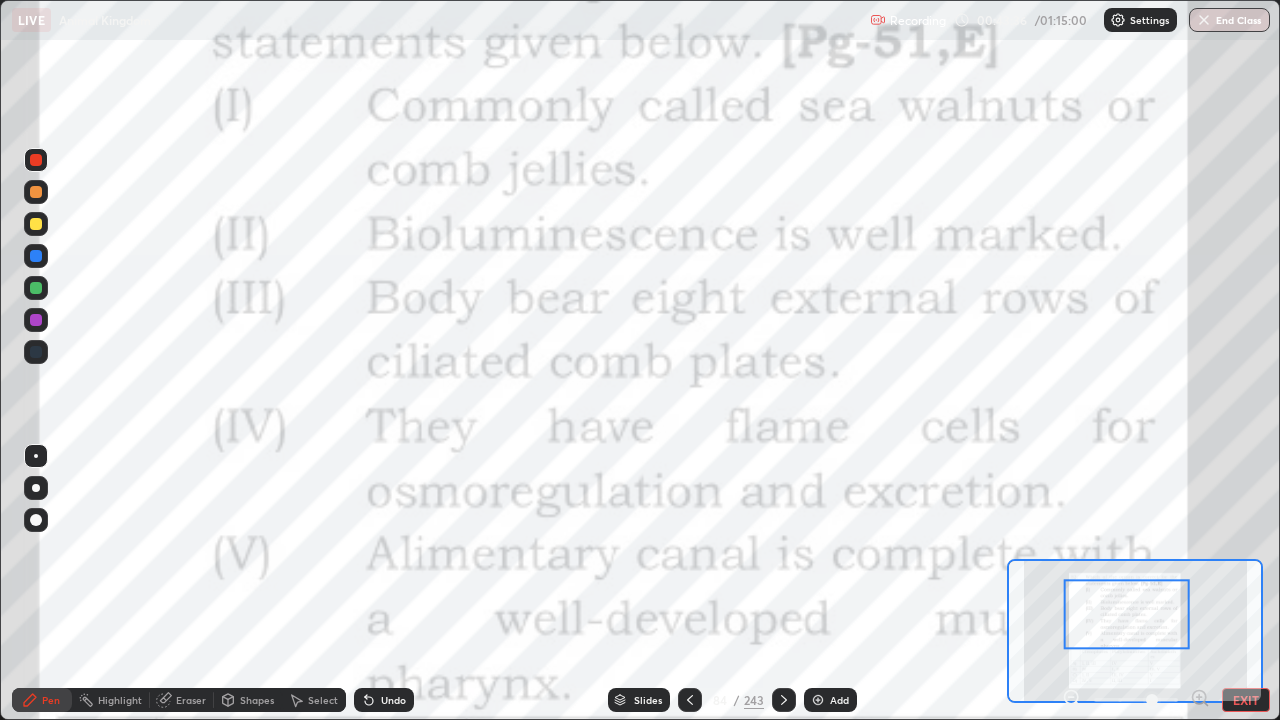 click 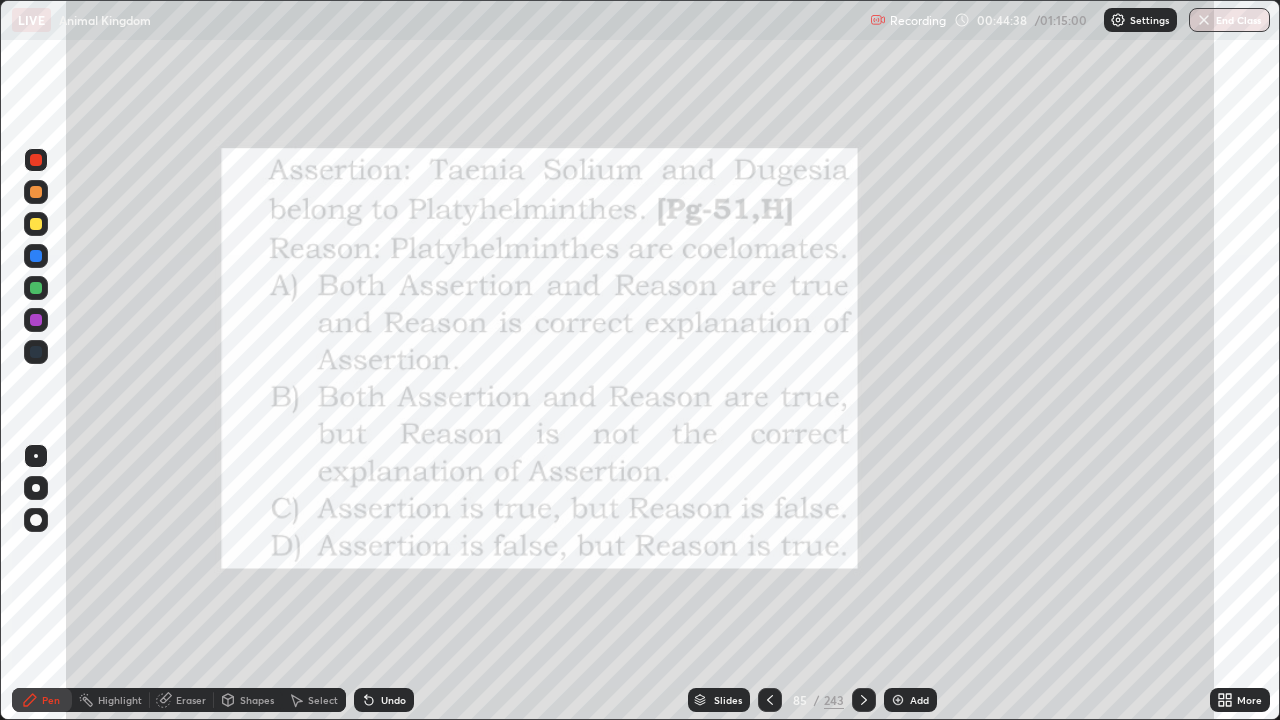 click 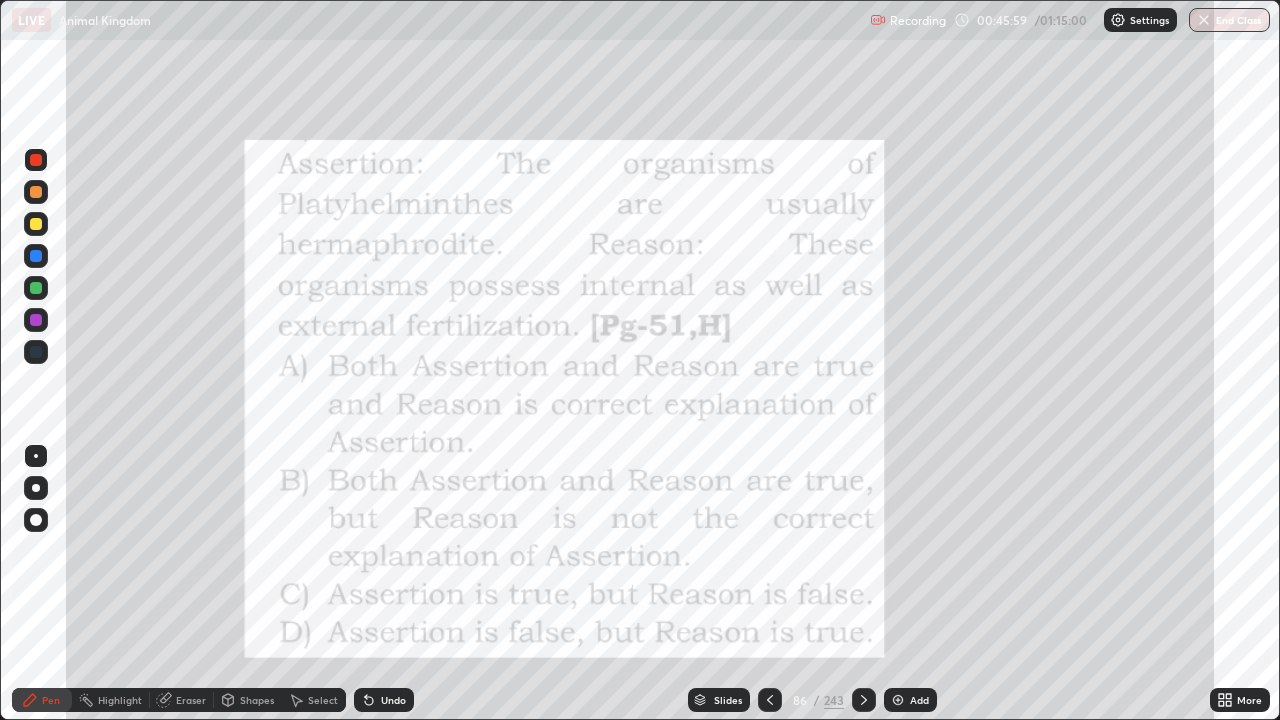 click 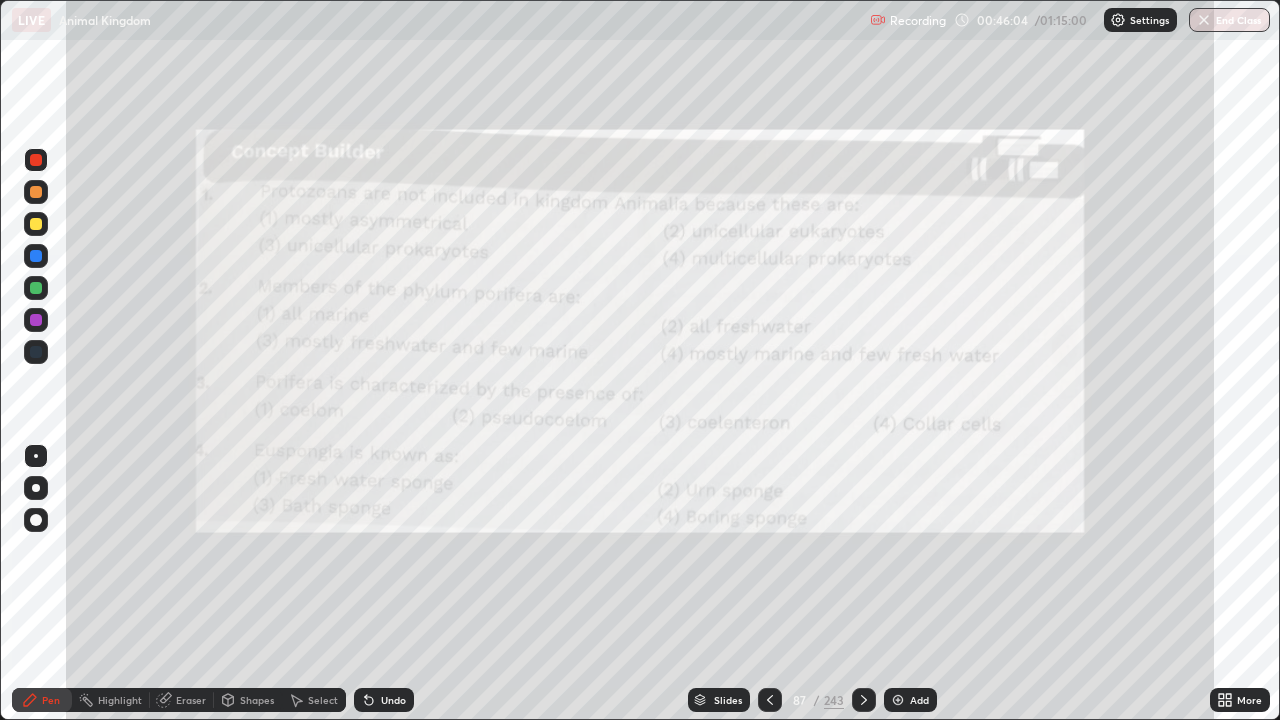 click on "Slides" at bounding box center [728, 700] 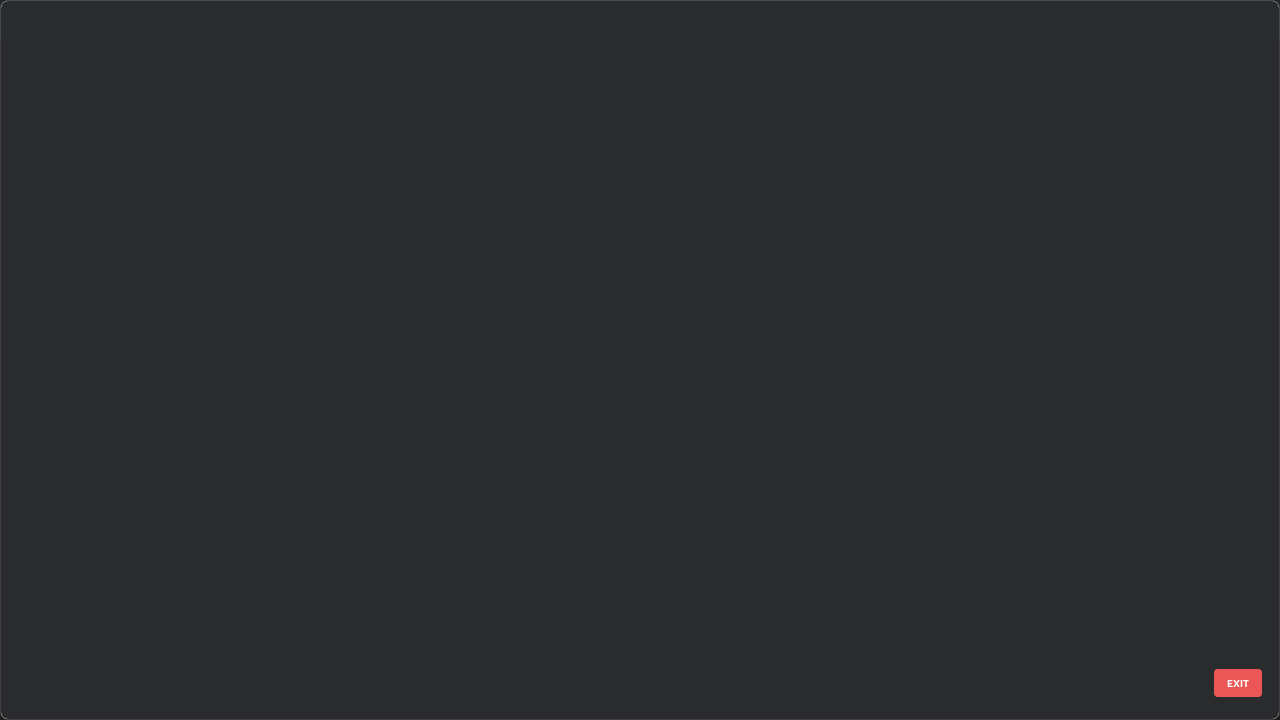 scroll, scrollTop: 5796, scrollLeft: 0, axis: vertical 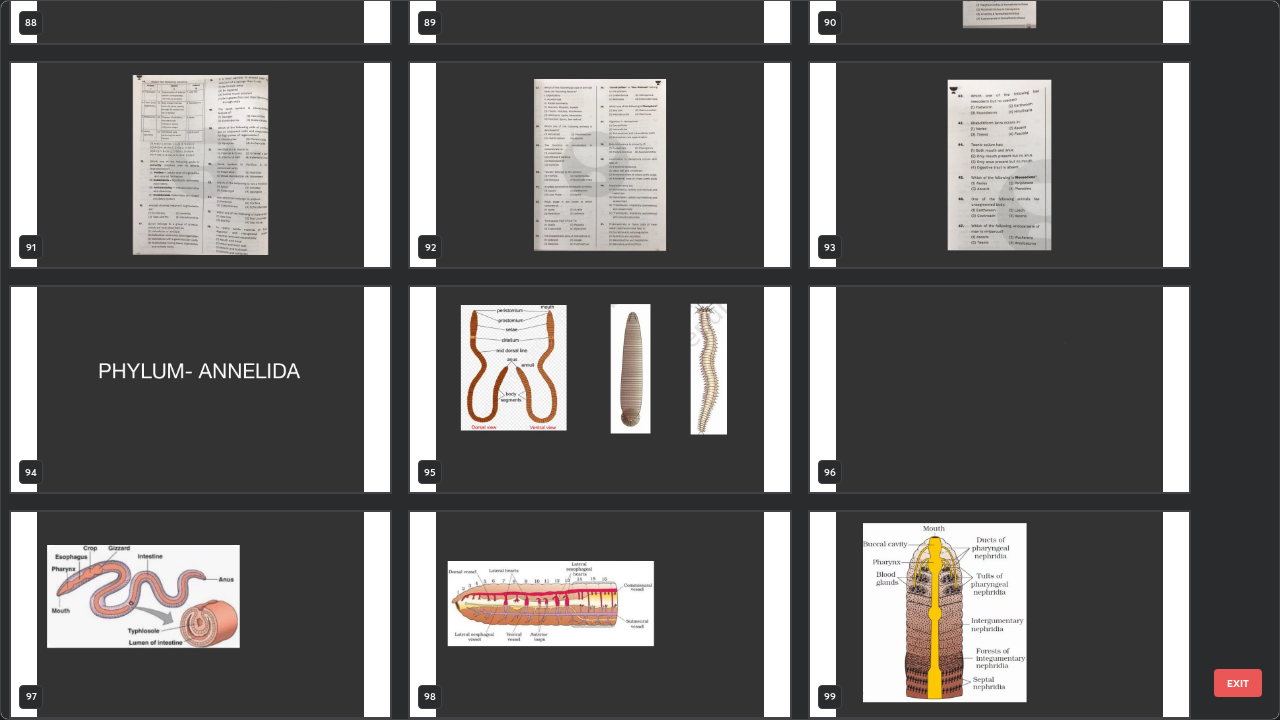 click at bounding box center (200, 389) 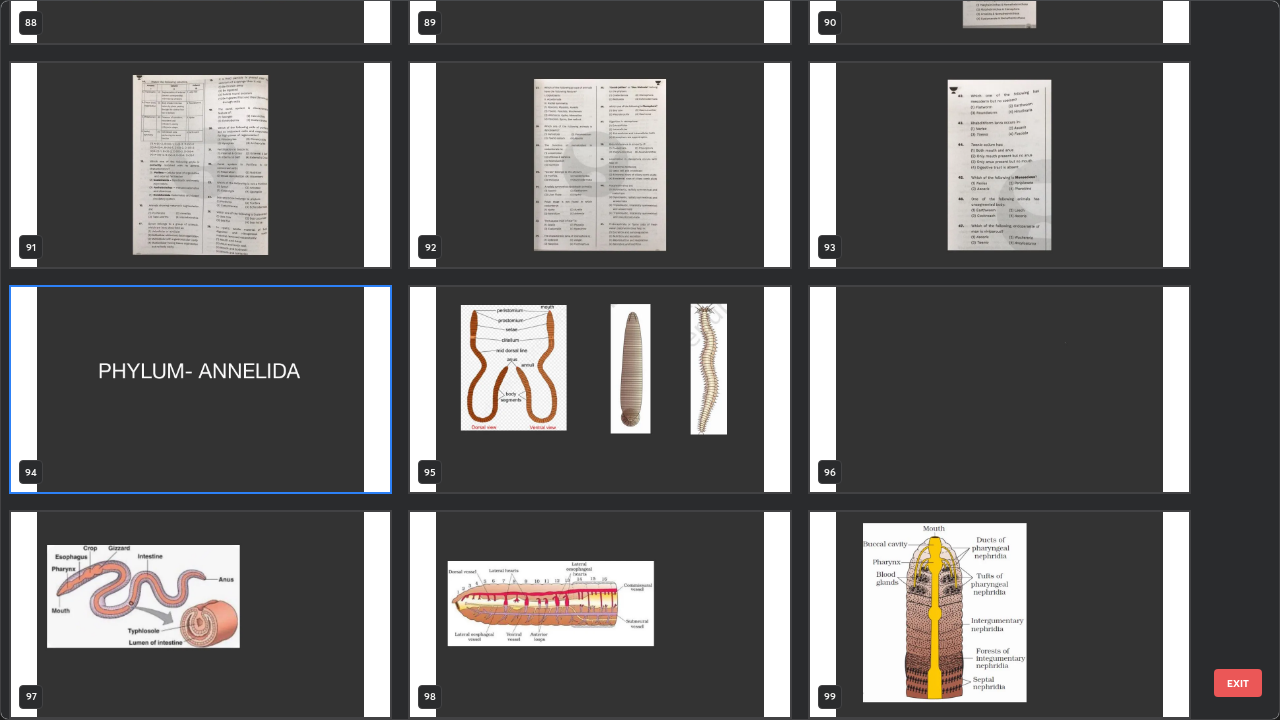 click at bounding box center (200, 389) 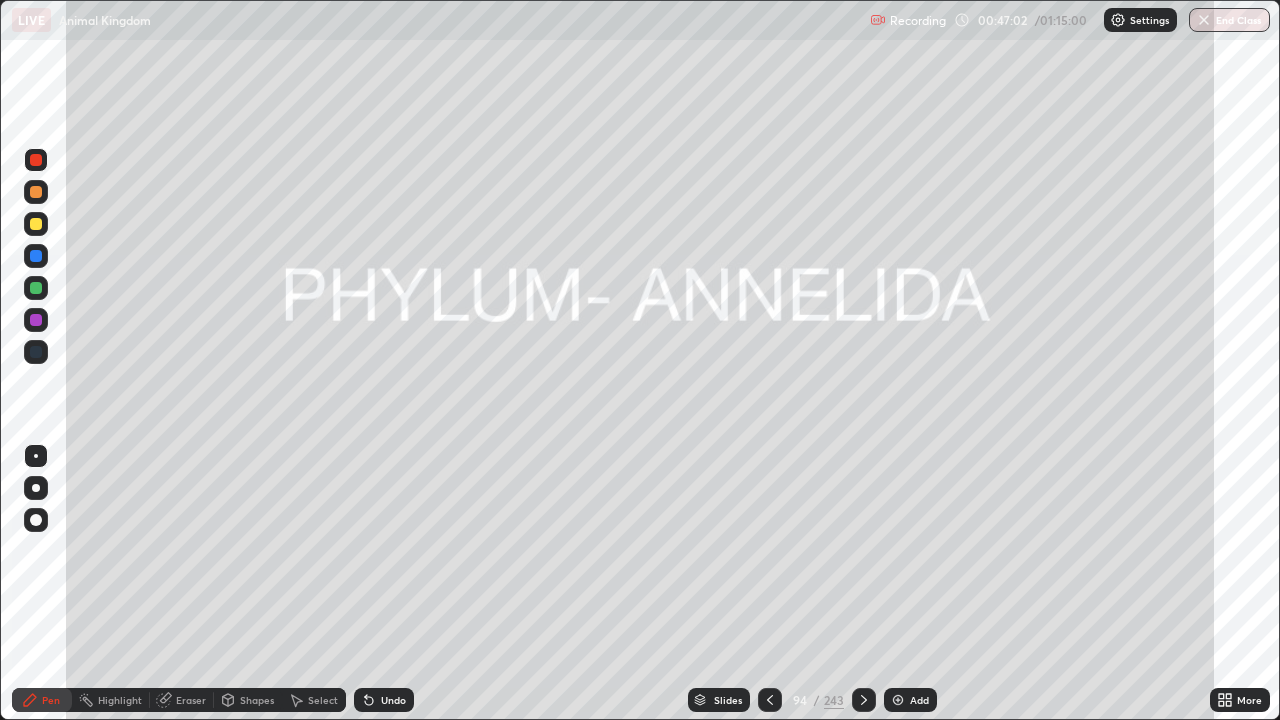 click at bounding box center [36, 224] 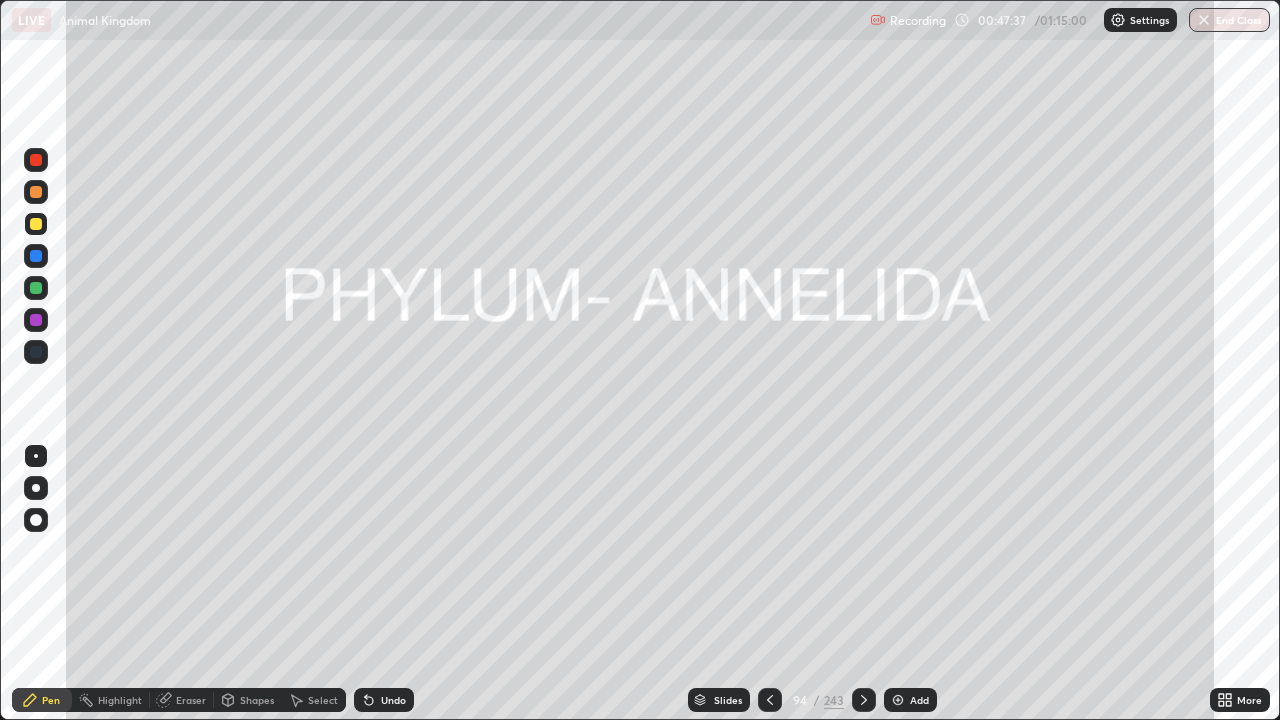 click at bounding box center [36, 224] 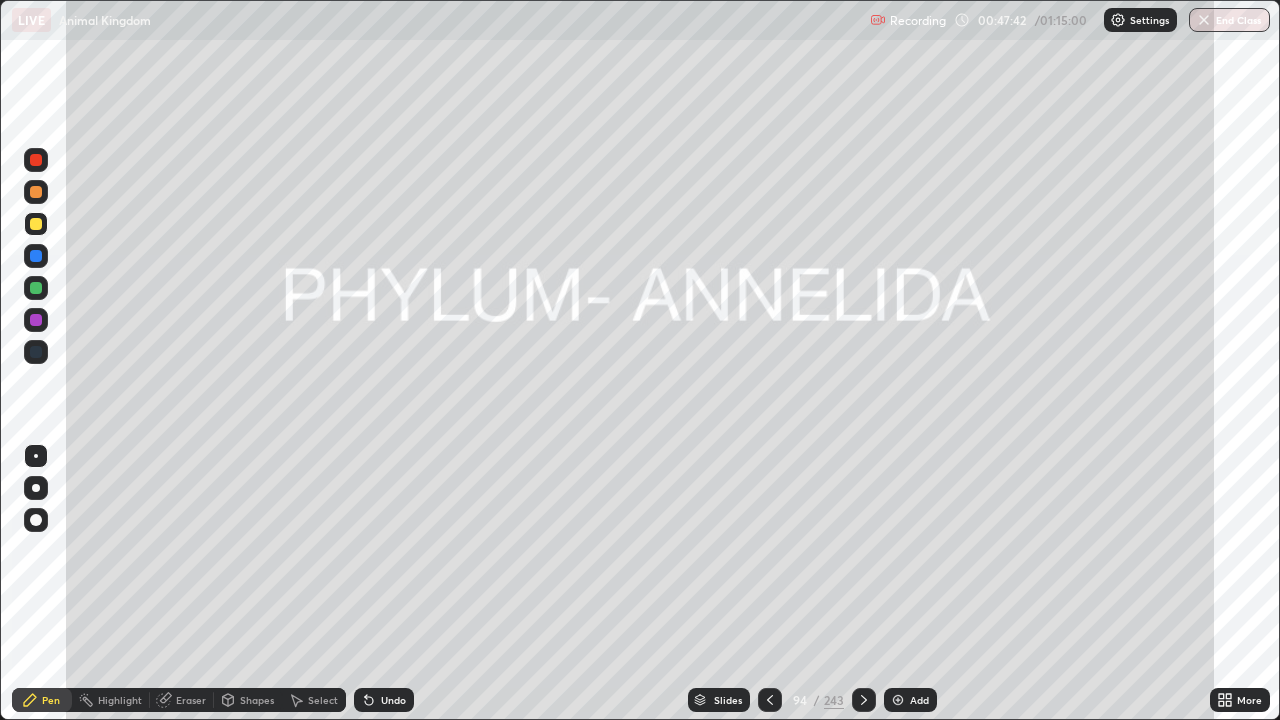 click at bounding box center (36, 288) 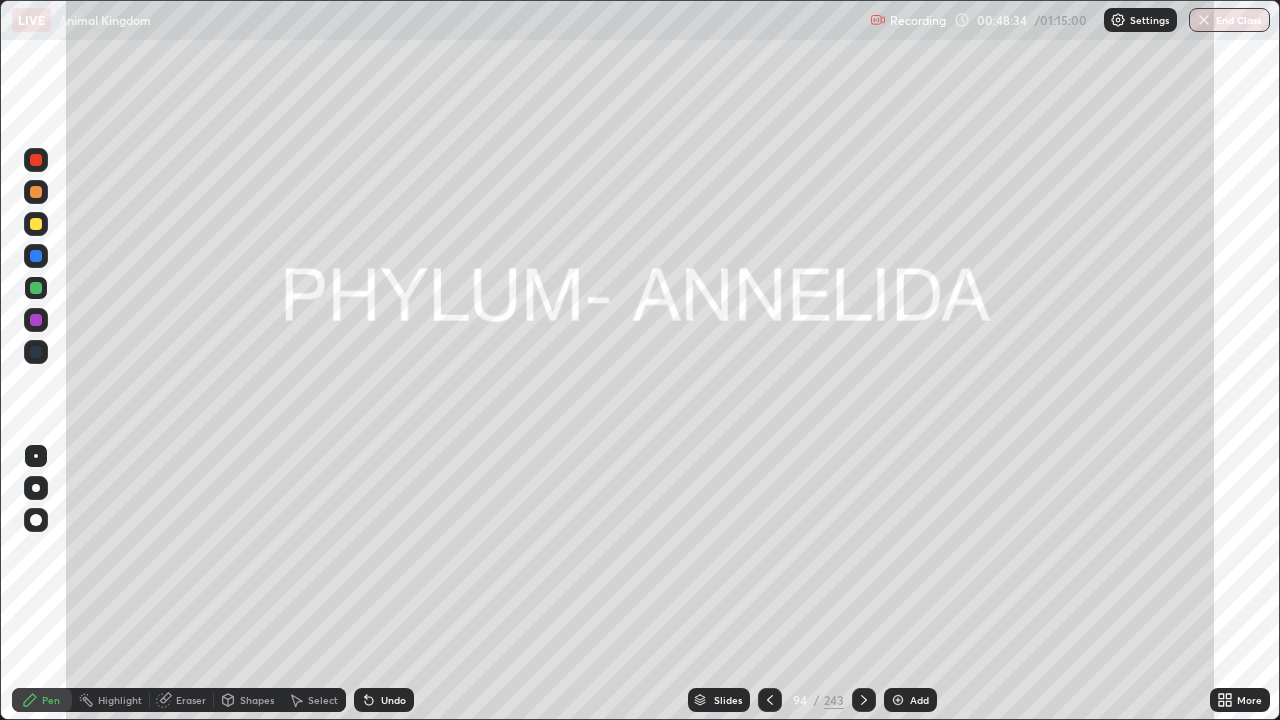 click at bounding box center [36, 288] 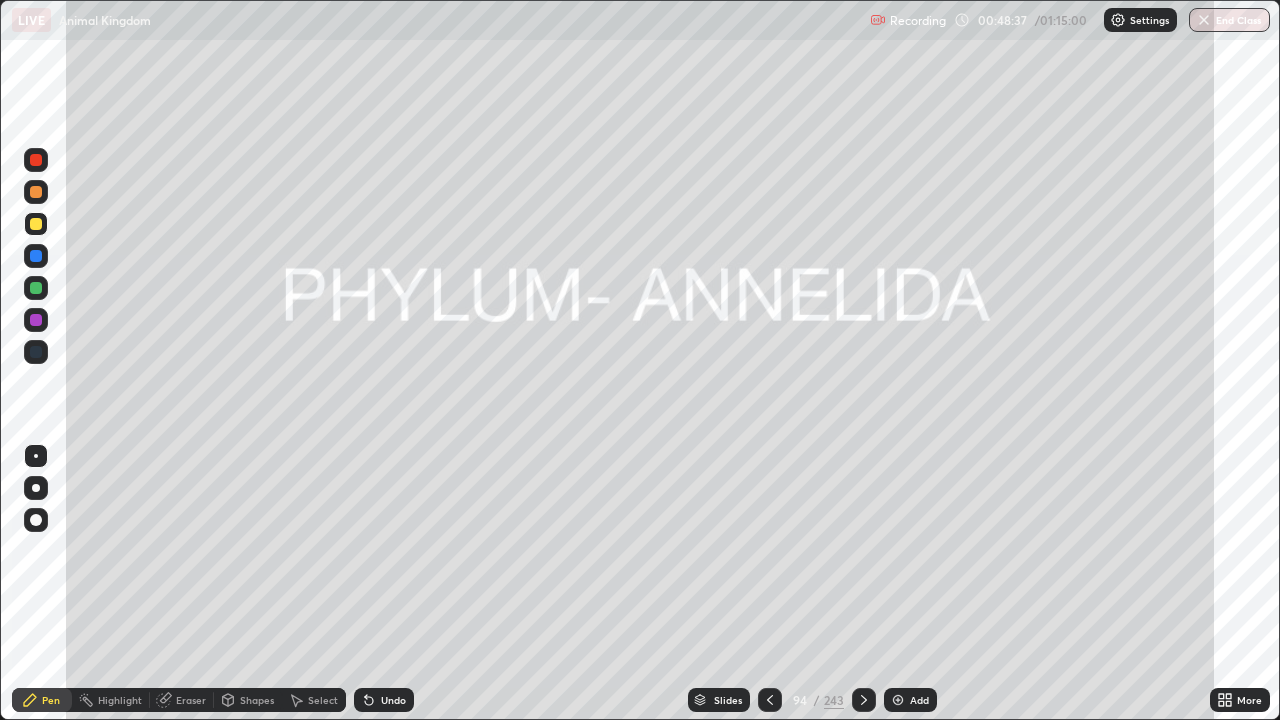 click on "Undo" at bounding box center [393, 700] 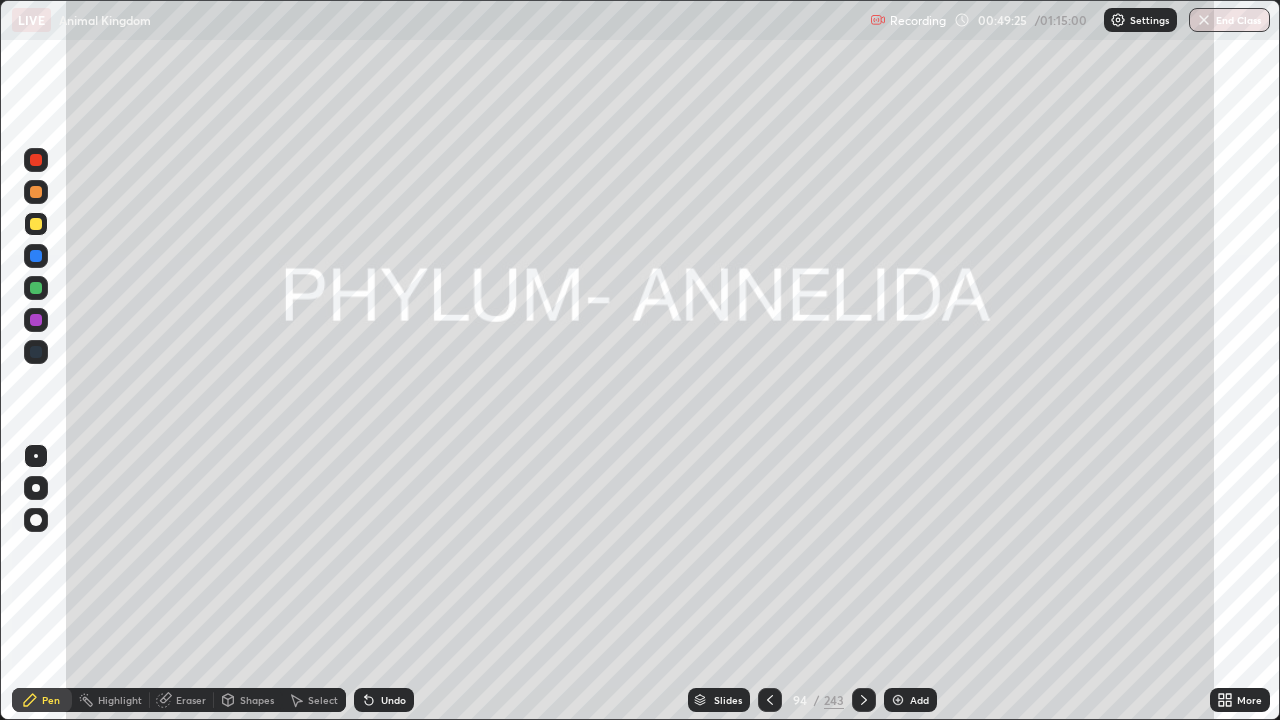 click at bounding box center (36, 224) 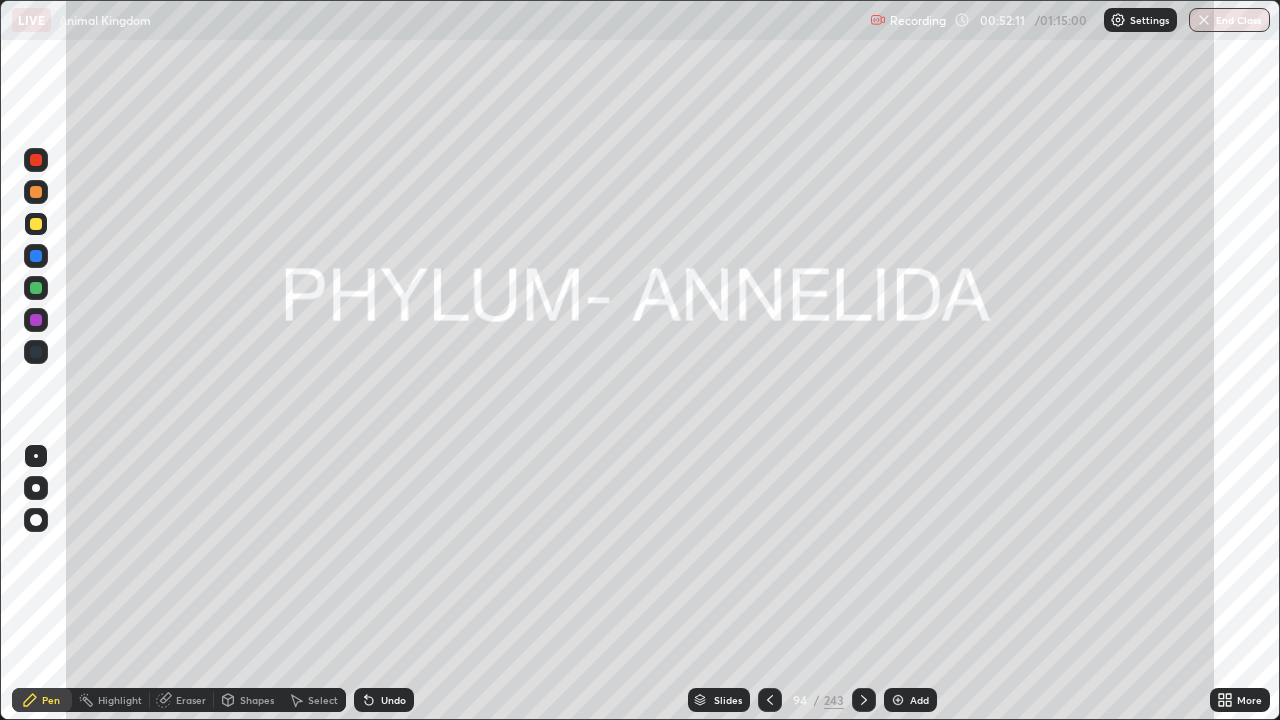 click at bounding box center [36, 288] 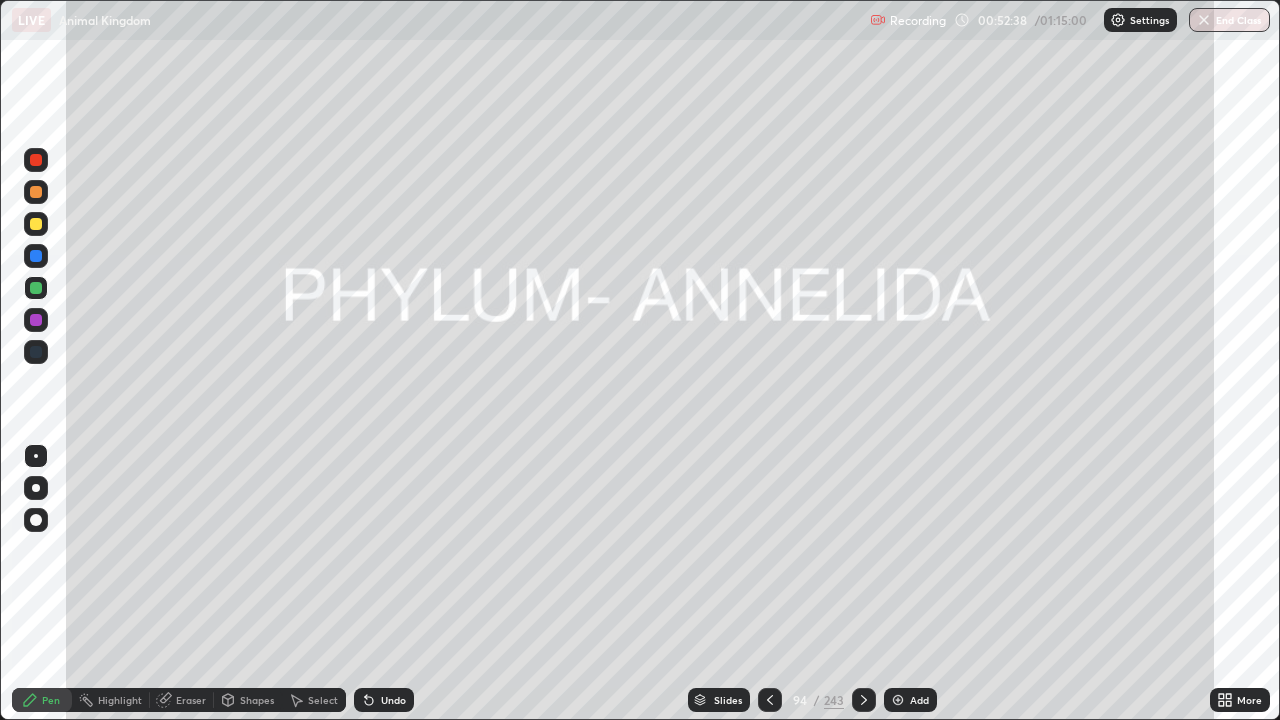 click at bounding box center [864, 700] 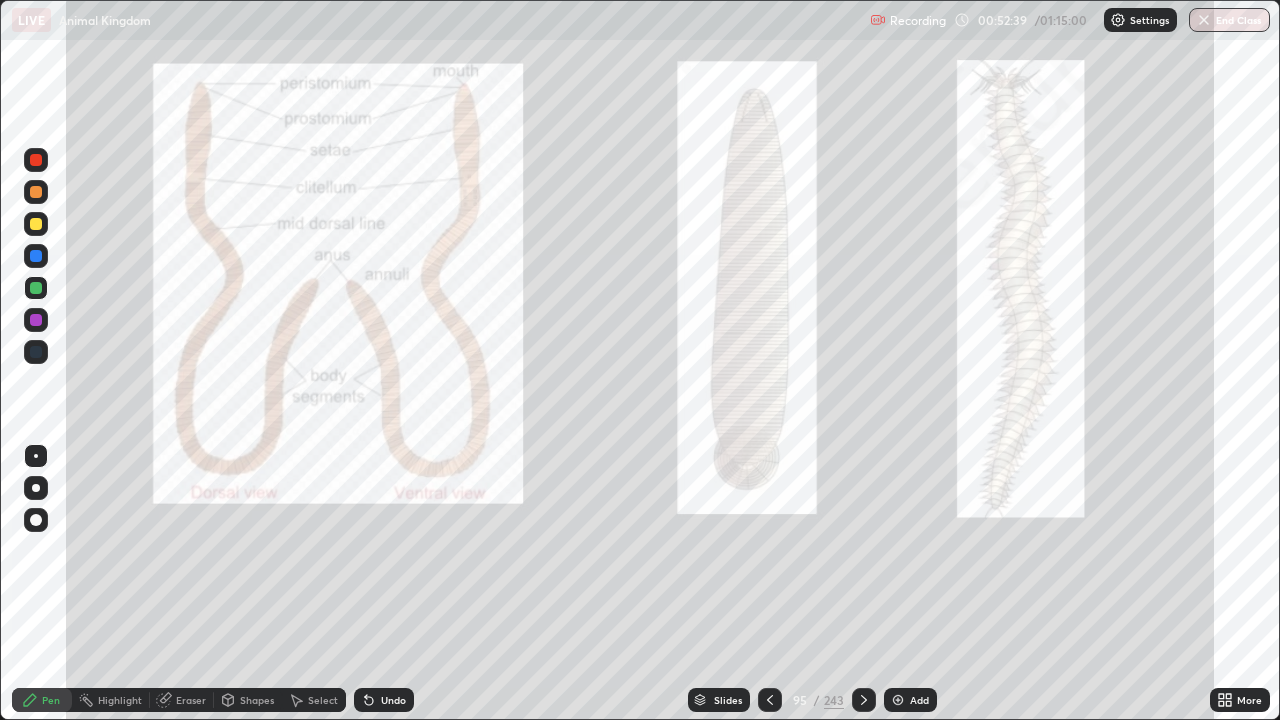 click 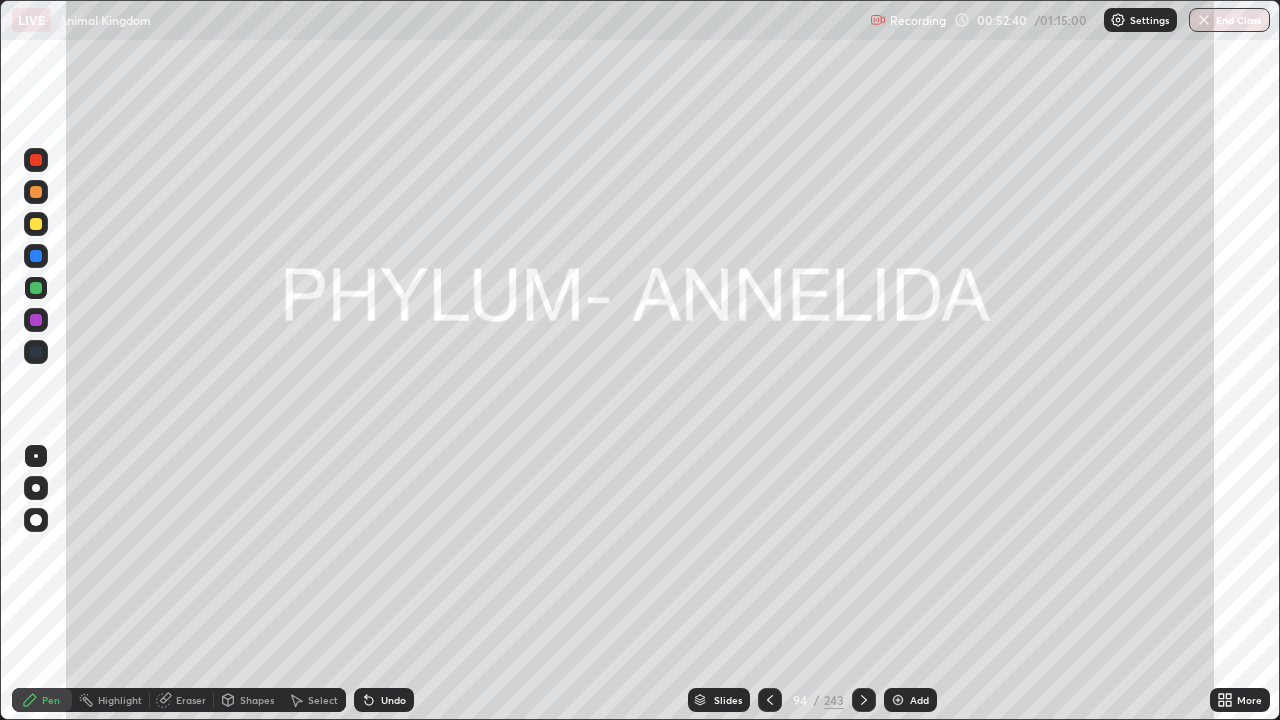 click 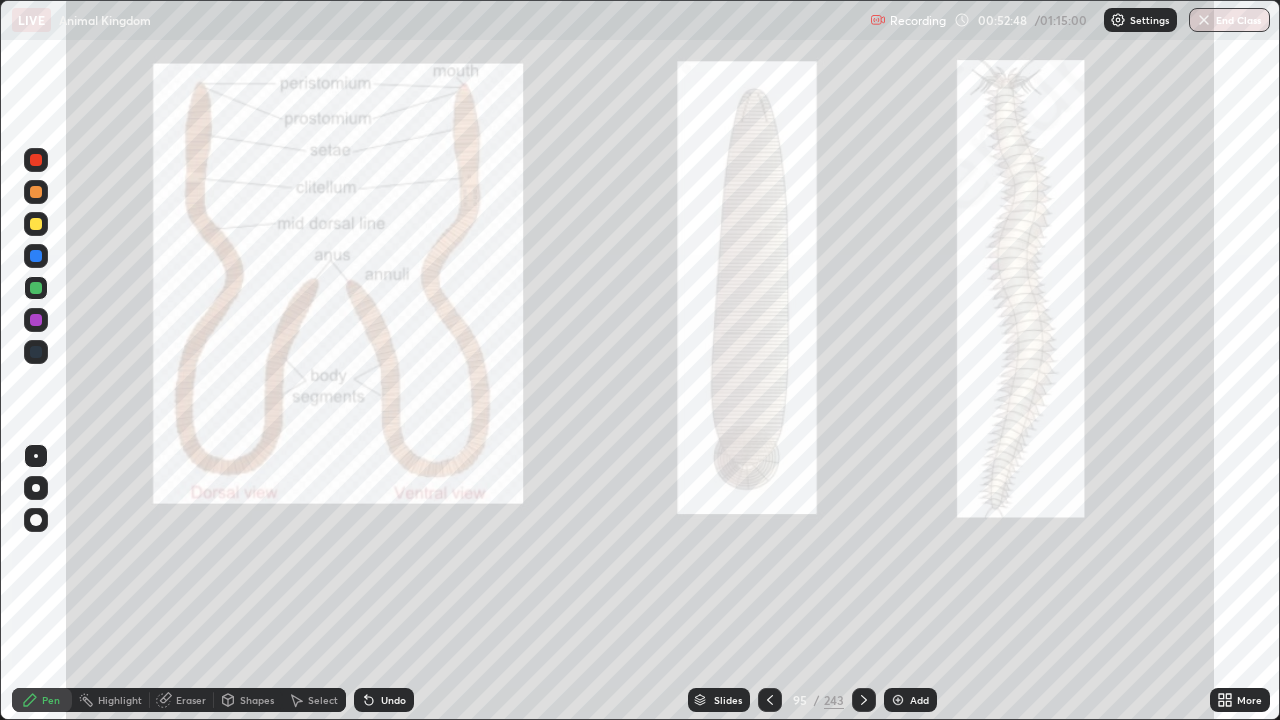 click on "Highlight" at bounding box center (120, 700) 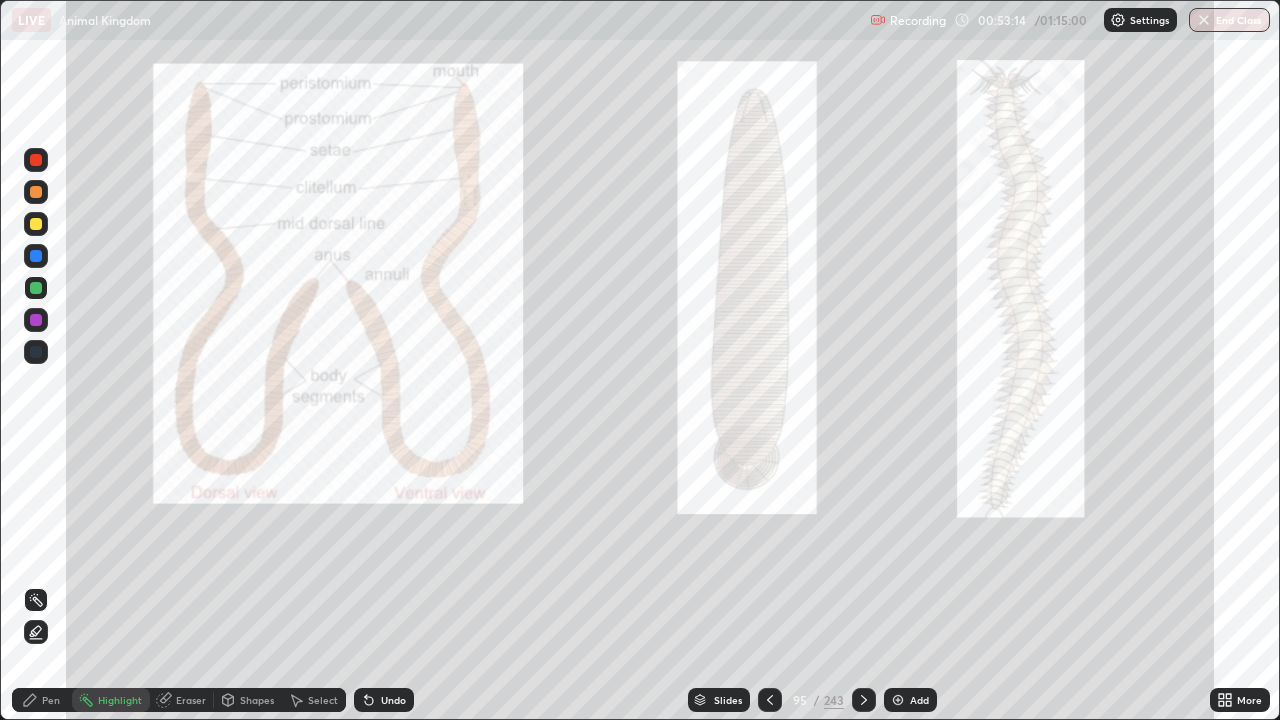click 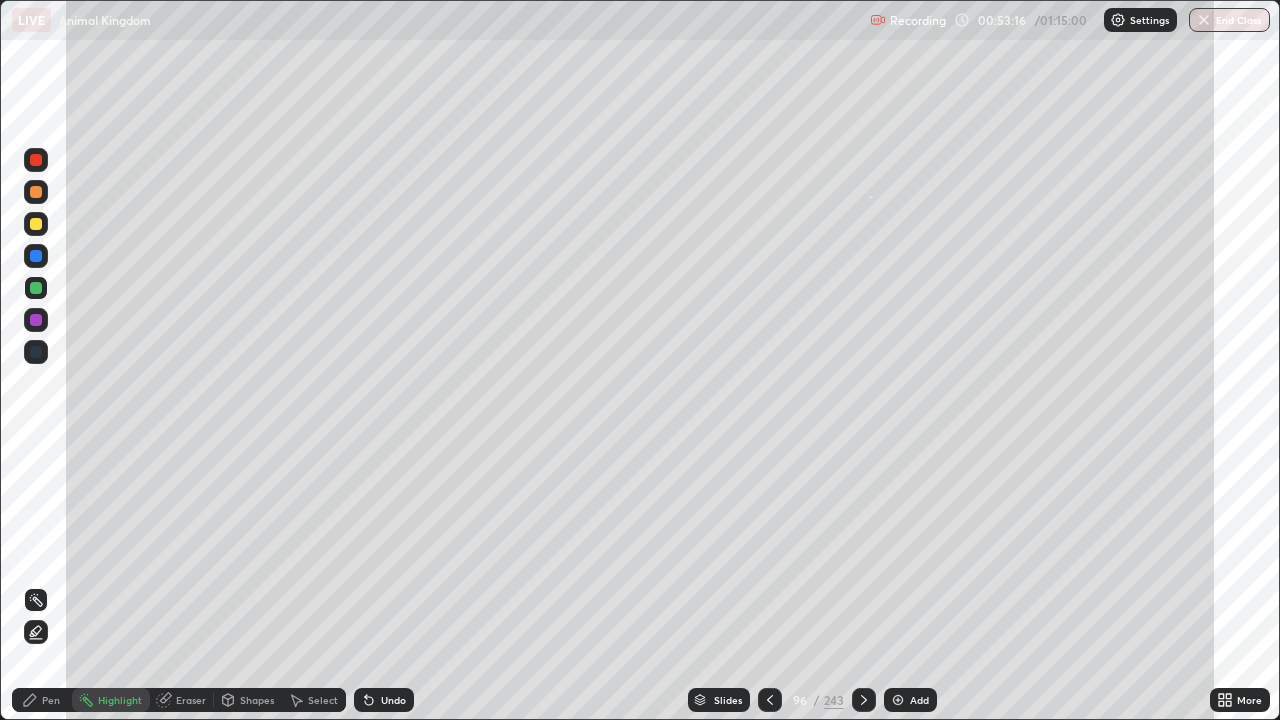 click 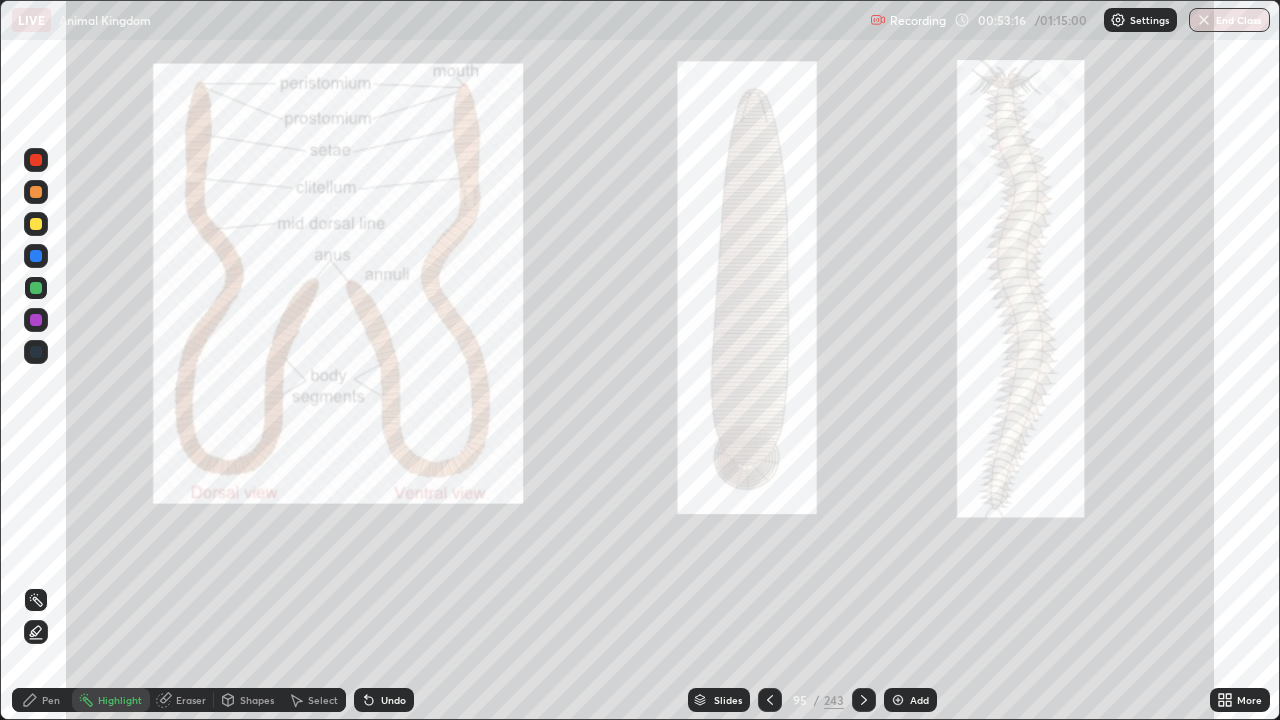 click at bounding box center [898, 700] 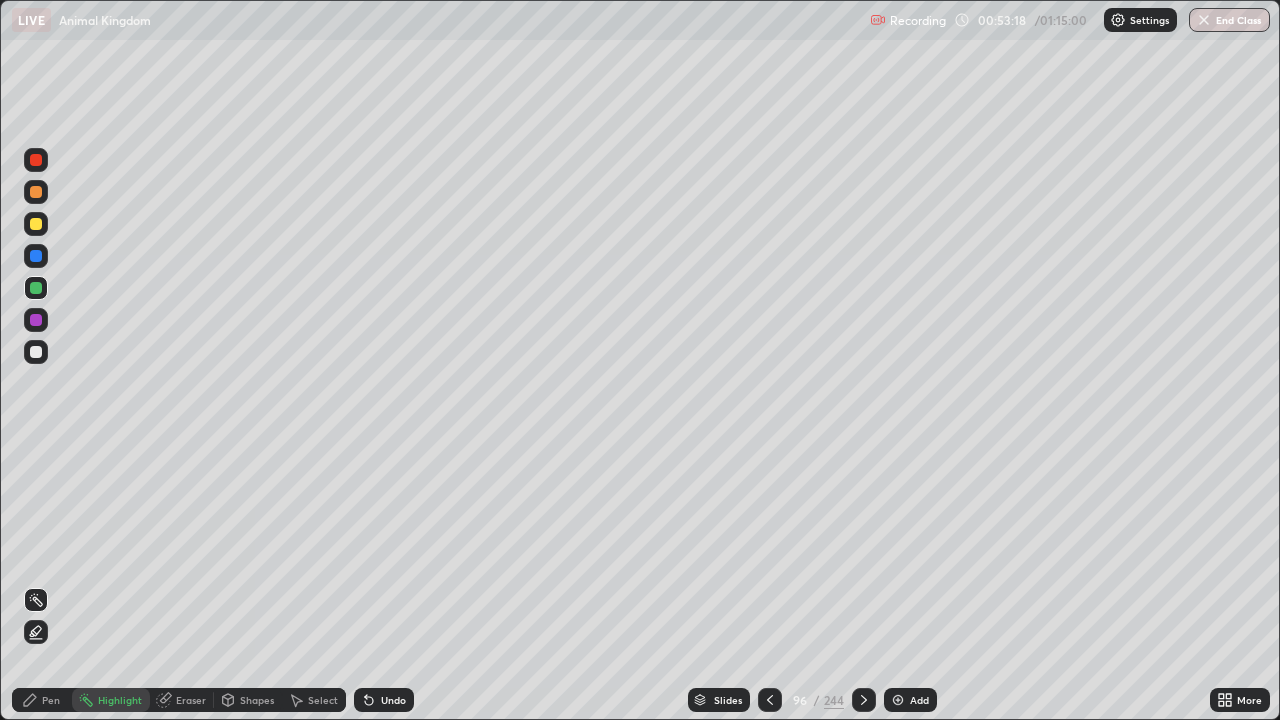 click on "Pen" at bounding box center [51, 700] 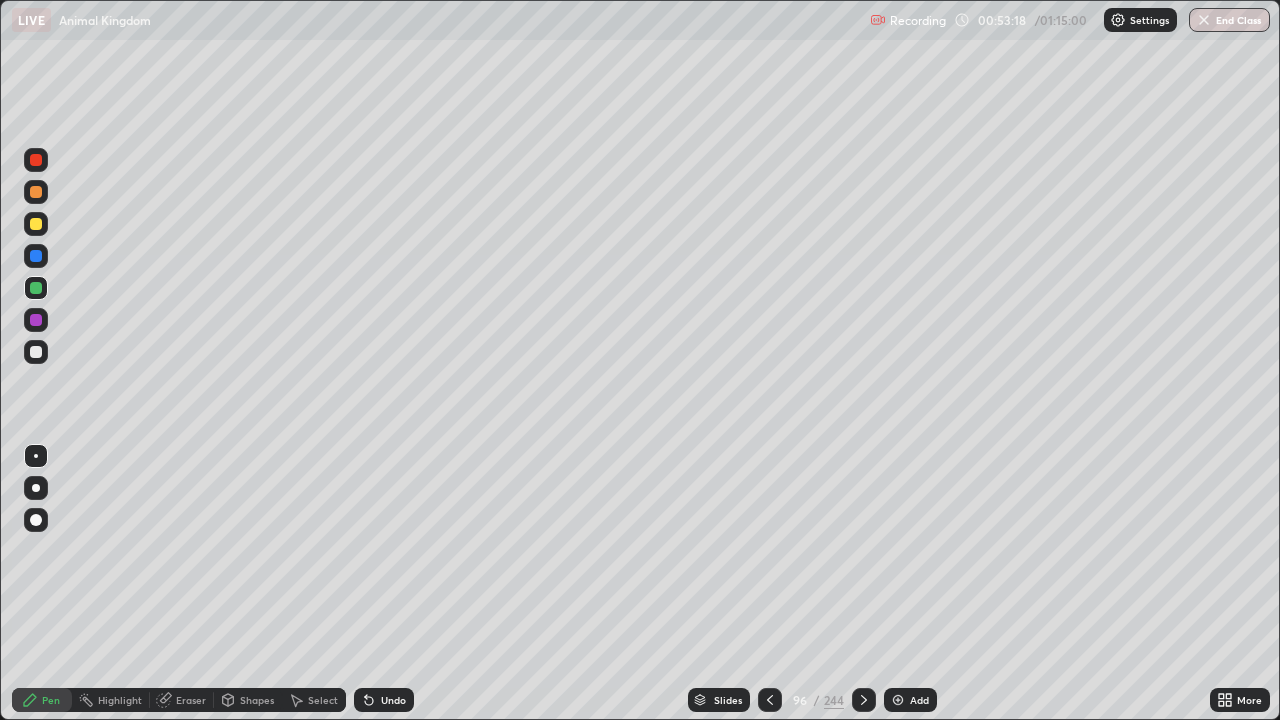 click at bounding box center (36, 224) 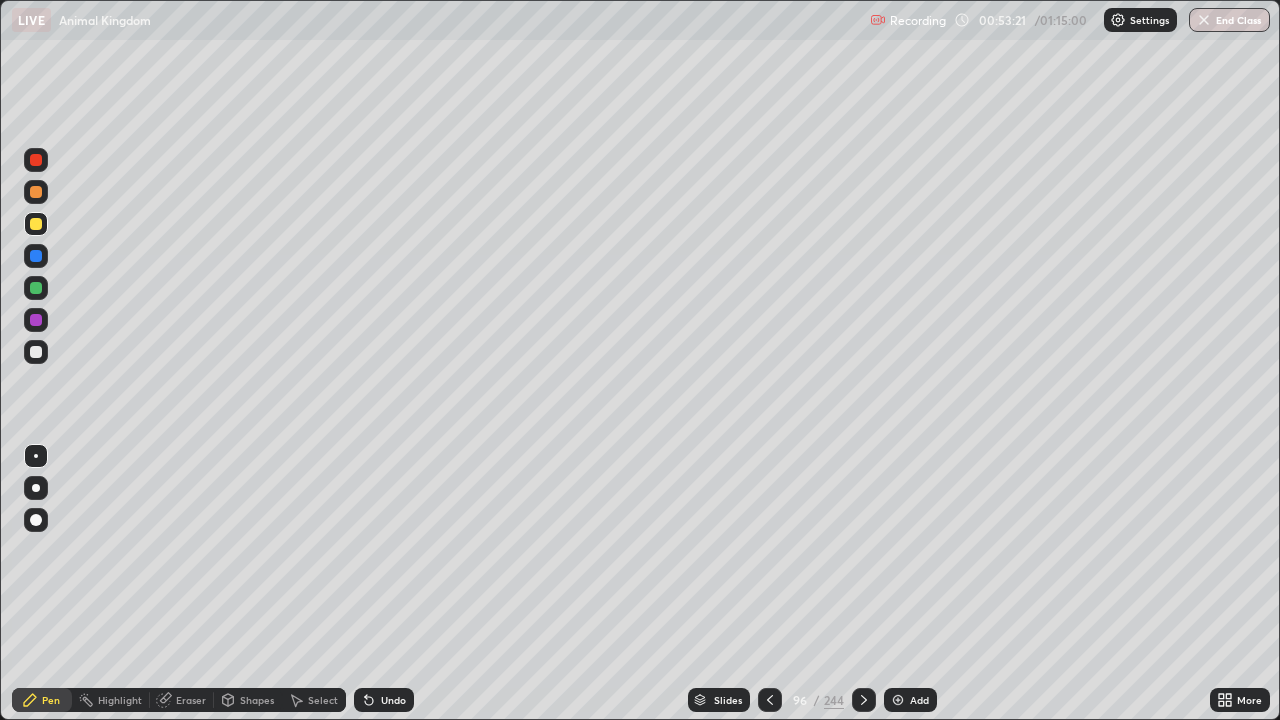 click 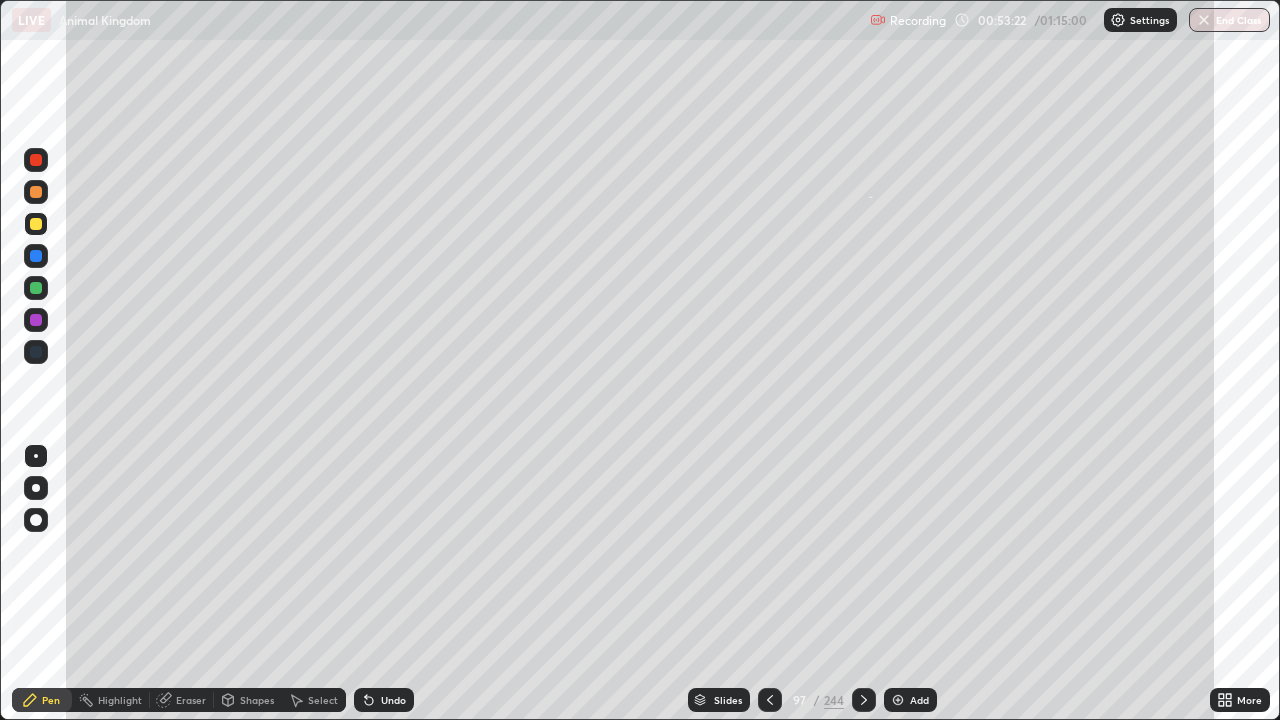 click 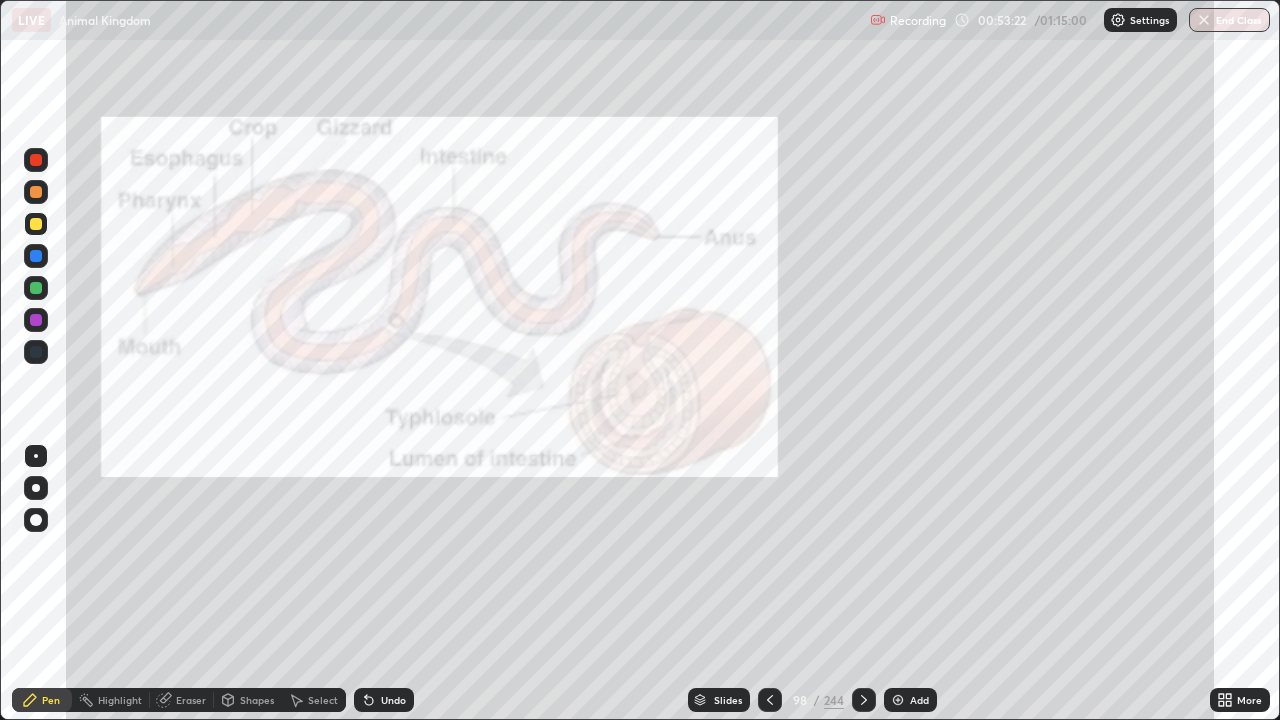 click 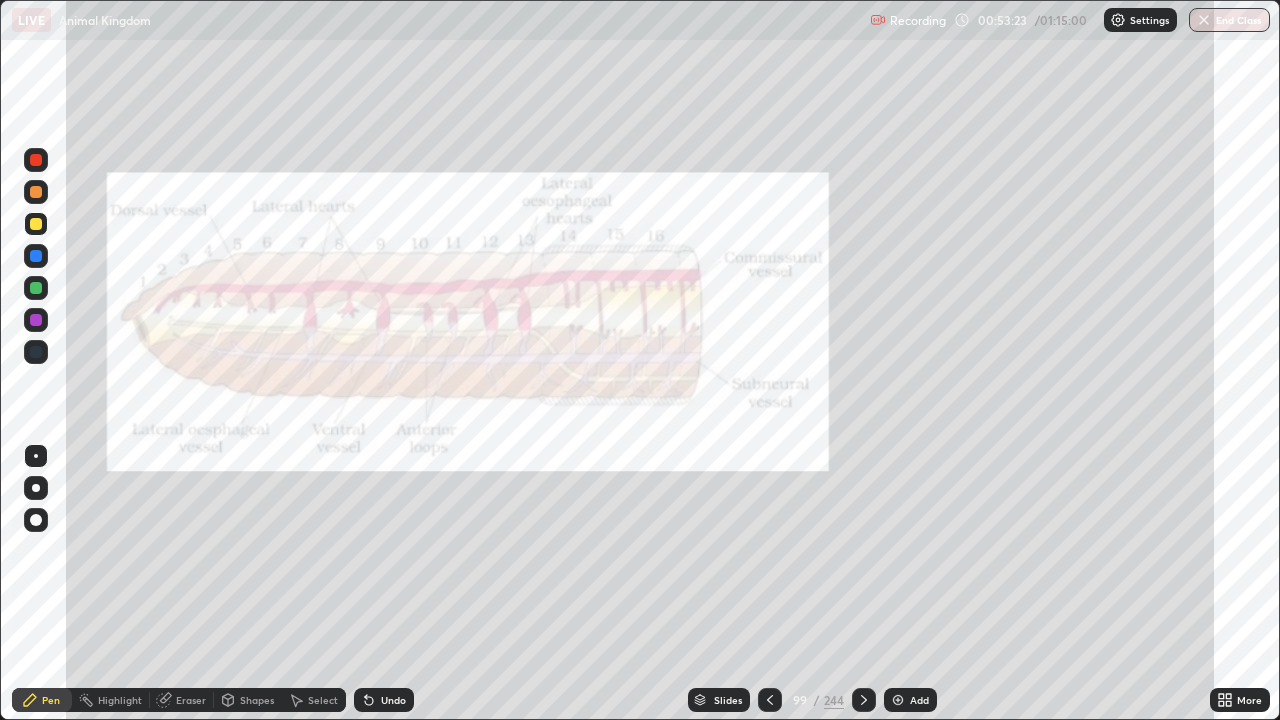 click 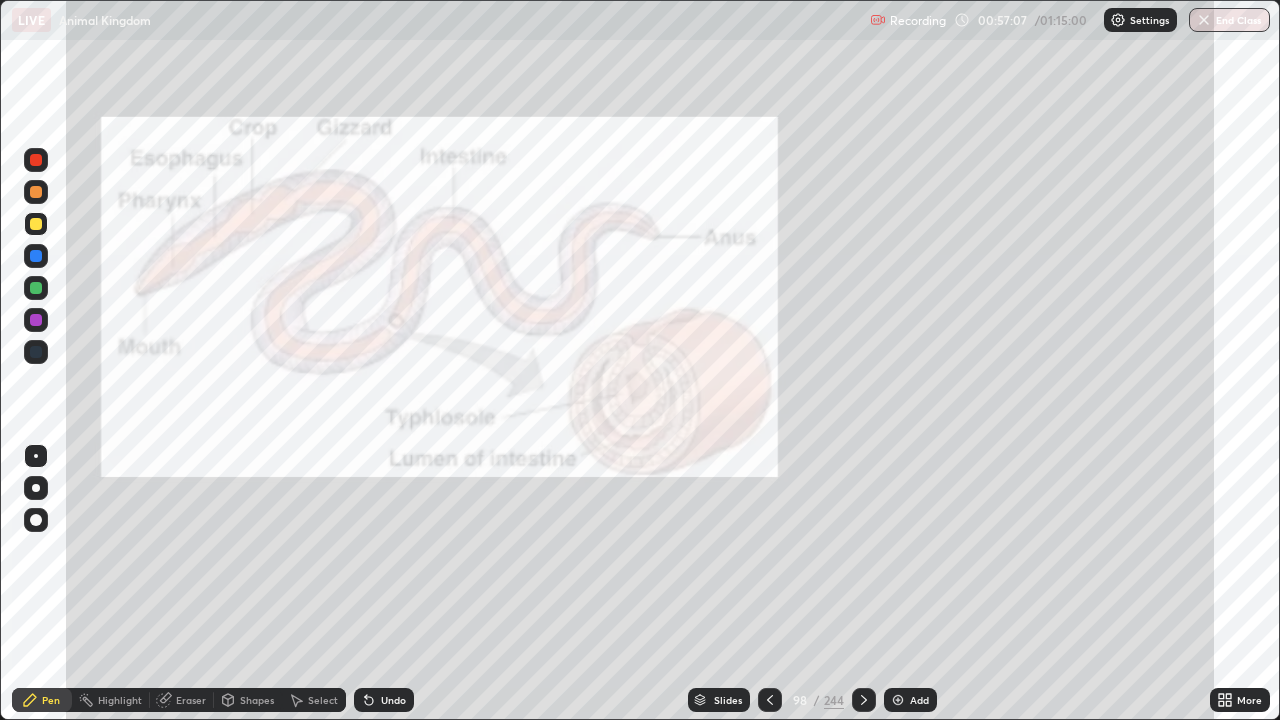 click at bounding box center (36, 320) 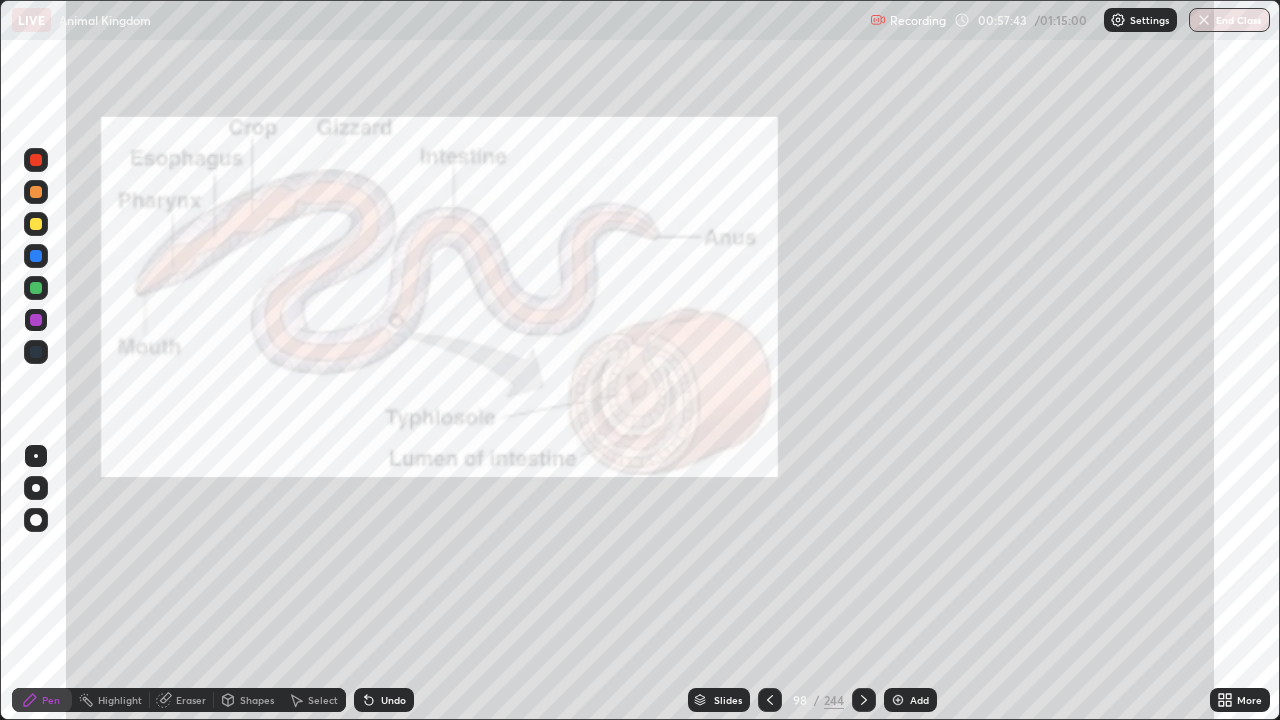 click at bounding box center (36, 224) 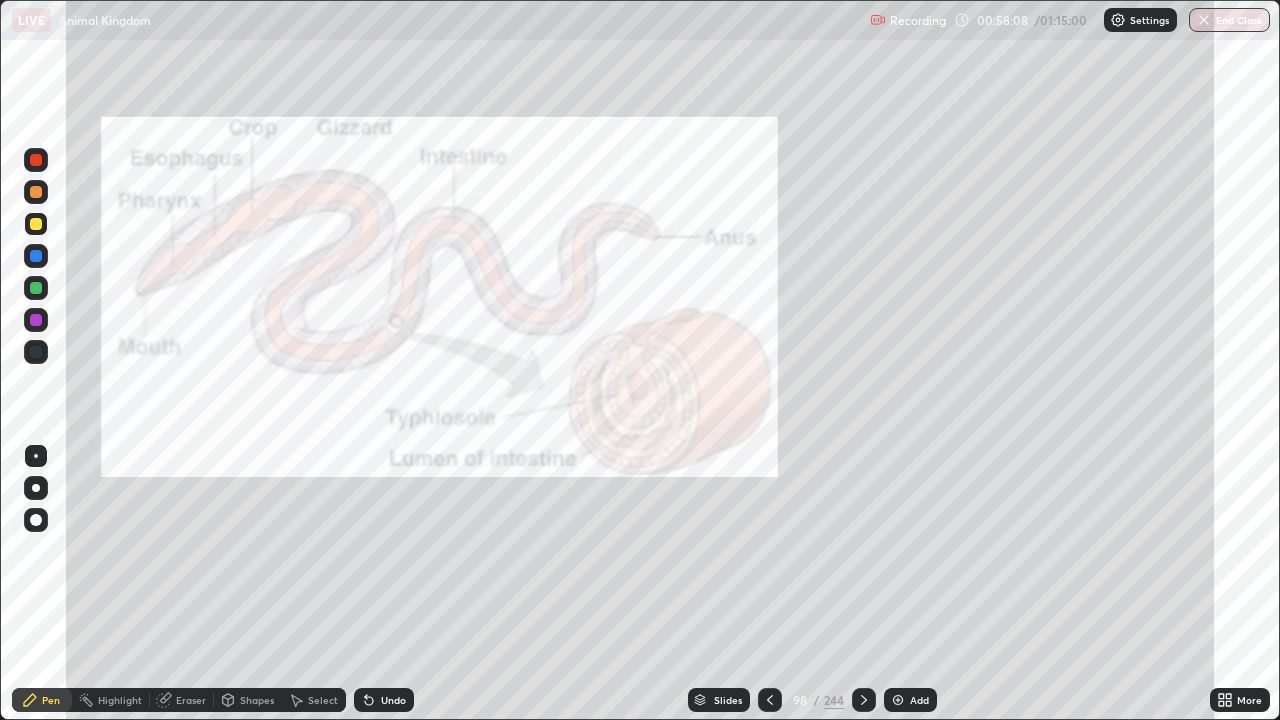 click at bounding box center (36, 192) 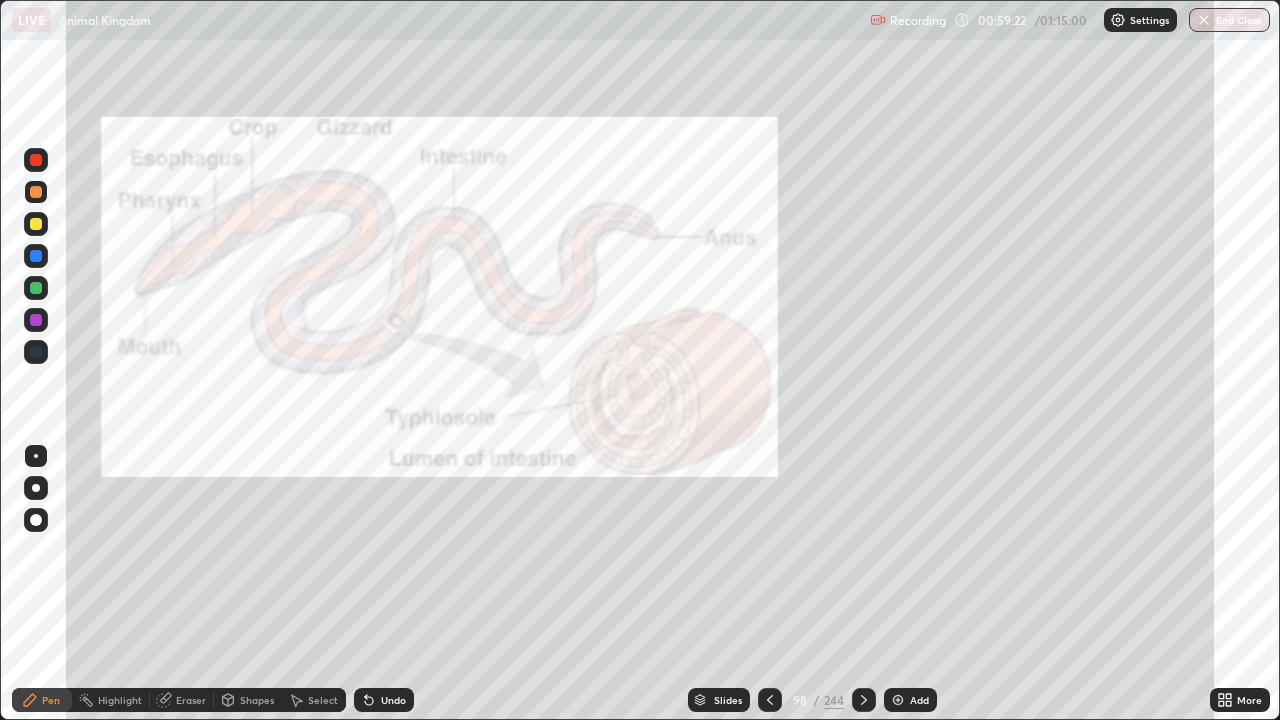 click 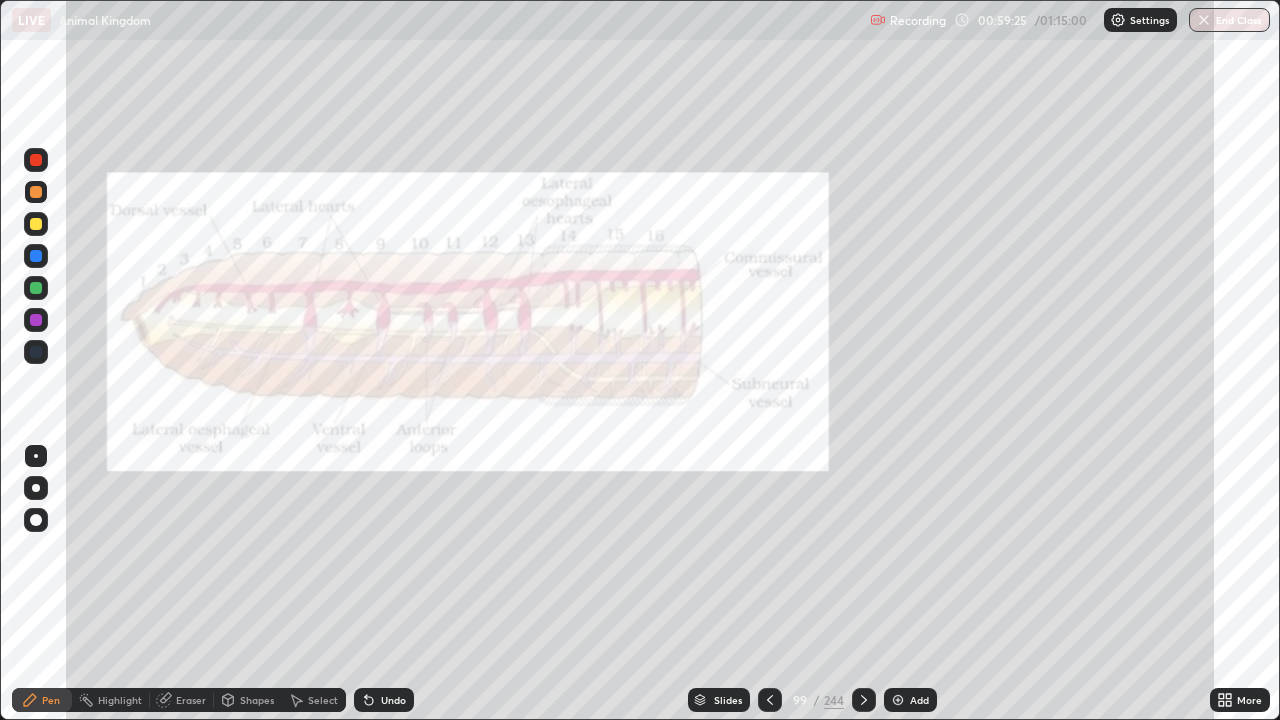 click 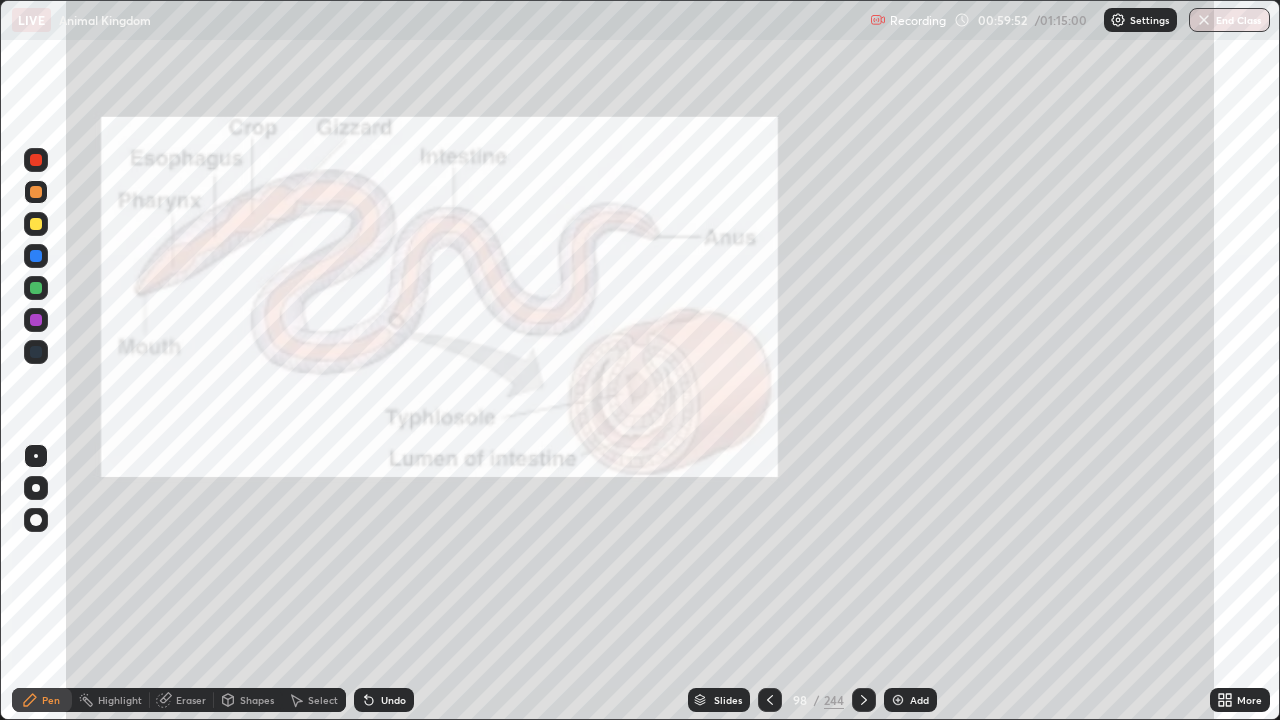 click 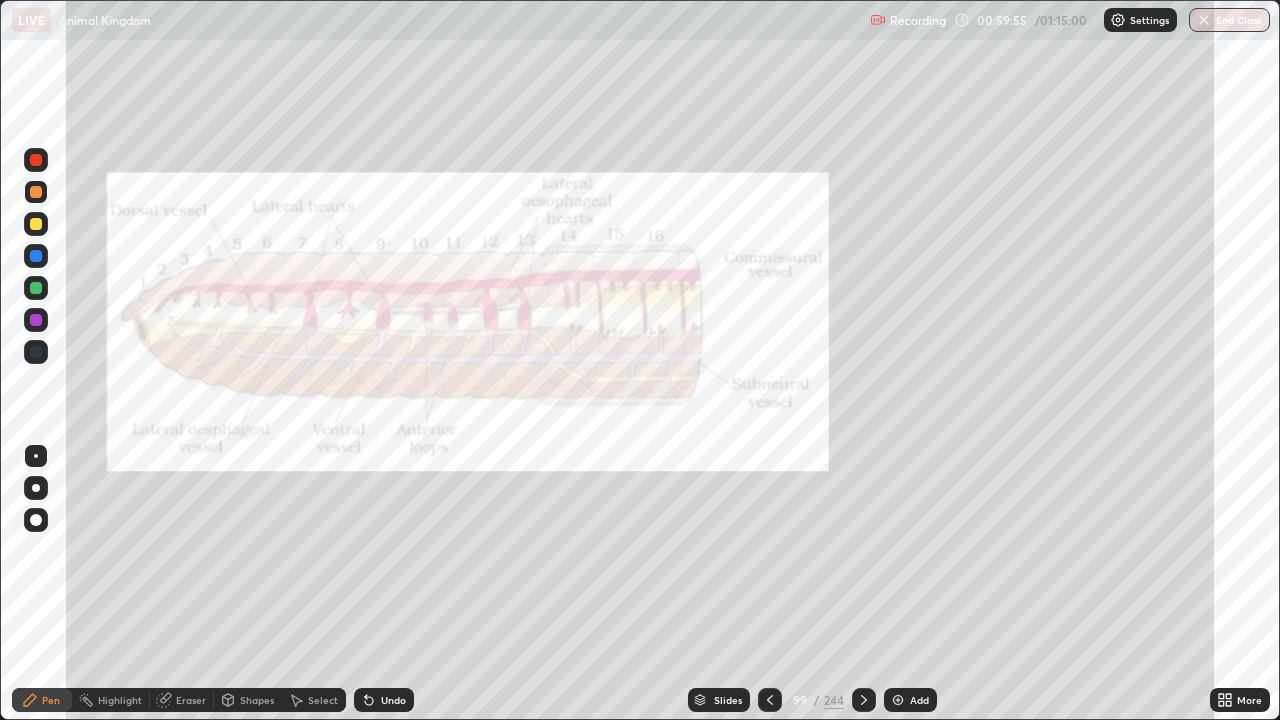 click at bounding box center (36, 224) 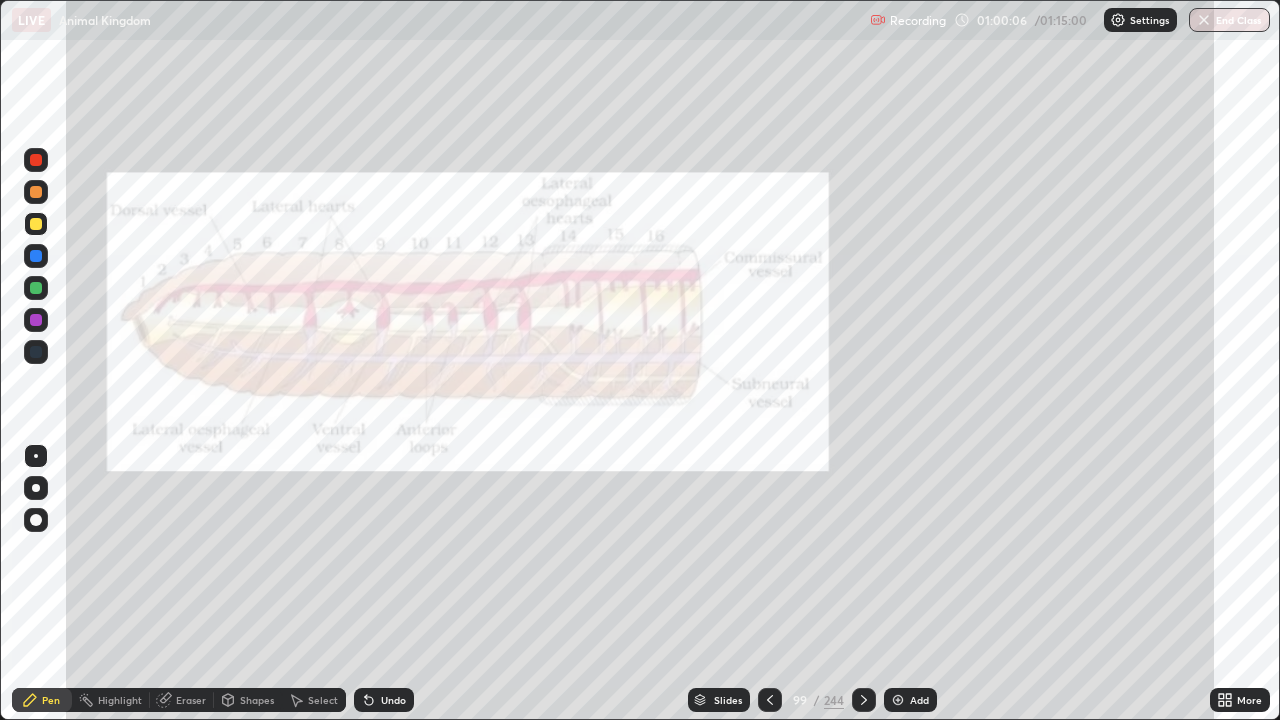 click at bounding box center [36, 192] 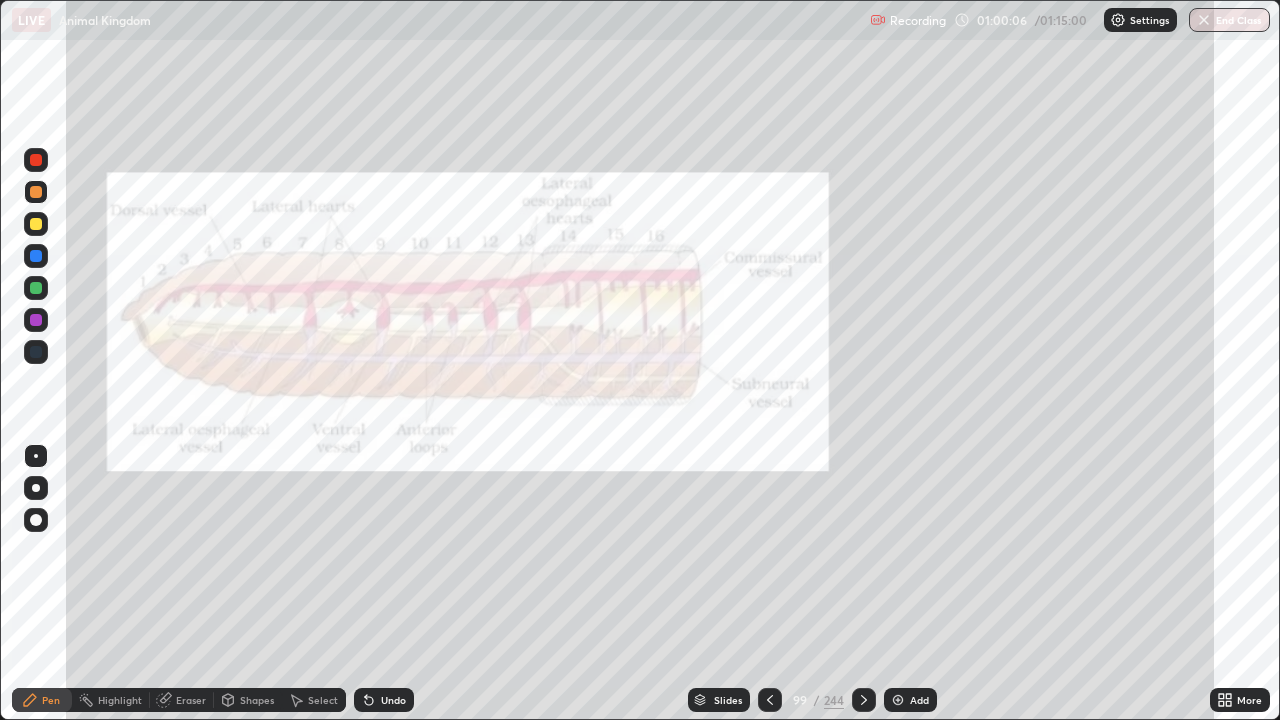 click at bounding box center [36, 160] 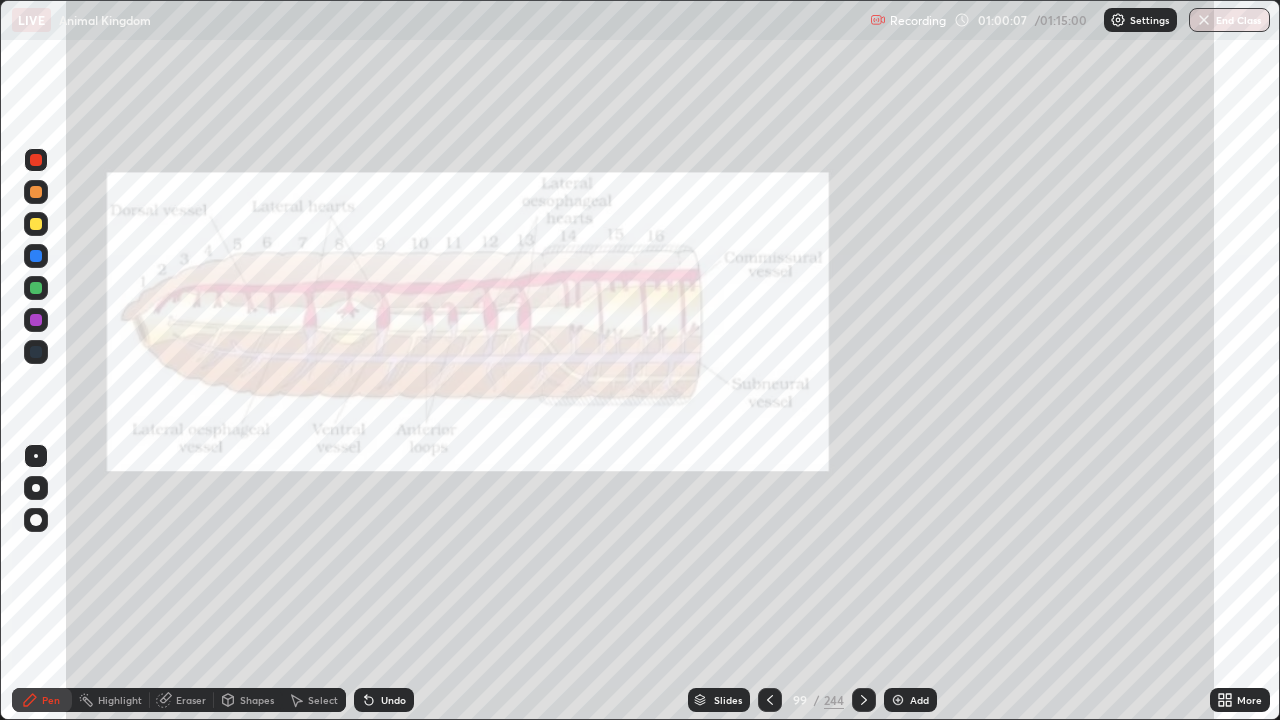 click at bounding box center (36, 288) 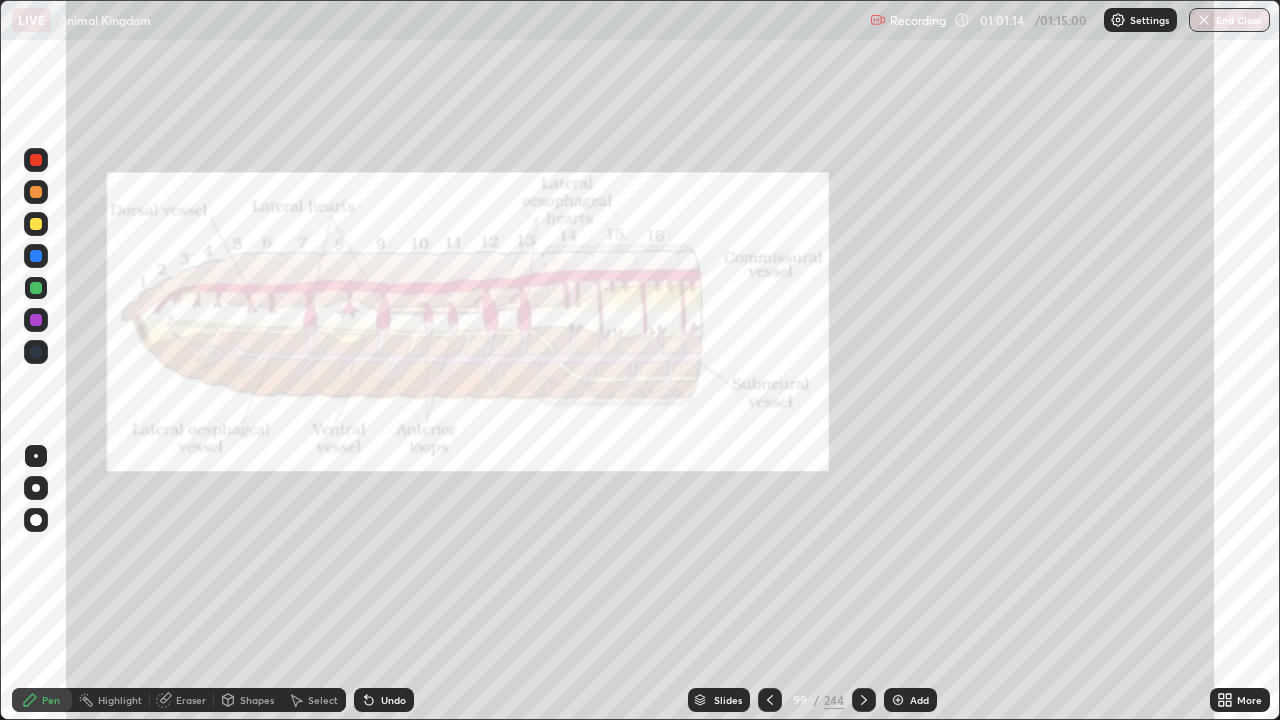 click at bounding box center [36, 224] 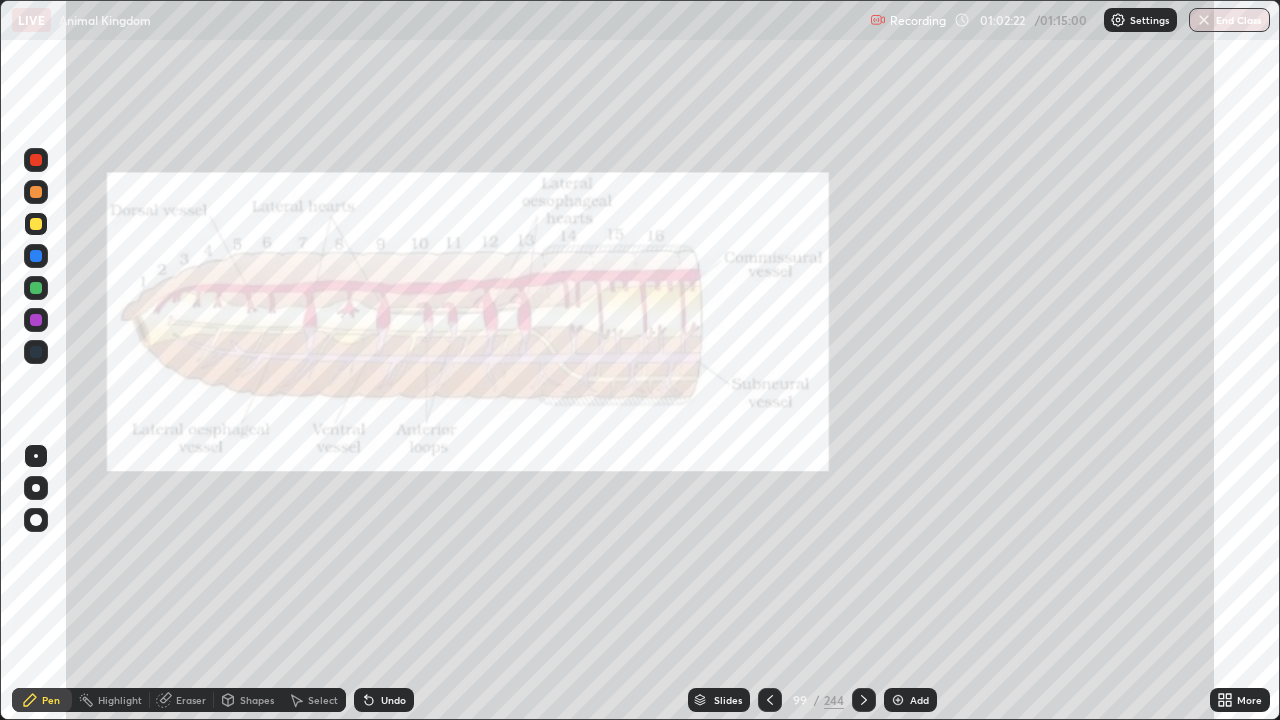 click at bounding box center [36, 288] 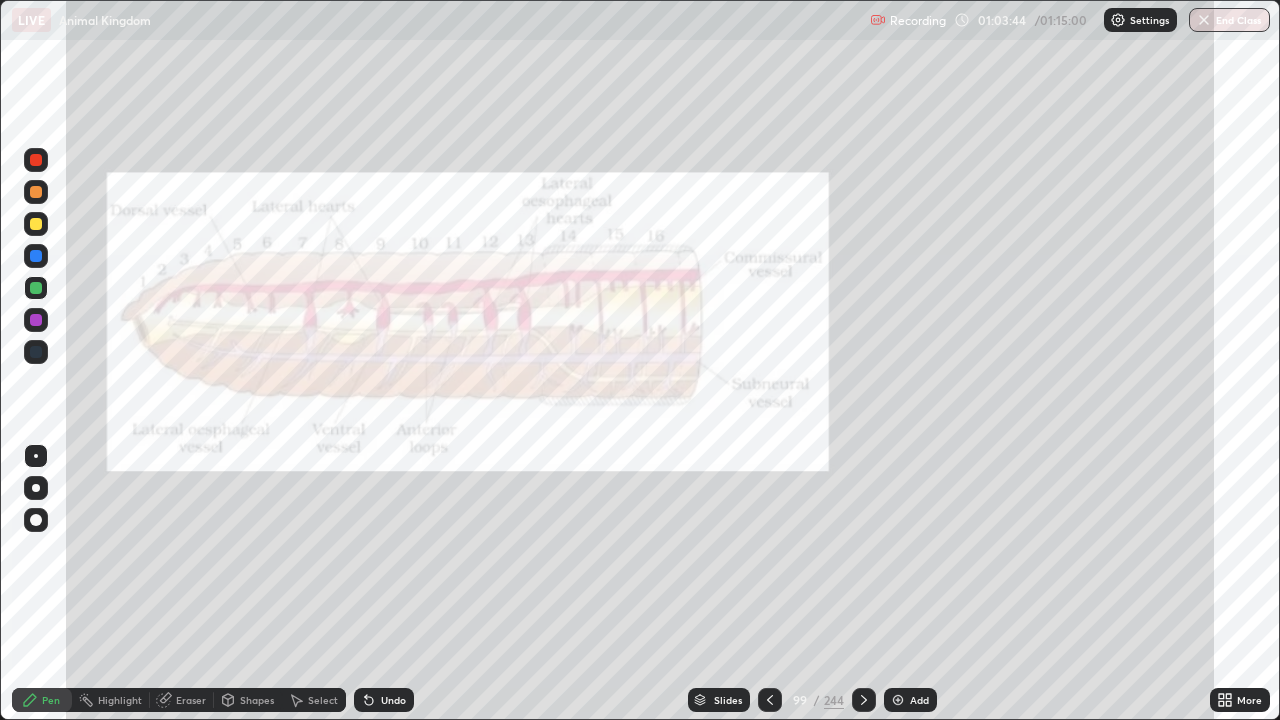 click 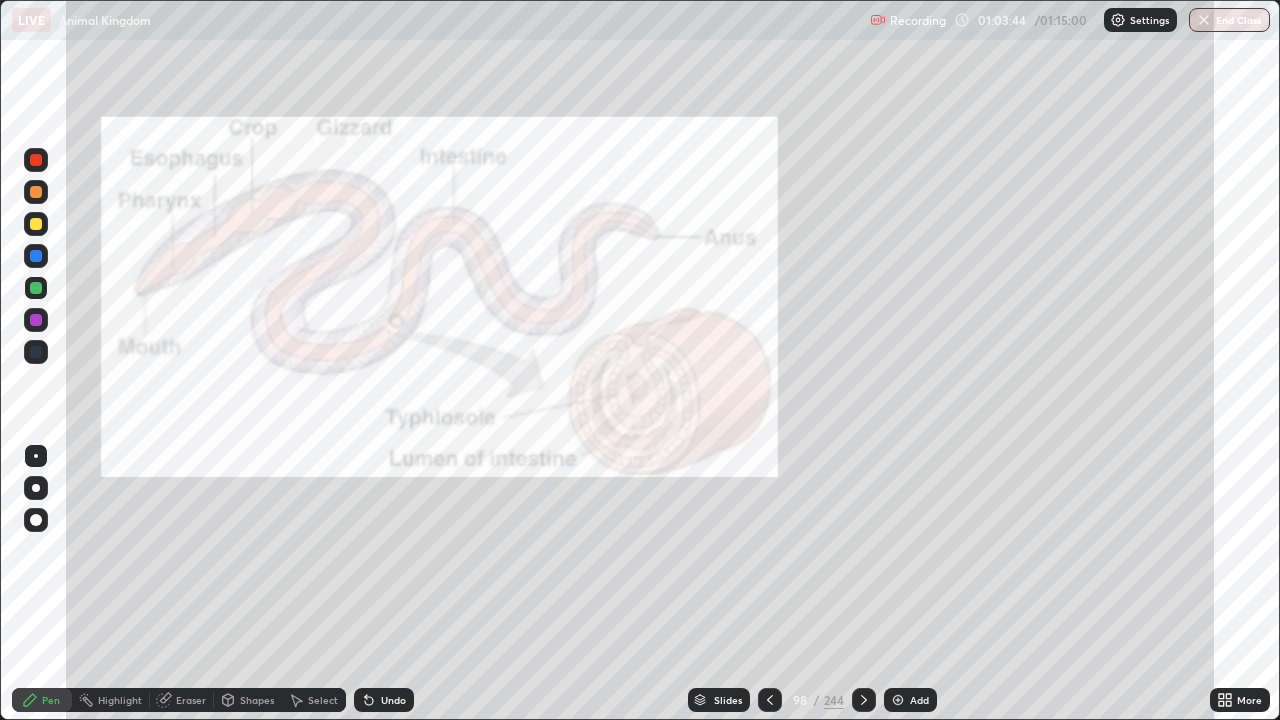 click at bounding box center [770, 700] 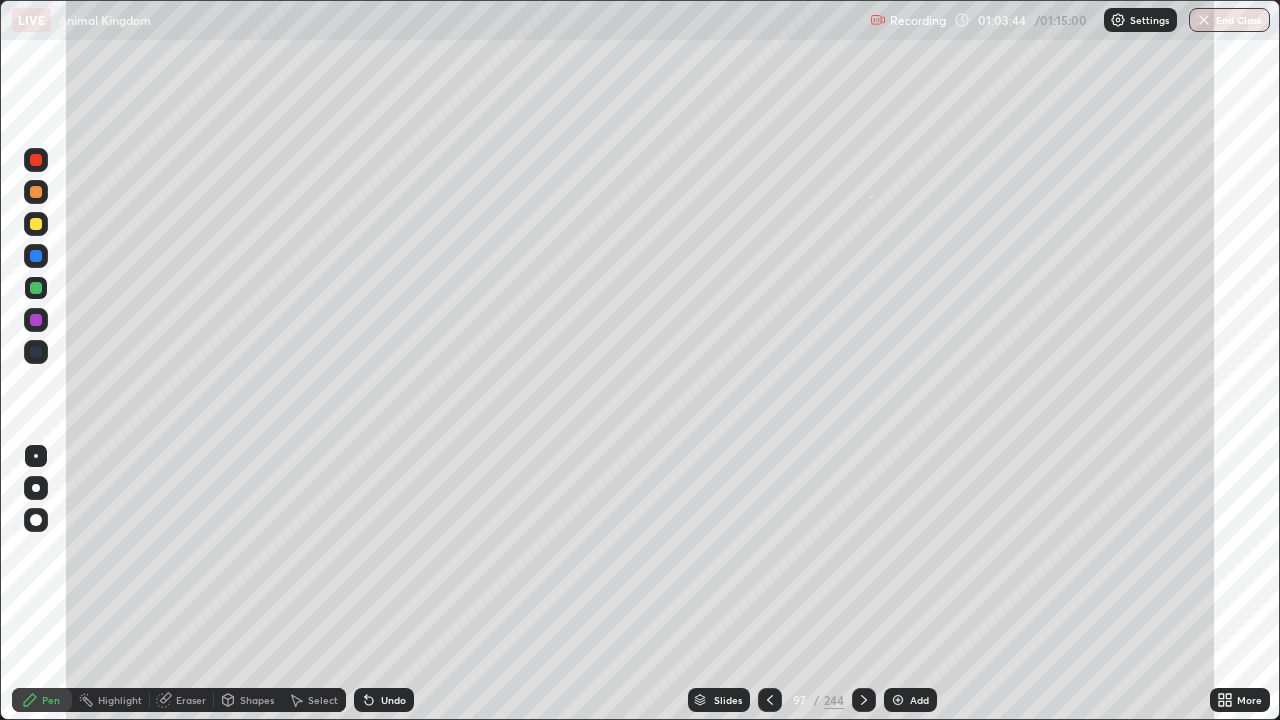 click at bounding box center [770, 700] 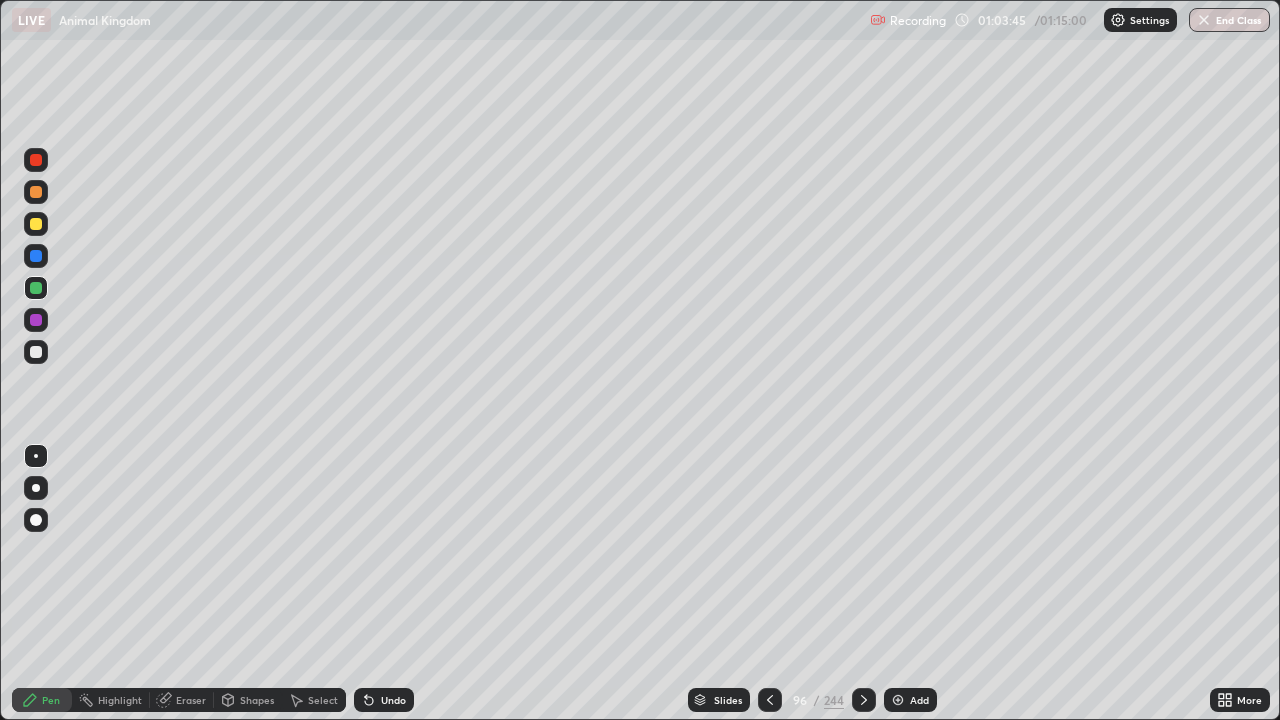 click at bounding box center (770, 700) 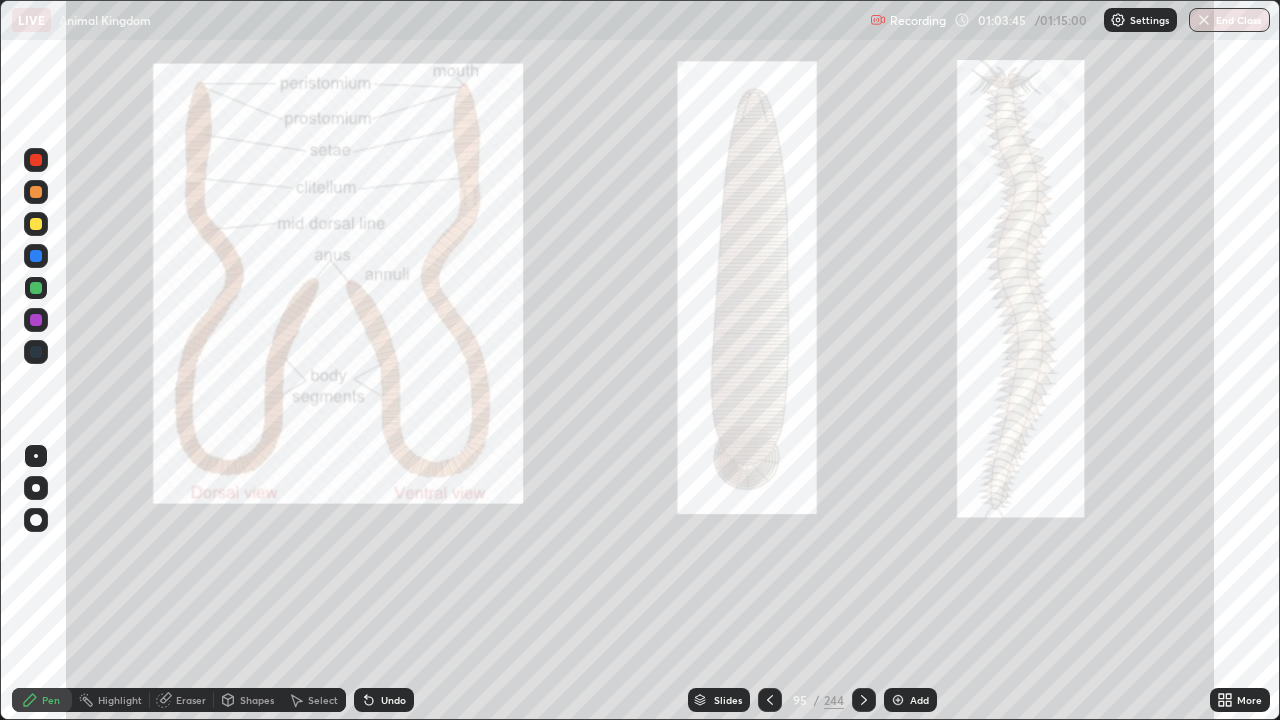 click at bounding box center [770, 700] 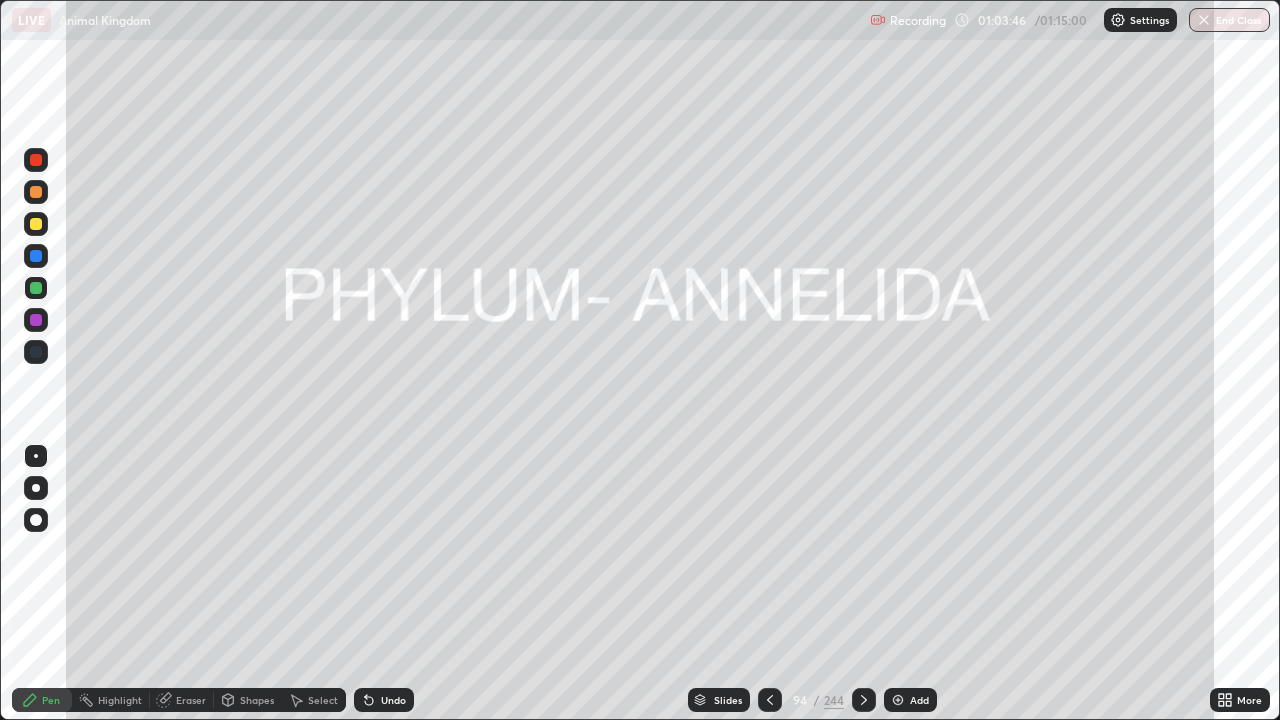 click at bounding box center (770, 700) 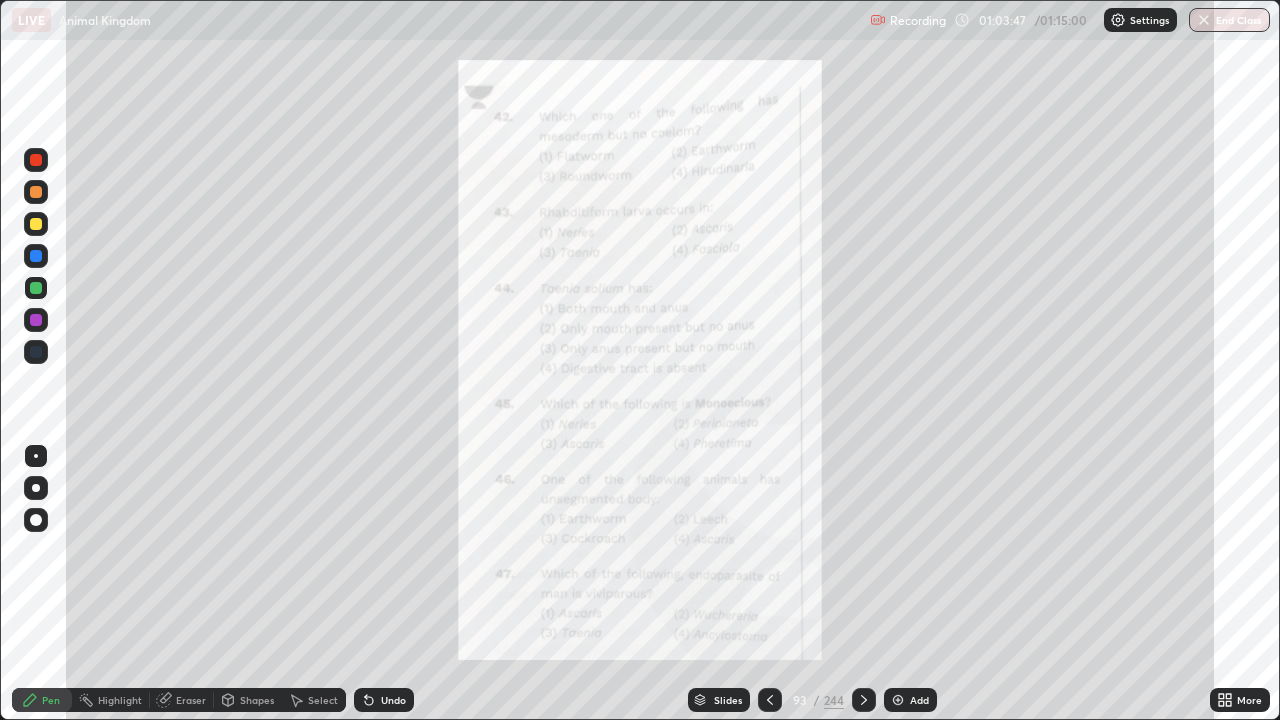 click 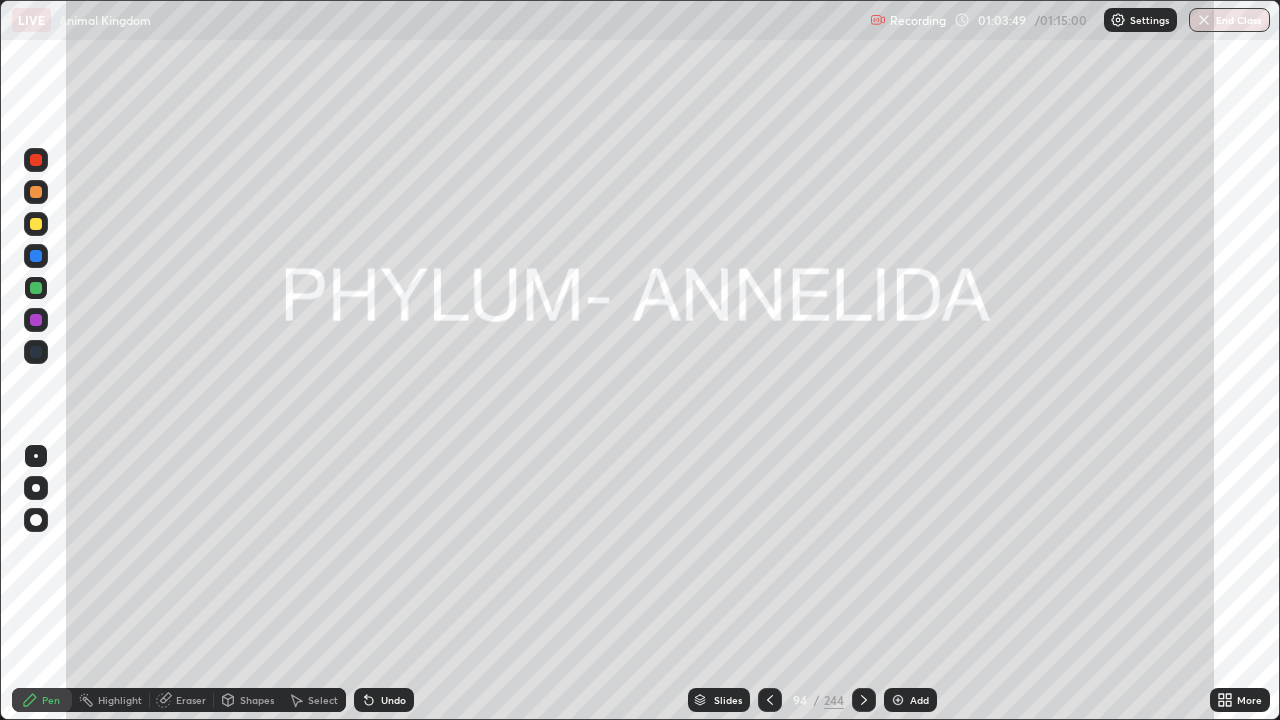 click 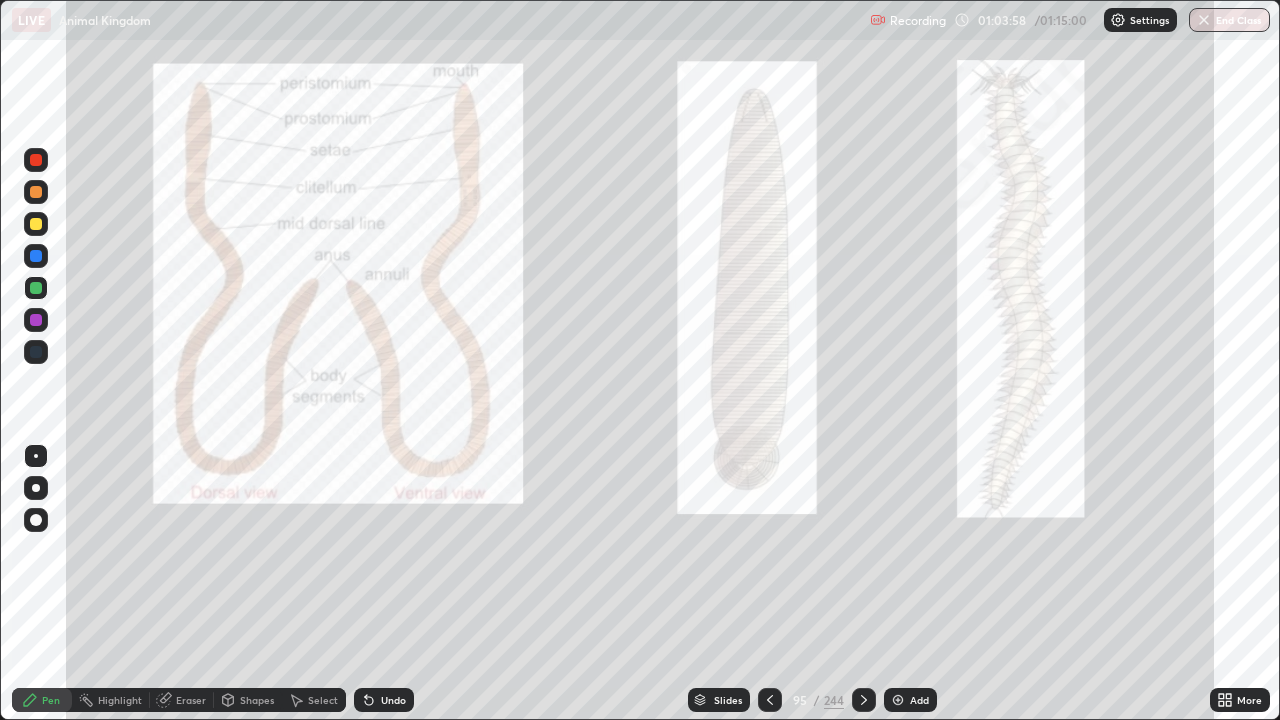 click 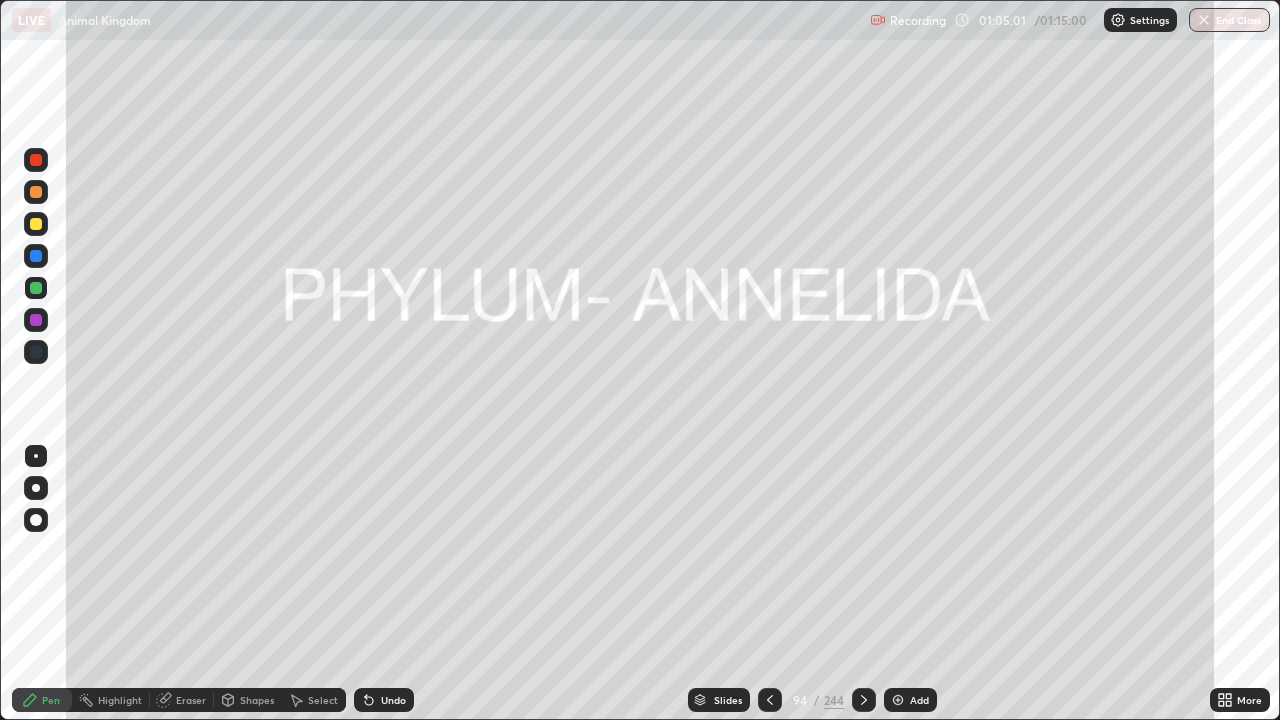 click 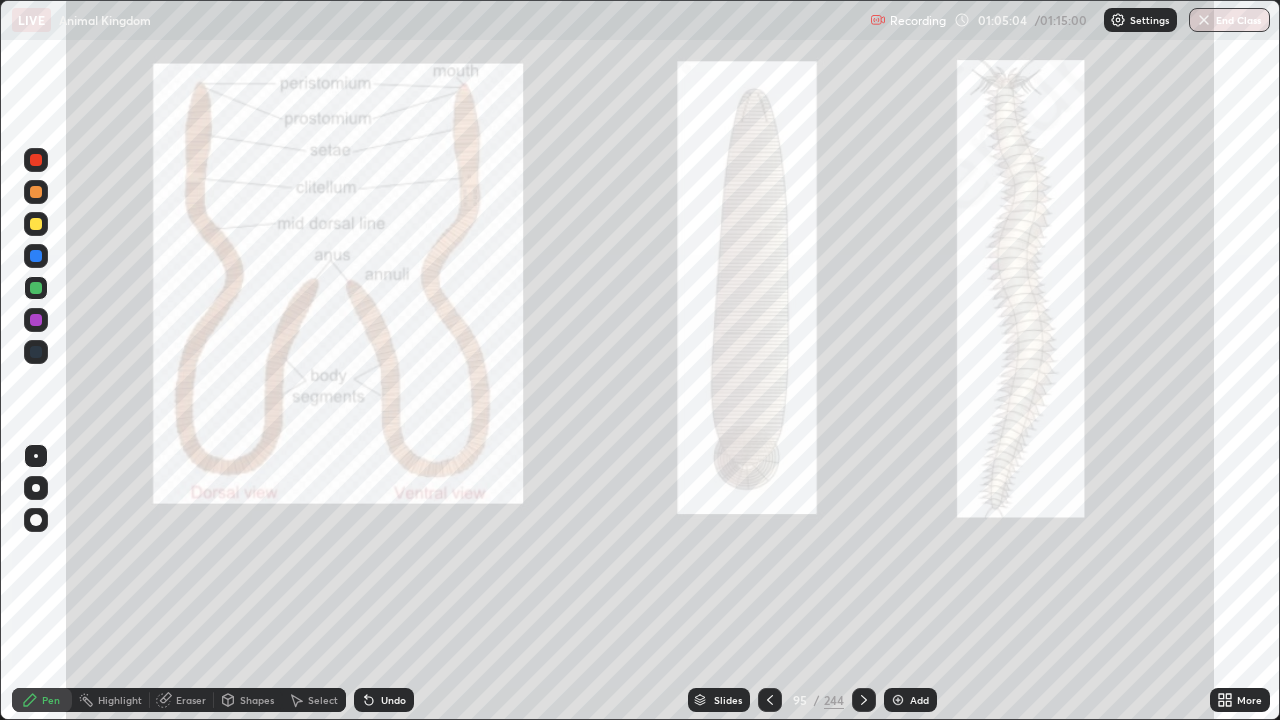 click 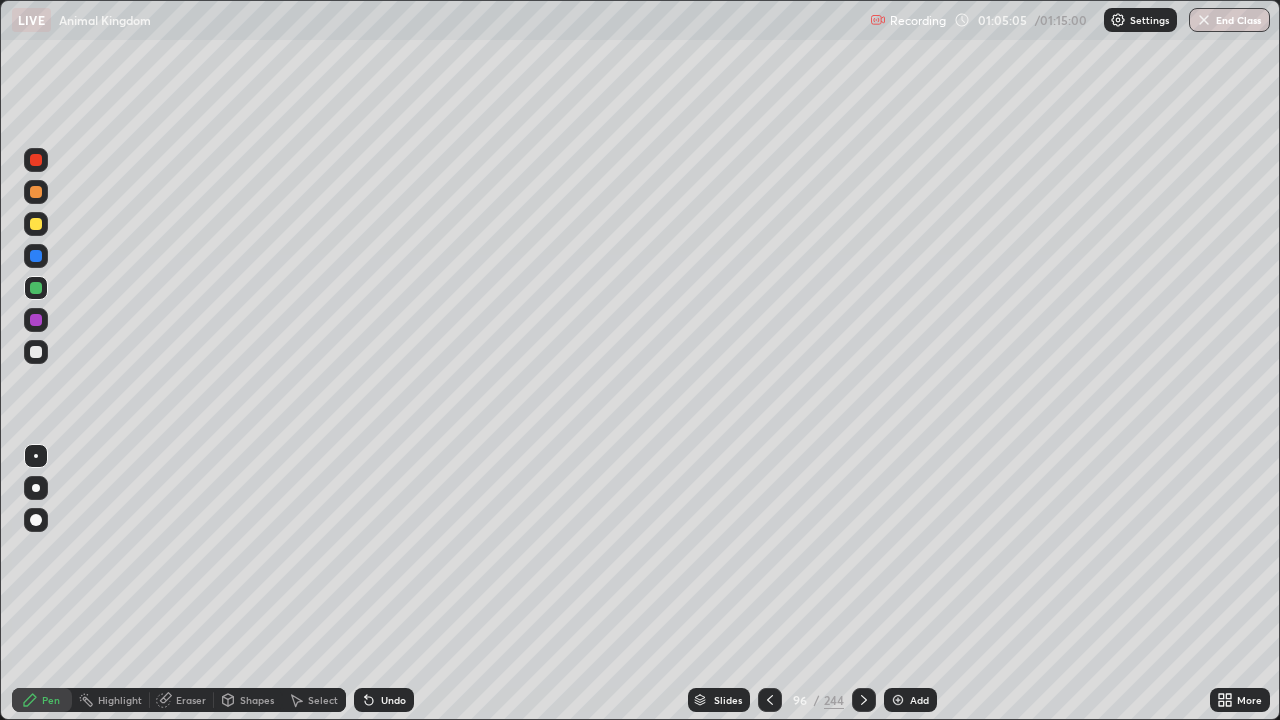 click 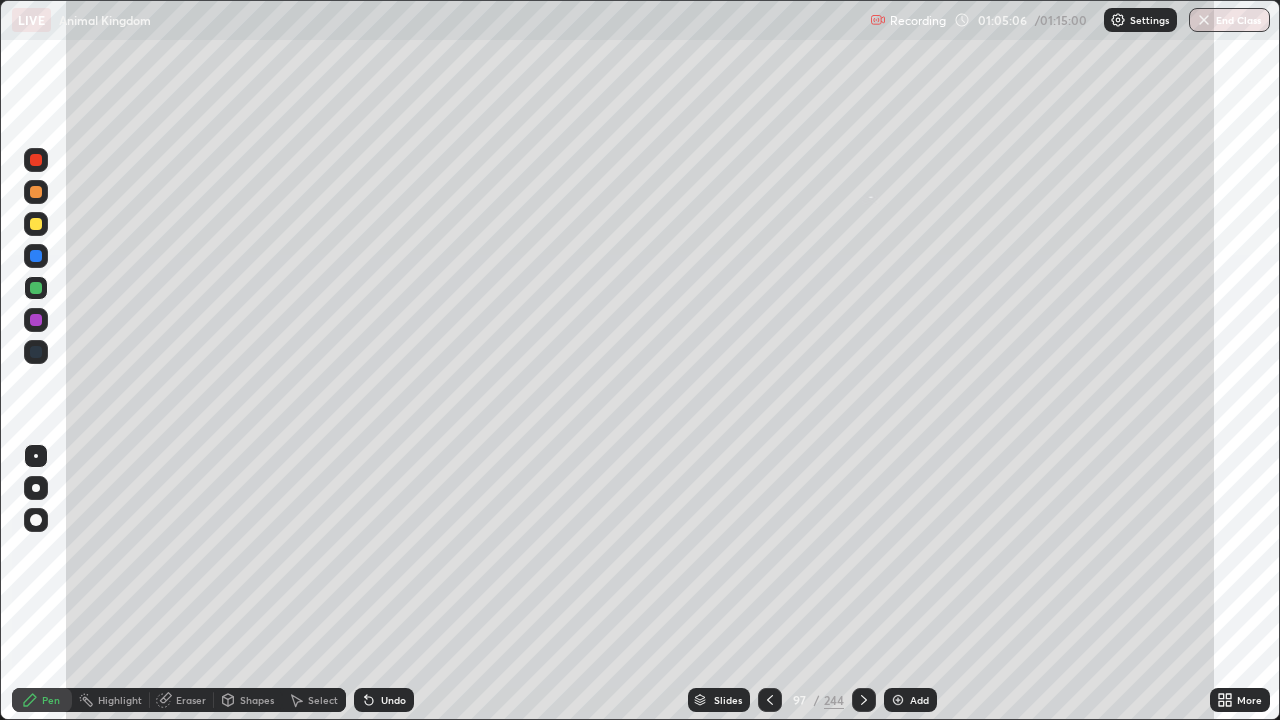 click 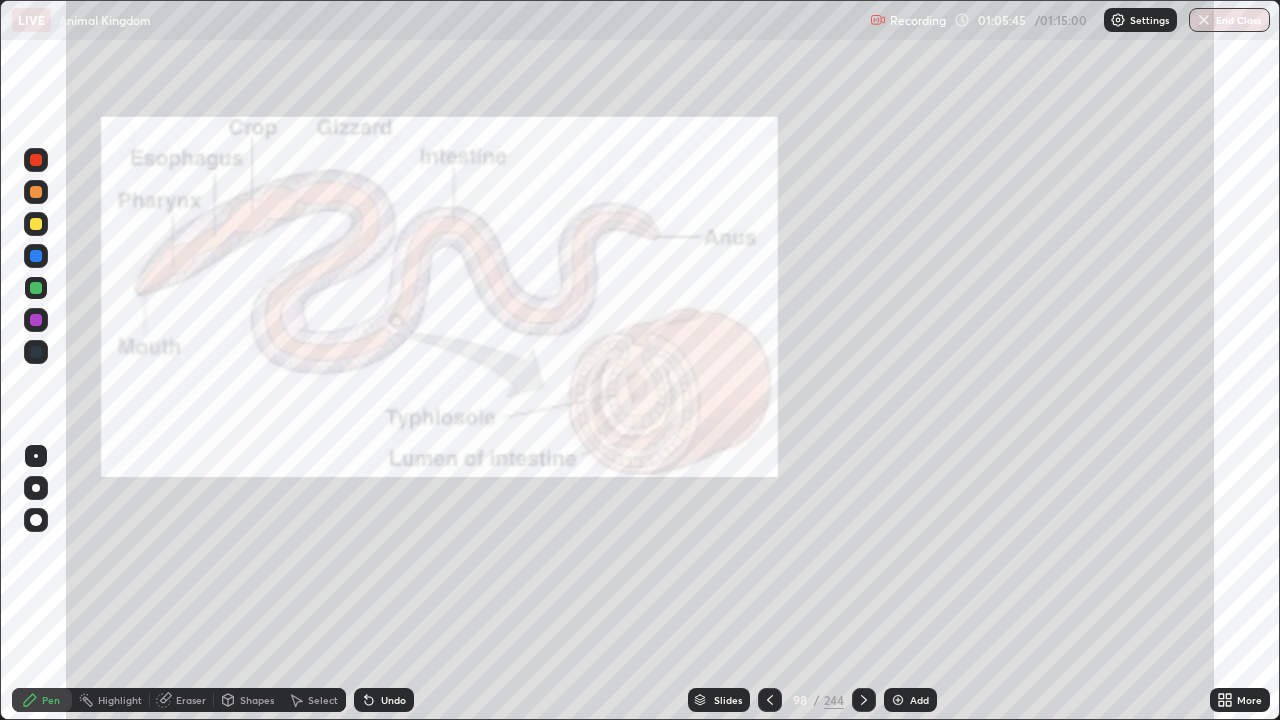 click 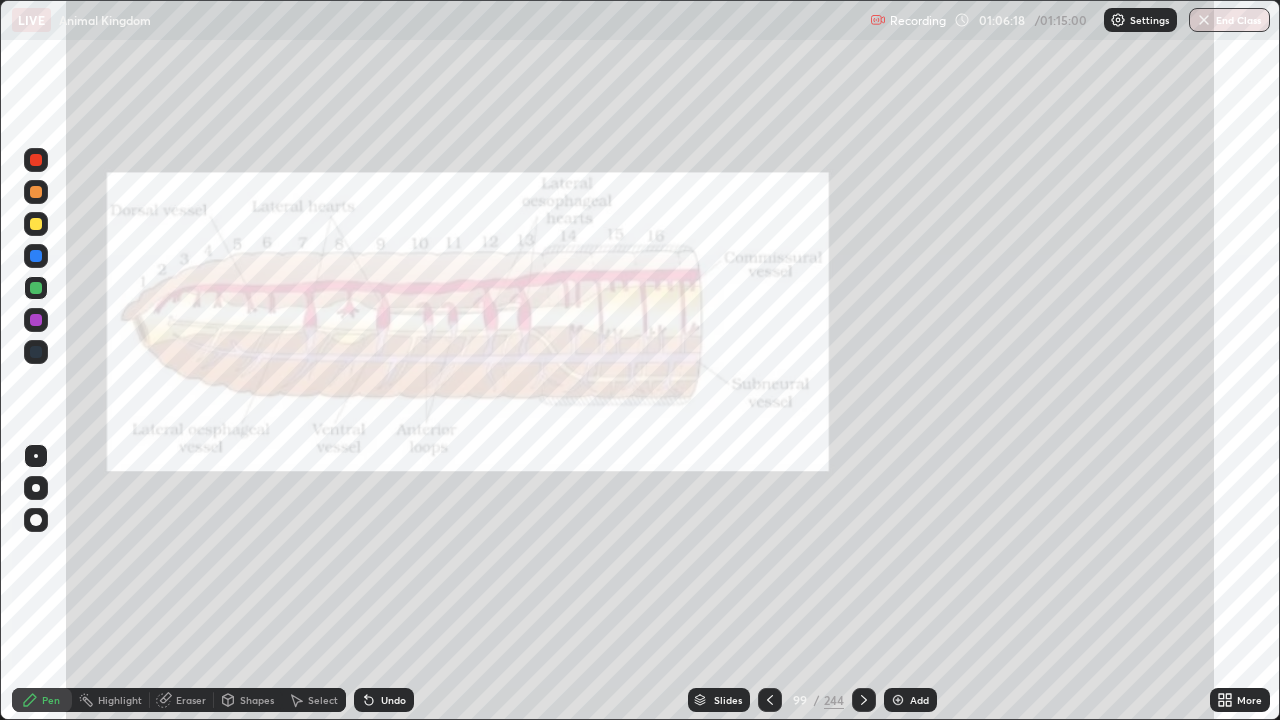 click 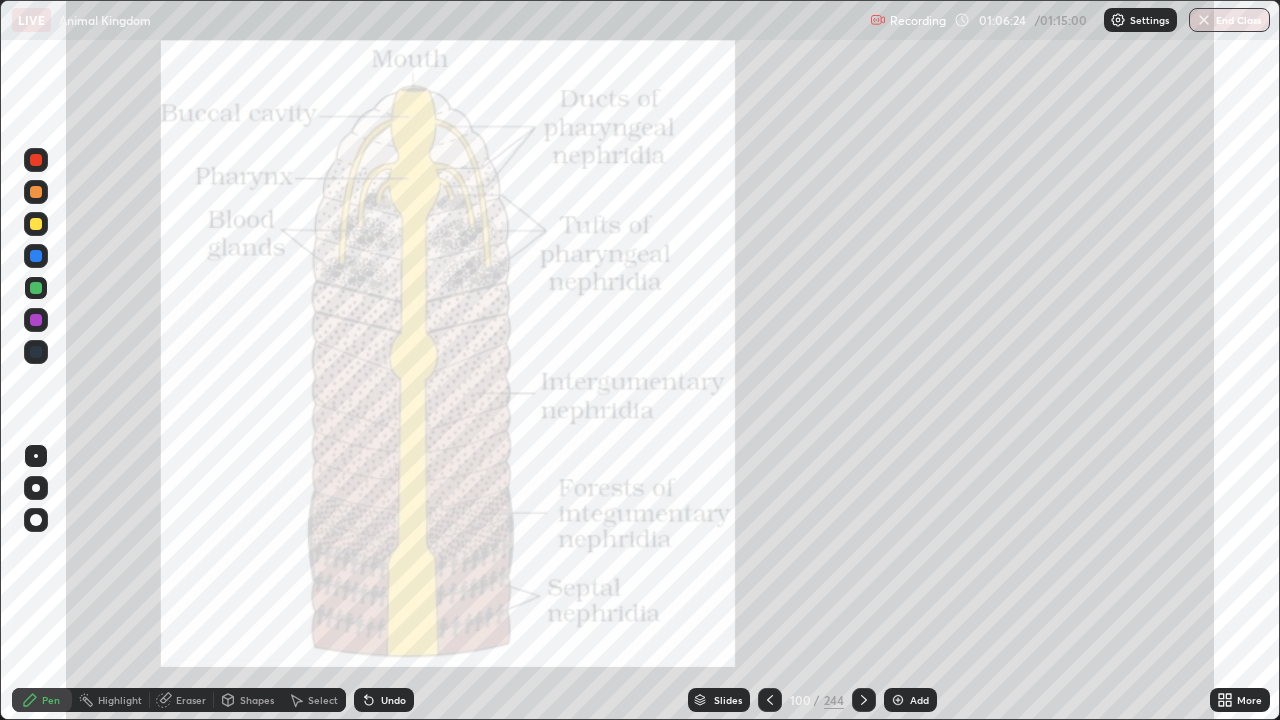 click on "End Class" at bounding box center (1229, 20) 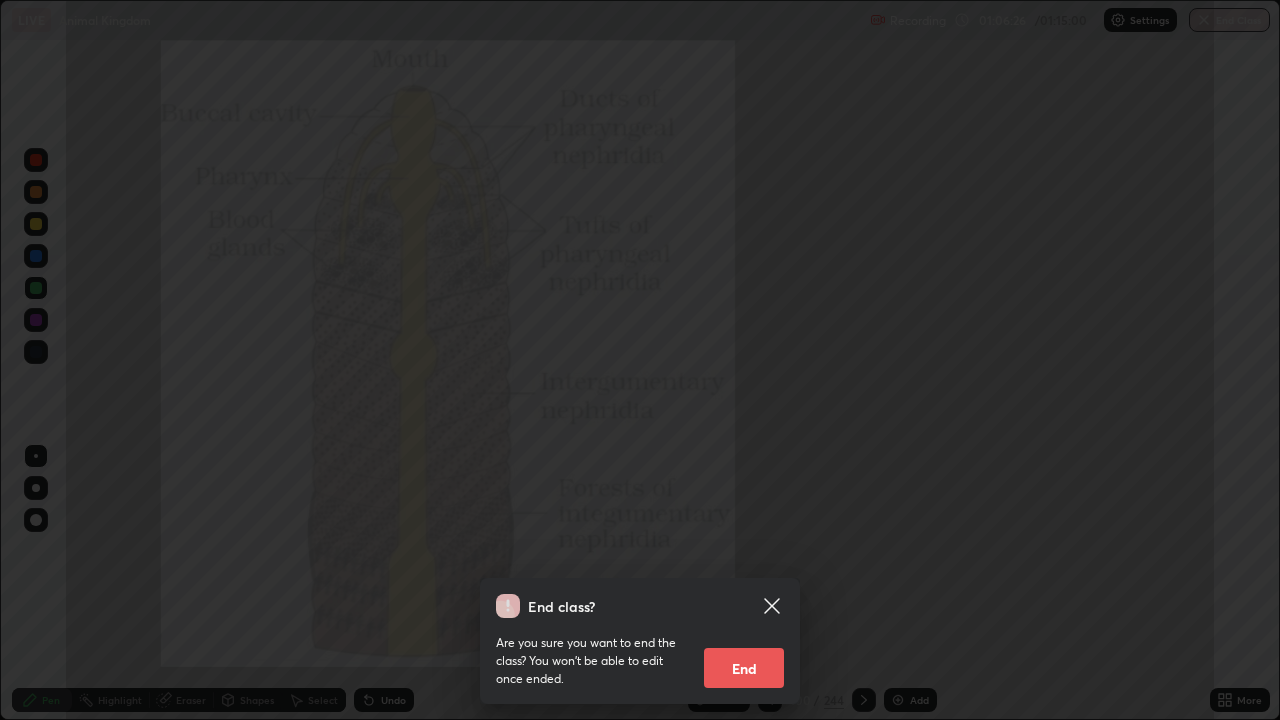 click on "End" at bounding box center [744, 668] 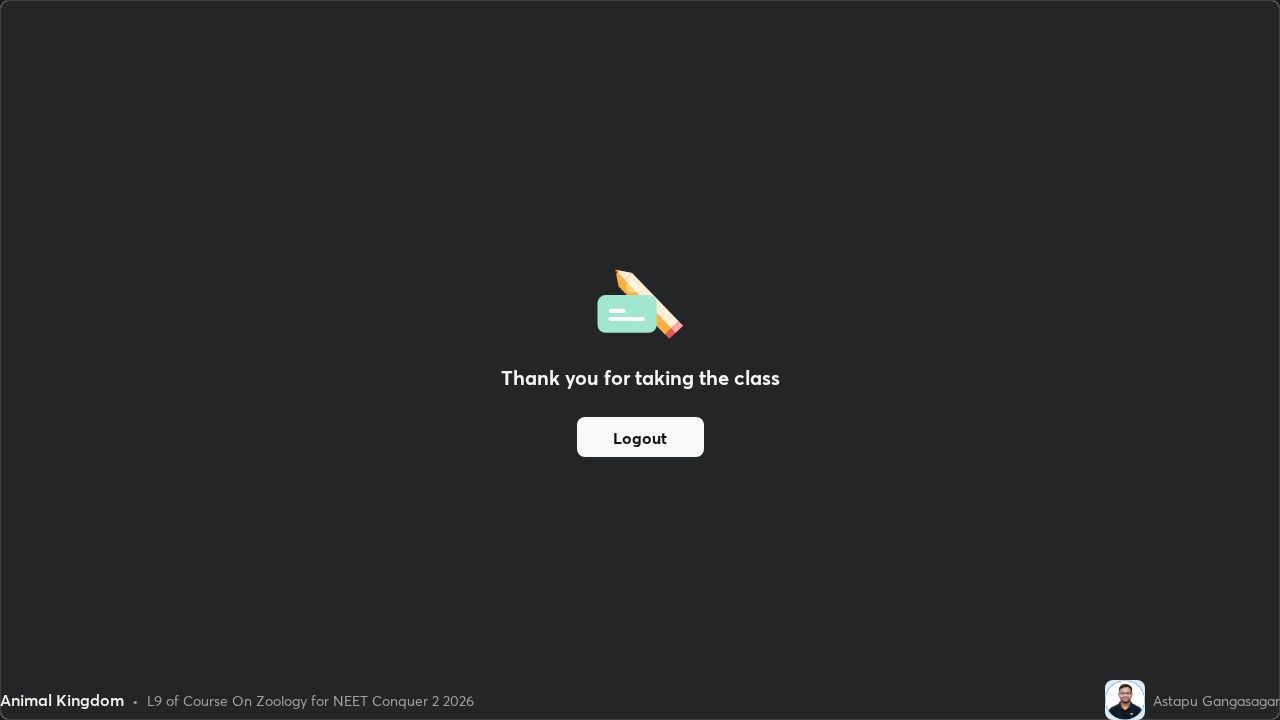 click on "Logout" at bounding box center (640, 437) 